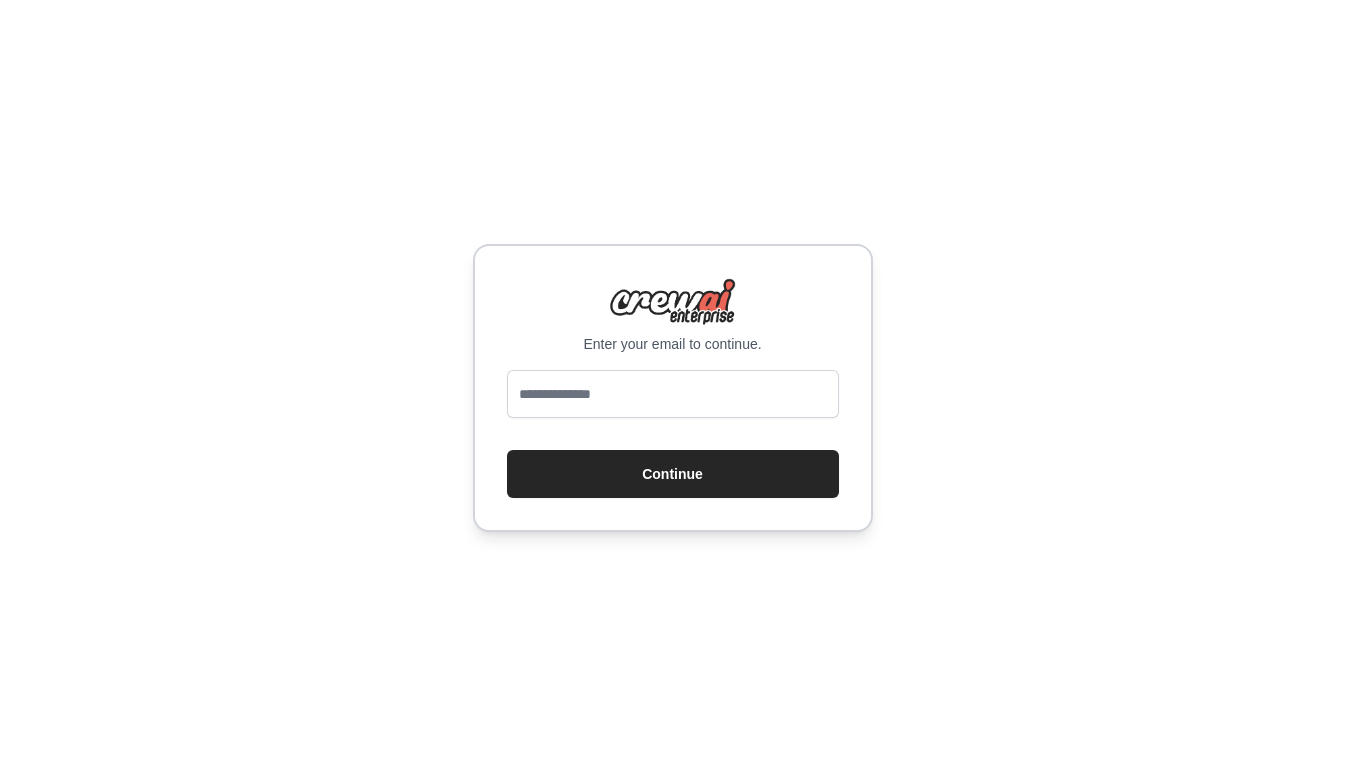scroll, scrollTop: 0, scrollLeft: 0, axis: both 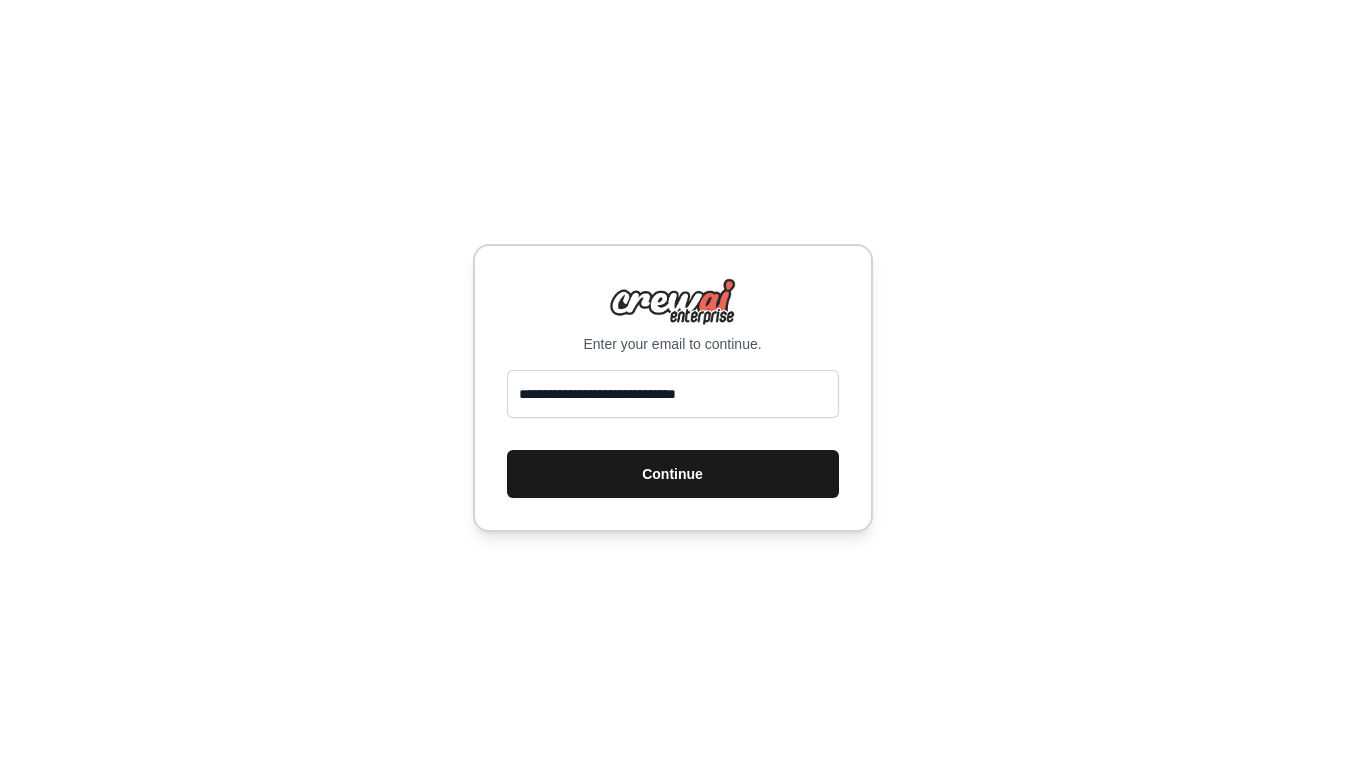 click on "Continue" at bounding box center (673, 474) 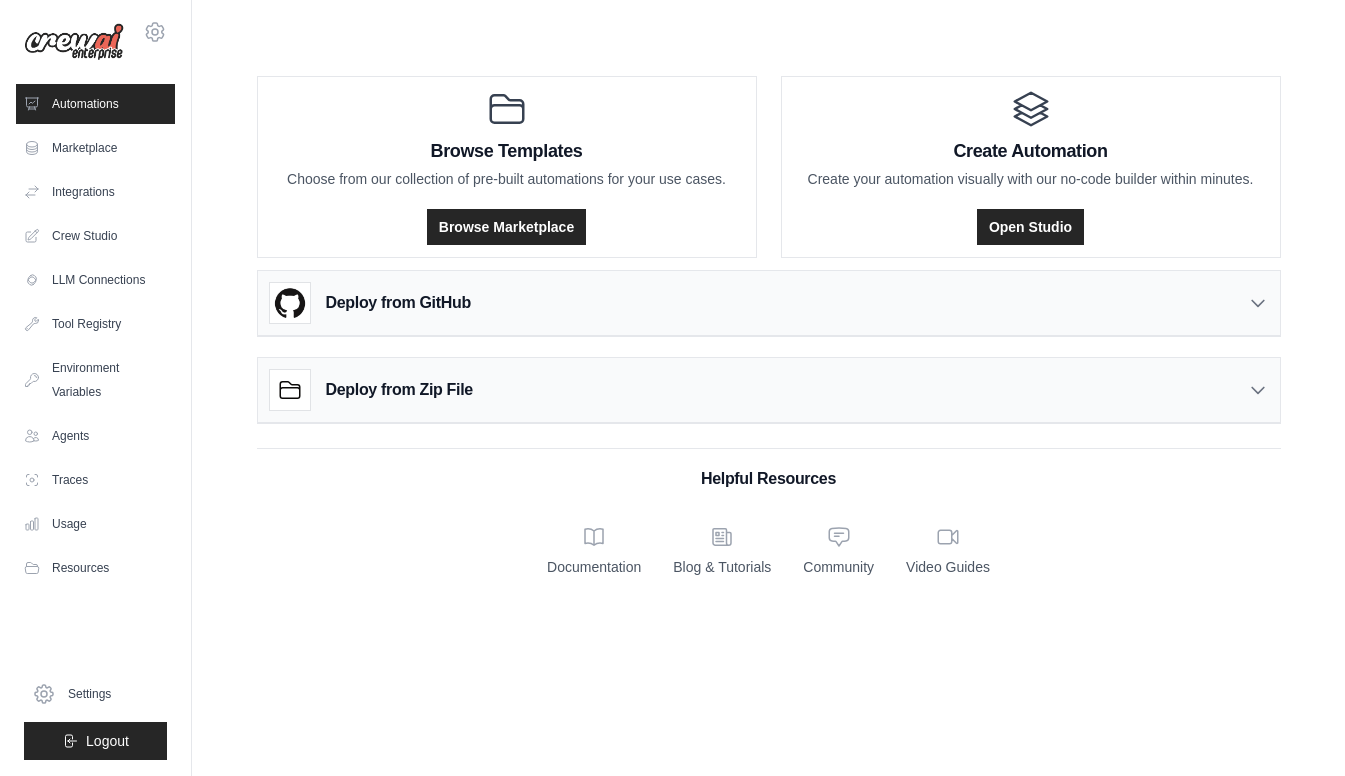 scroll, scrollTop: 0, scrollLeft: 0, axis: both 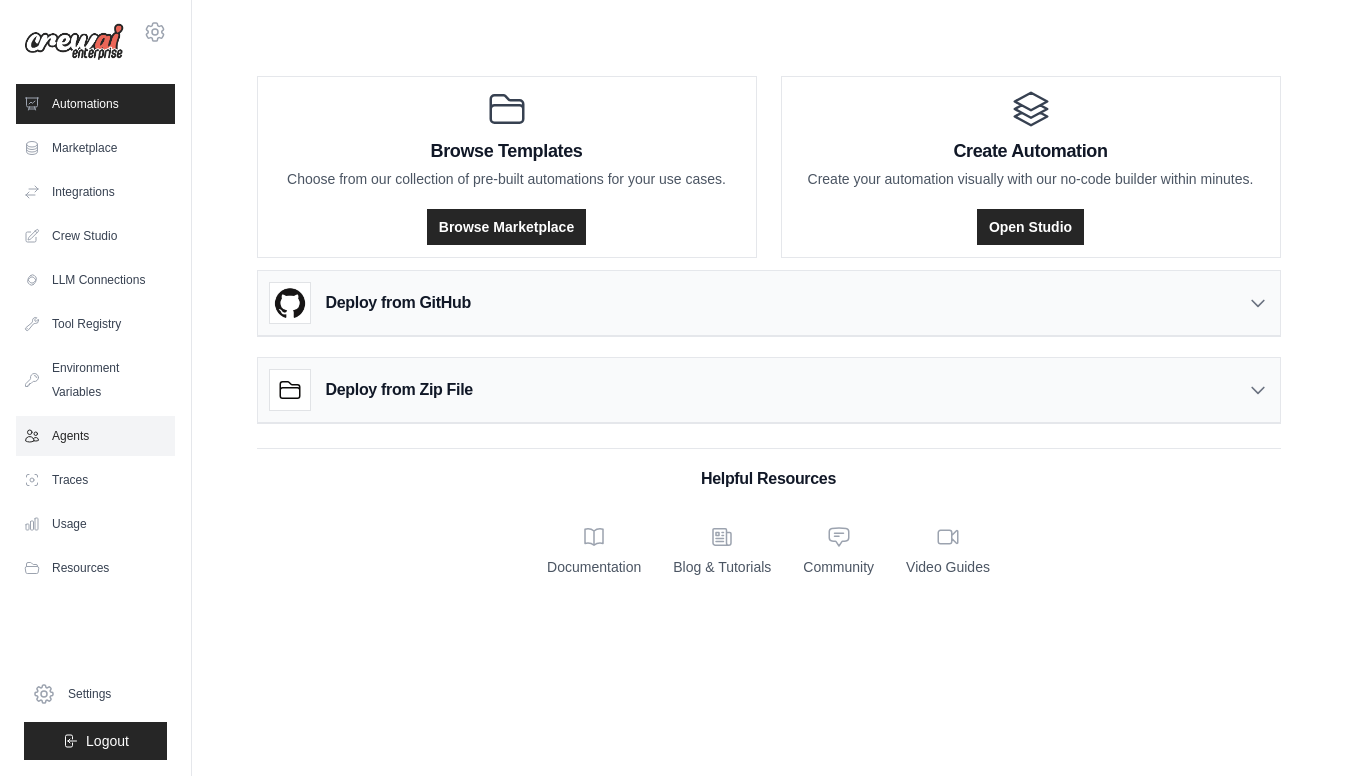 click on "Agents" at bounding box center [95, 436] 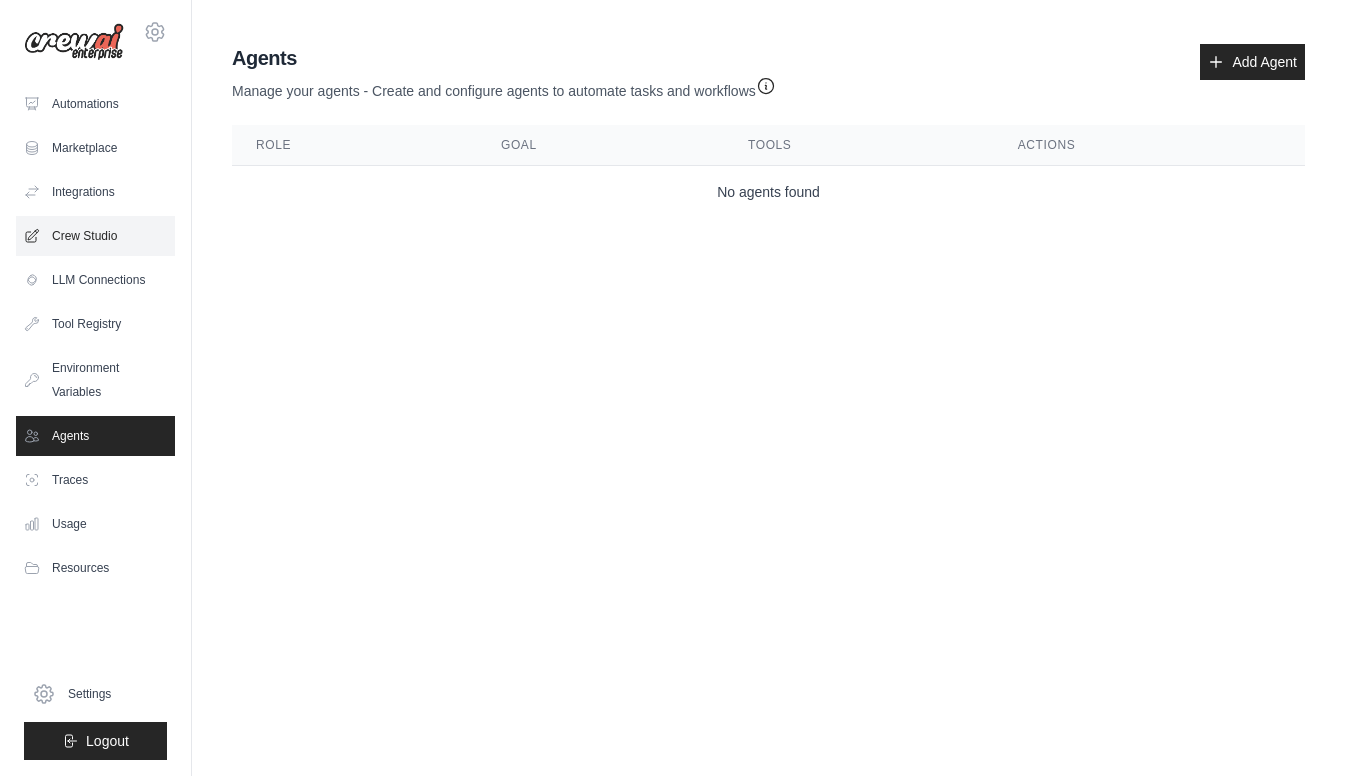 click on "Crew Studio" at bounding box center (95, 236) 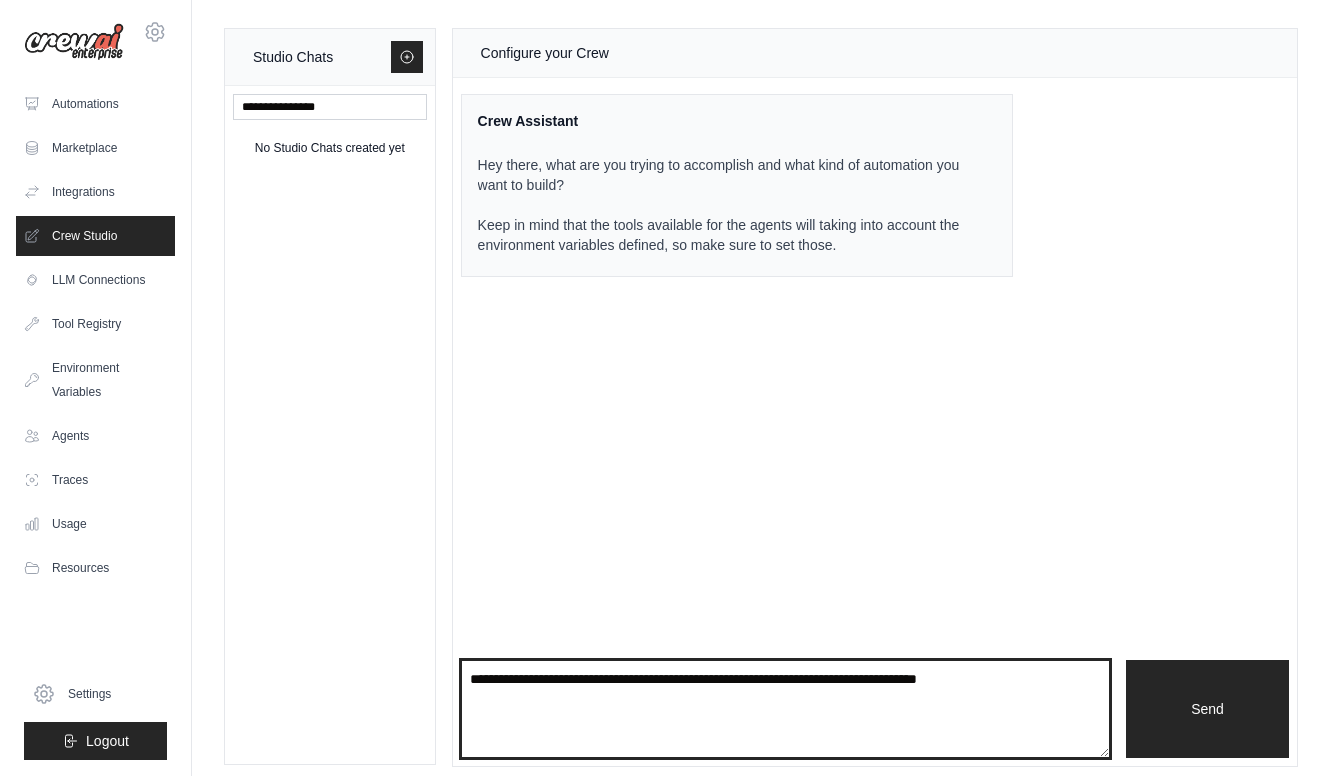 click at bounding box center (785, 709) 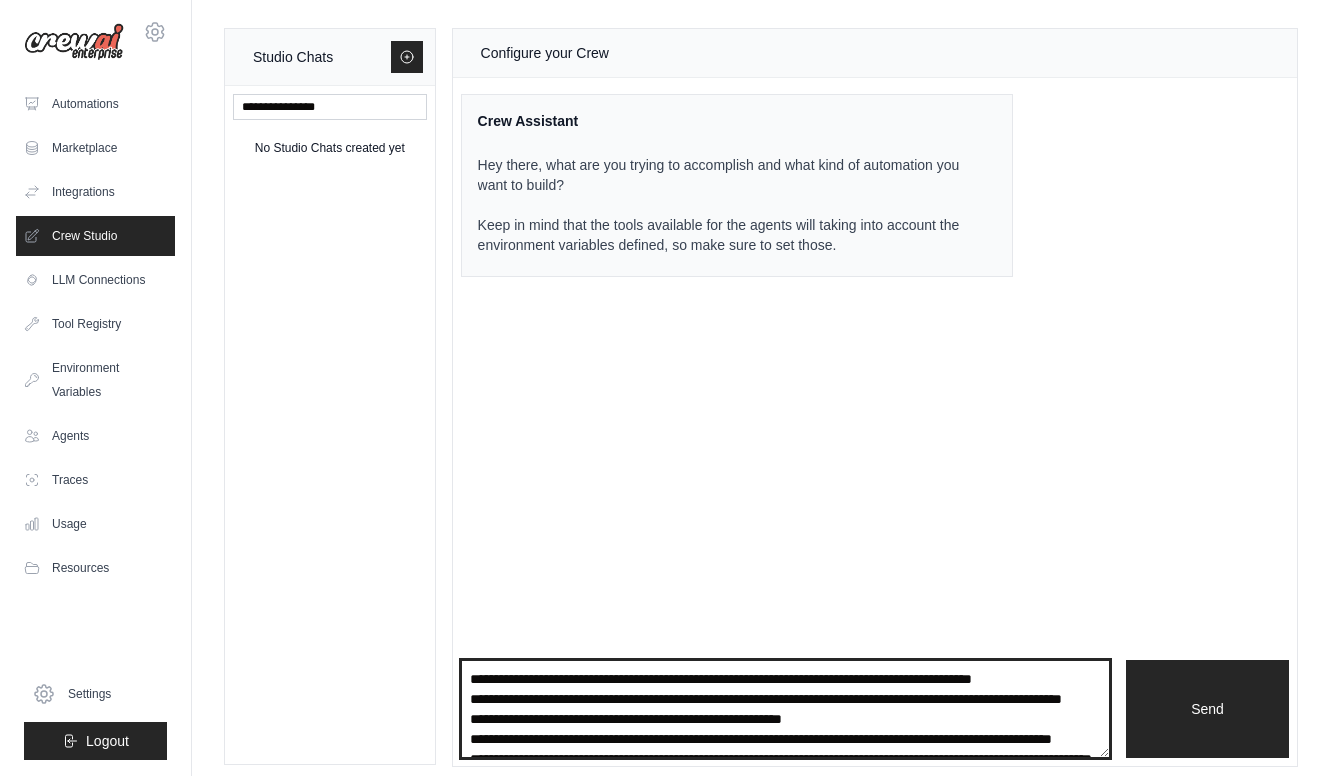 scroll, scrollTop: 2571, scrollLeft: 0, axis: vertical 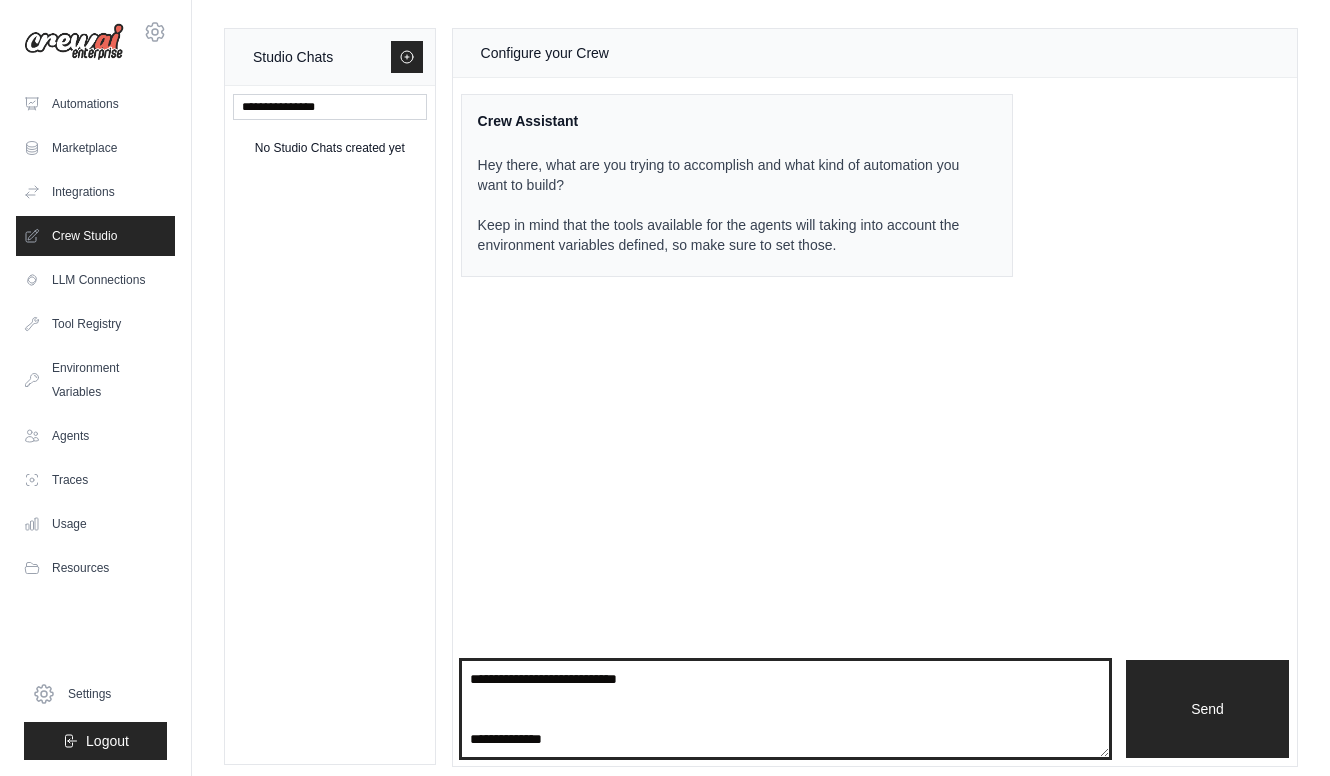 click at bounding box center (785, 709) 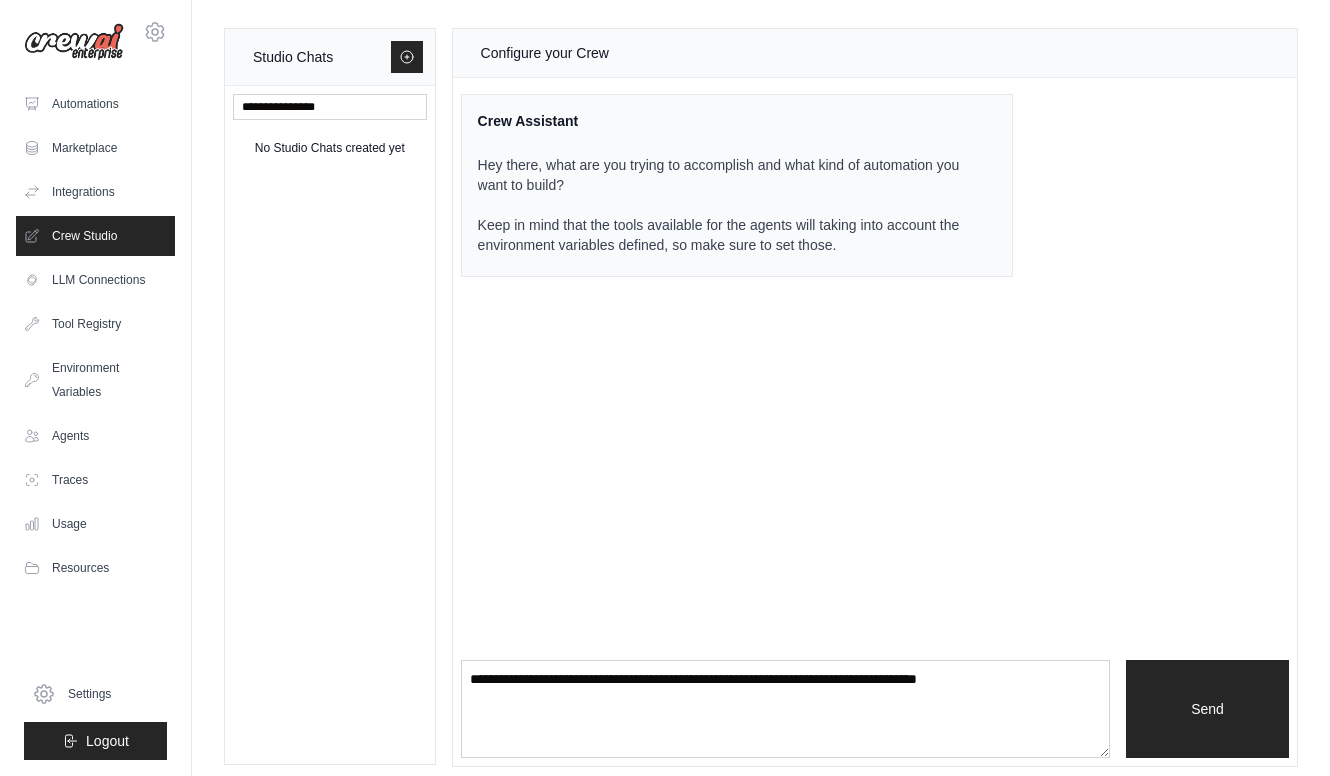scroll, scrollTop: 0, scrollLeft: 0, axis: both 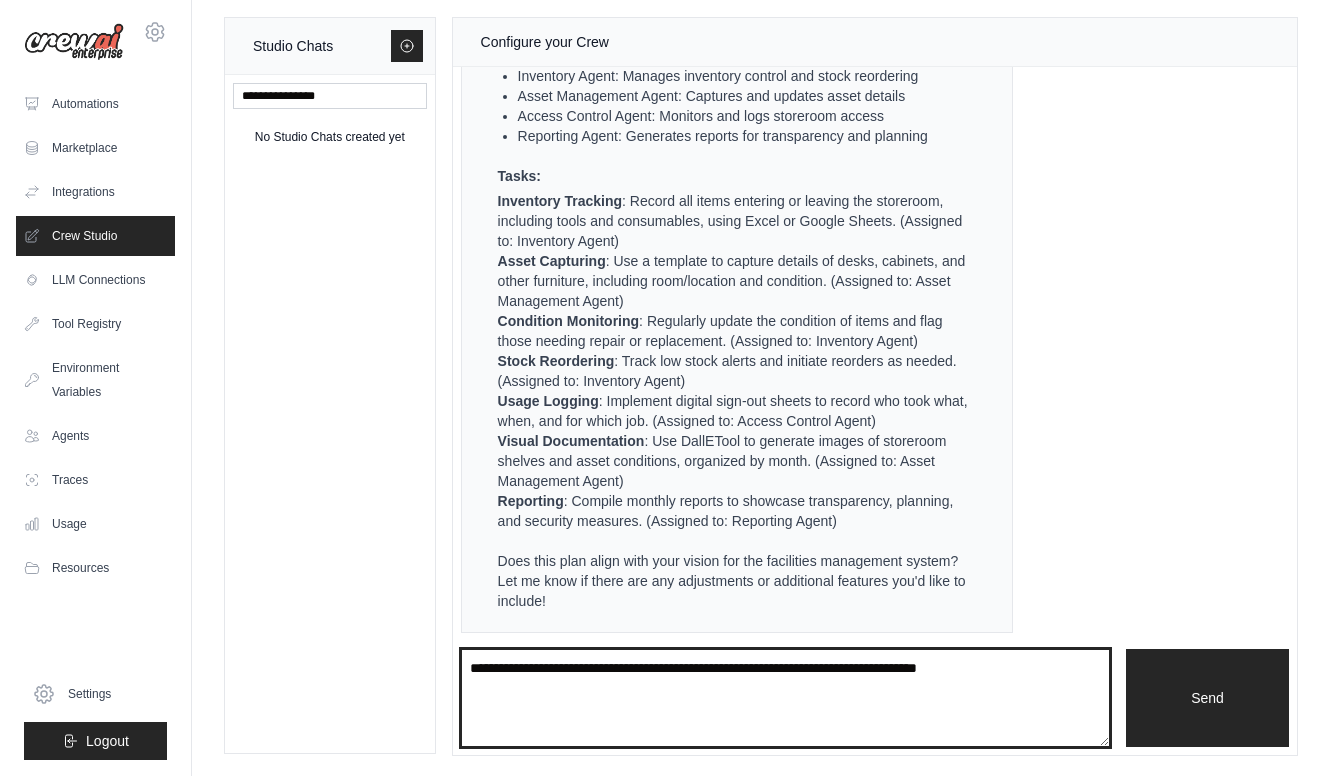 click at bounding box center [785, 698] 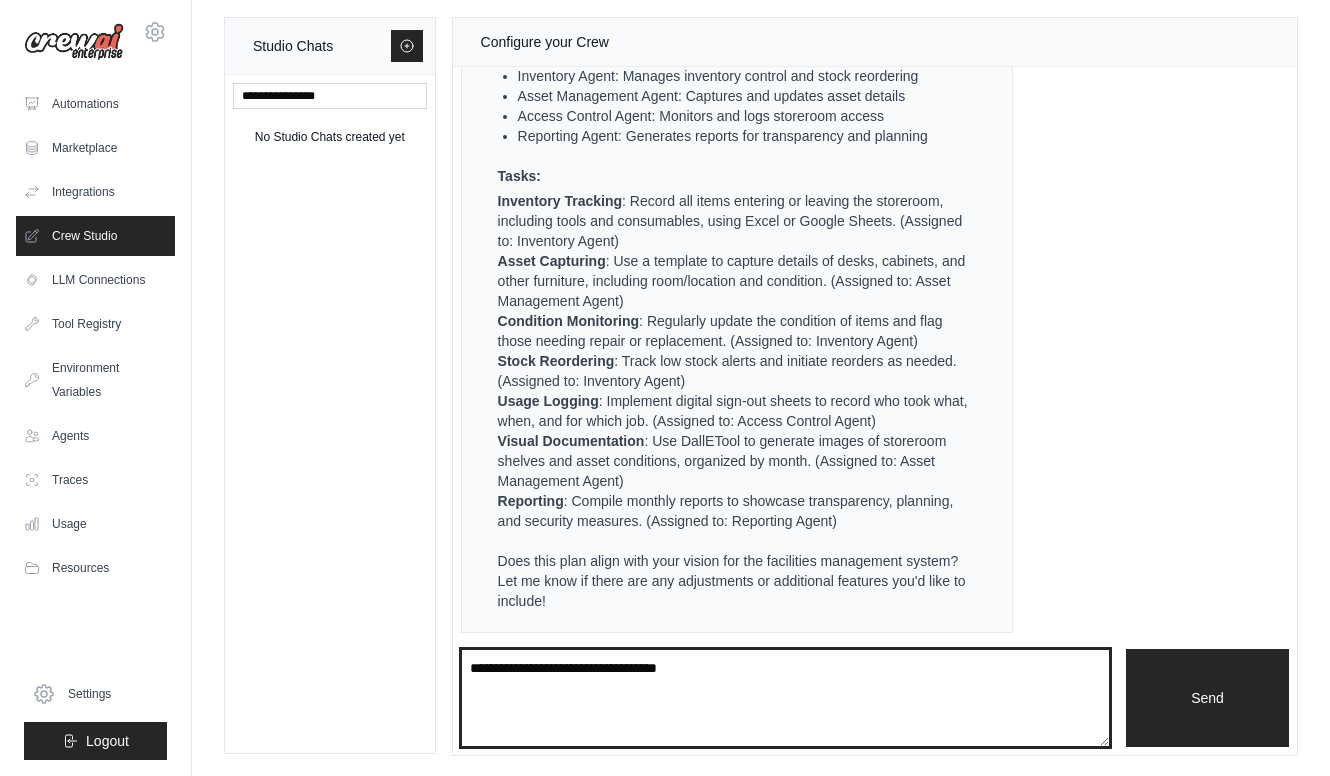 type on "**********" 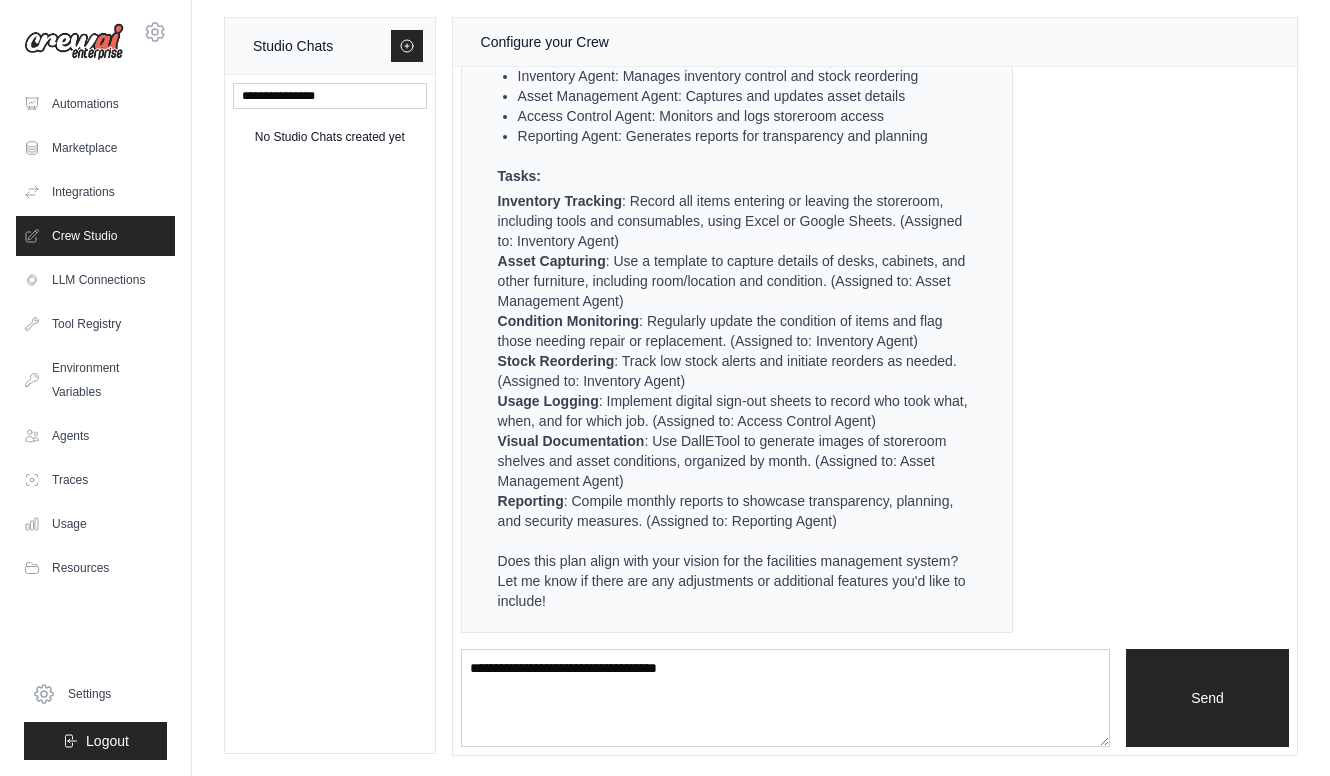 type 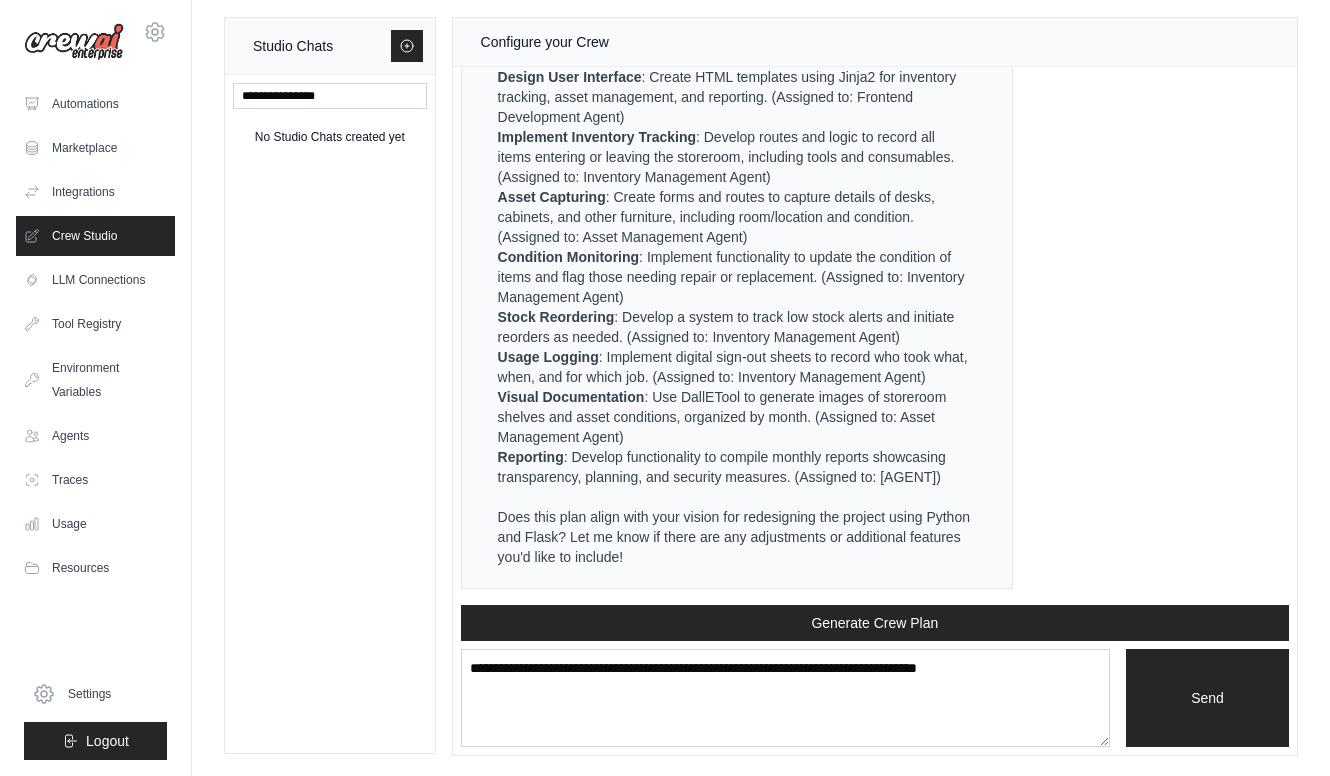 scroll, scrollTop: 5271, scrollLeft: 0, axis: vertical 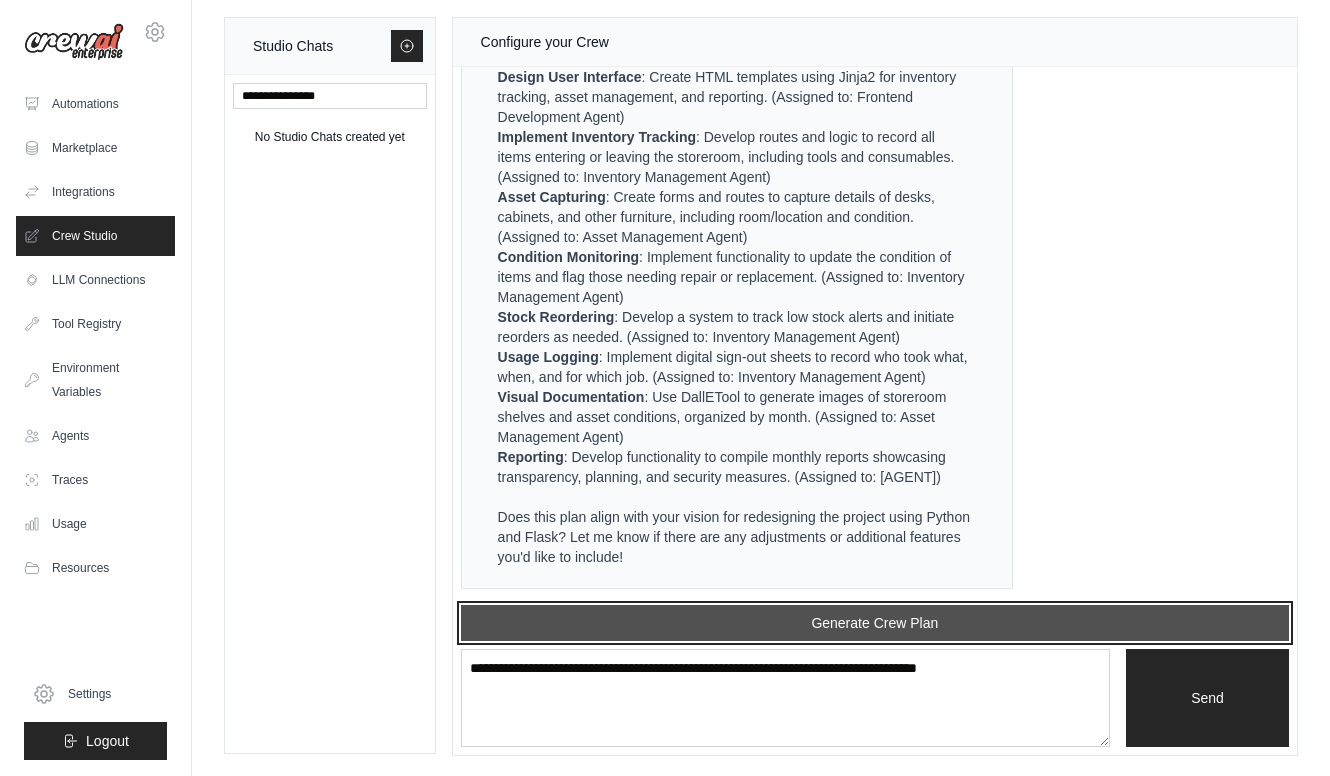click on "Generate Crew Plan" at bounding box center (875, 623) 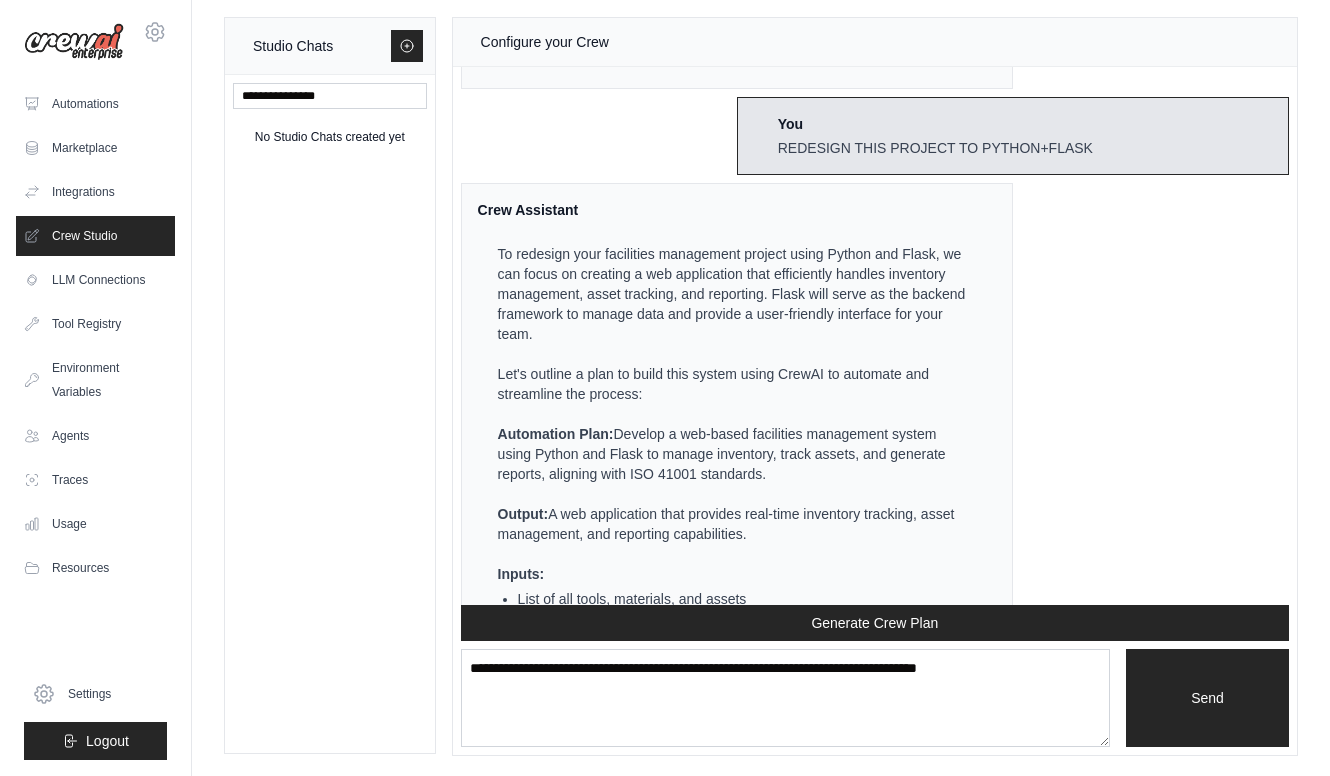 scroll, scrollTop: 4145, scrollLeft: 0, axis: vertical 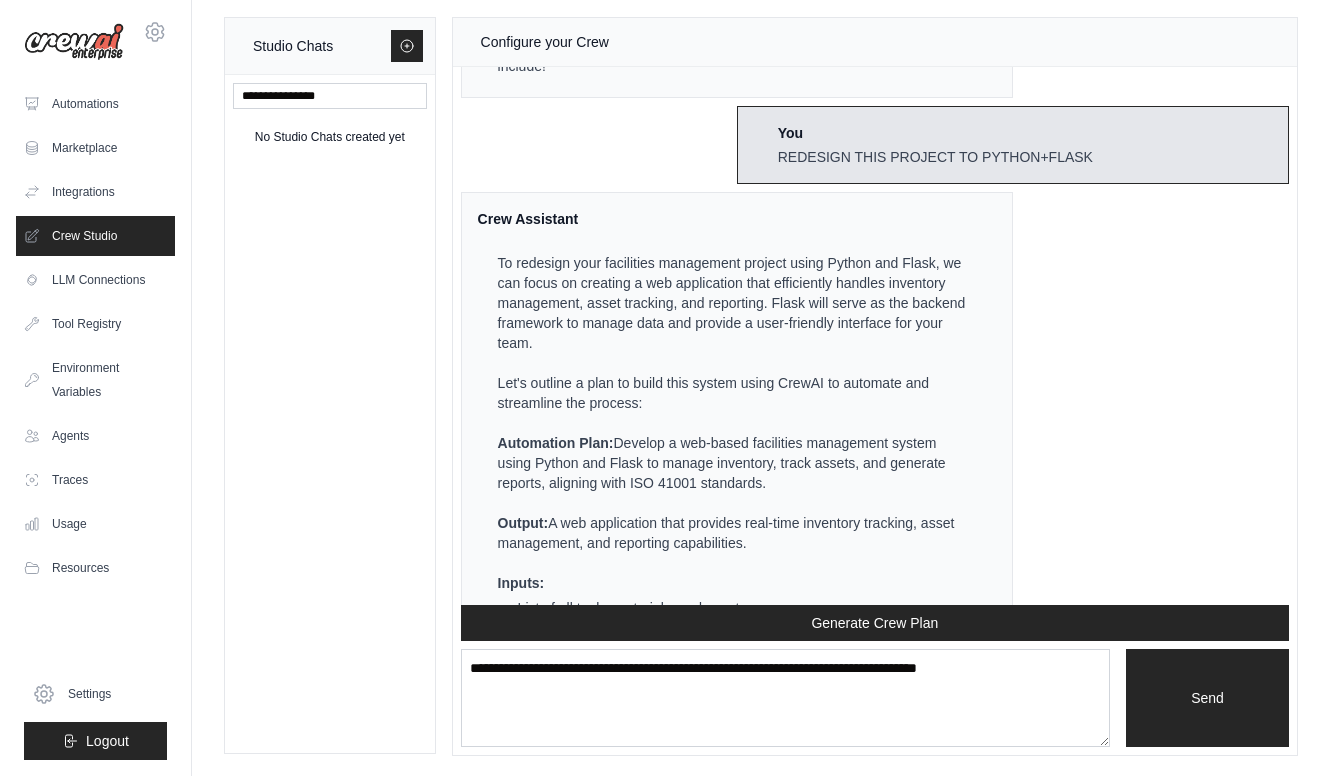 click on "Crew Assistant Hey there, what are you trying to accomplish and what kind of automation you want to build? Keep in mind that the tools available for the agents will taking into account the environment variables defined, so make sure to set those. You Opening this chat specifically for Facilities stores/storeroom, where I'll be taking over to manage. Our Facilities are in the corporate company (IT); however, we don't store IT equipment, but tools and all materials we use, such as grinders, electric lights, stepladders, and many. A. I want to make something that'll leave a mark in the department, from assets capture (desks, desk legs, desk side panels, cabinets, and the entire furniture in our facilities/offices), to anything that might need to be captured. I want to collect data. B. I want to inform you about the #why? I want to showcase and pave the way to a facilities administrator because our department doesn't have an administrator. So, as a newly elected store manager, I want to showcase my abilities. 1 2" at bounding box center [875, 336] 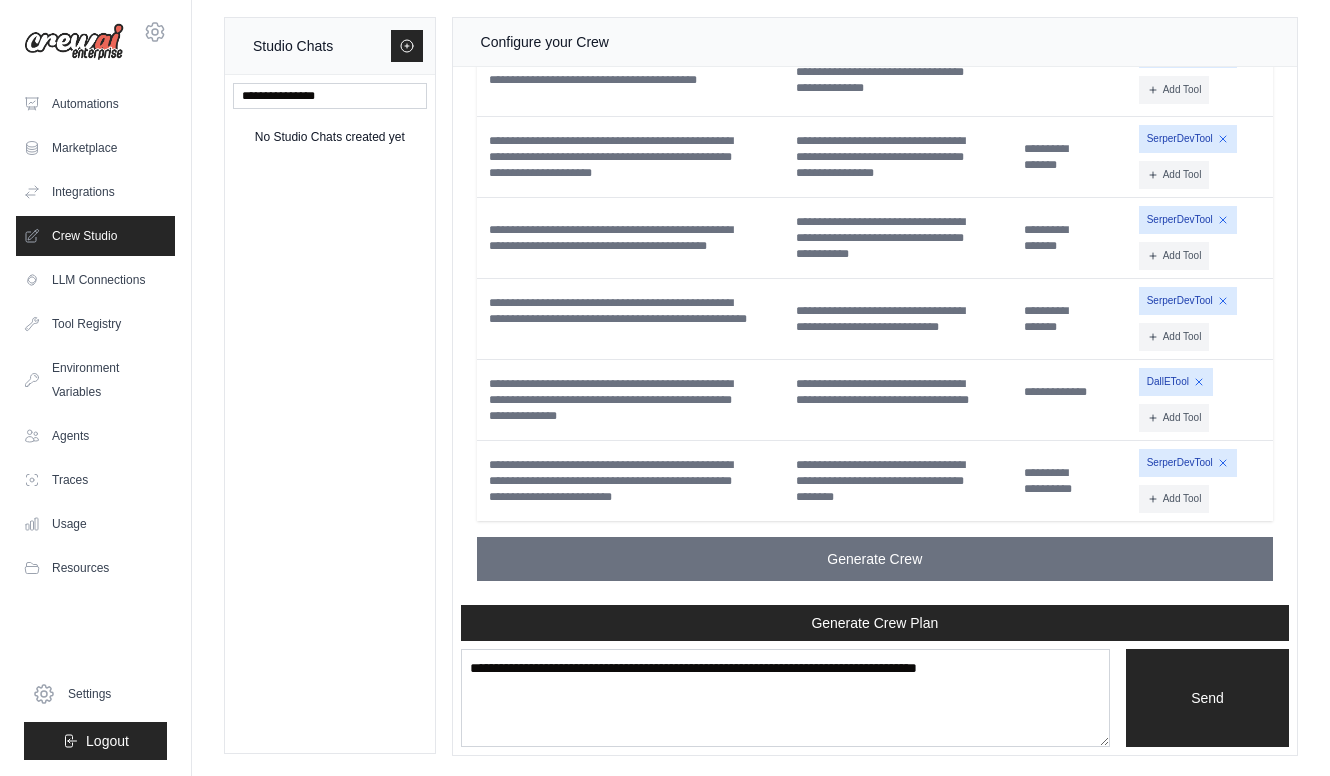 scroll, scrollTop: 6869, scrollLeft: 0, axis: vertical 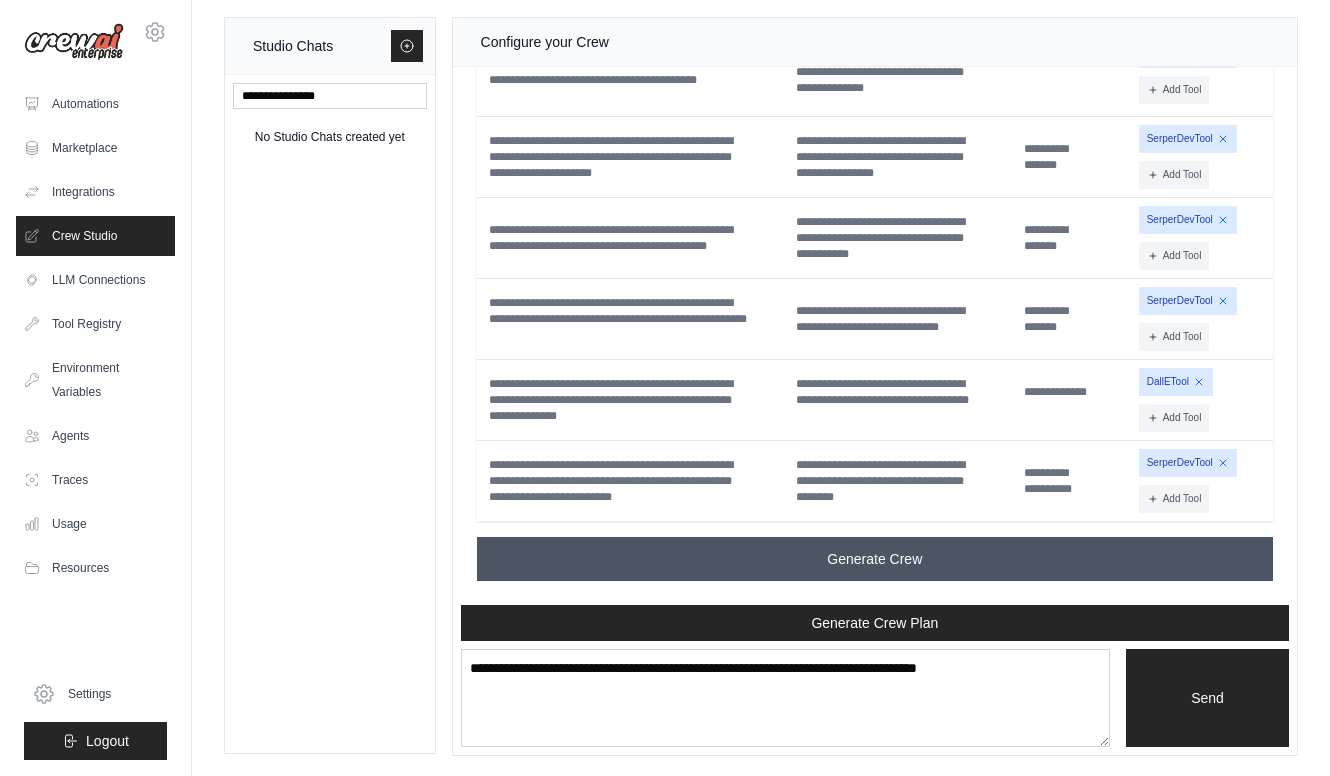 click on "Generate Crew" at bounding box center (874, 559) 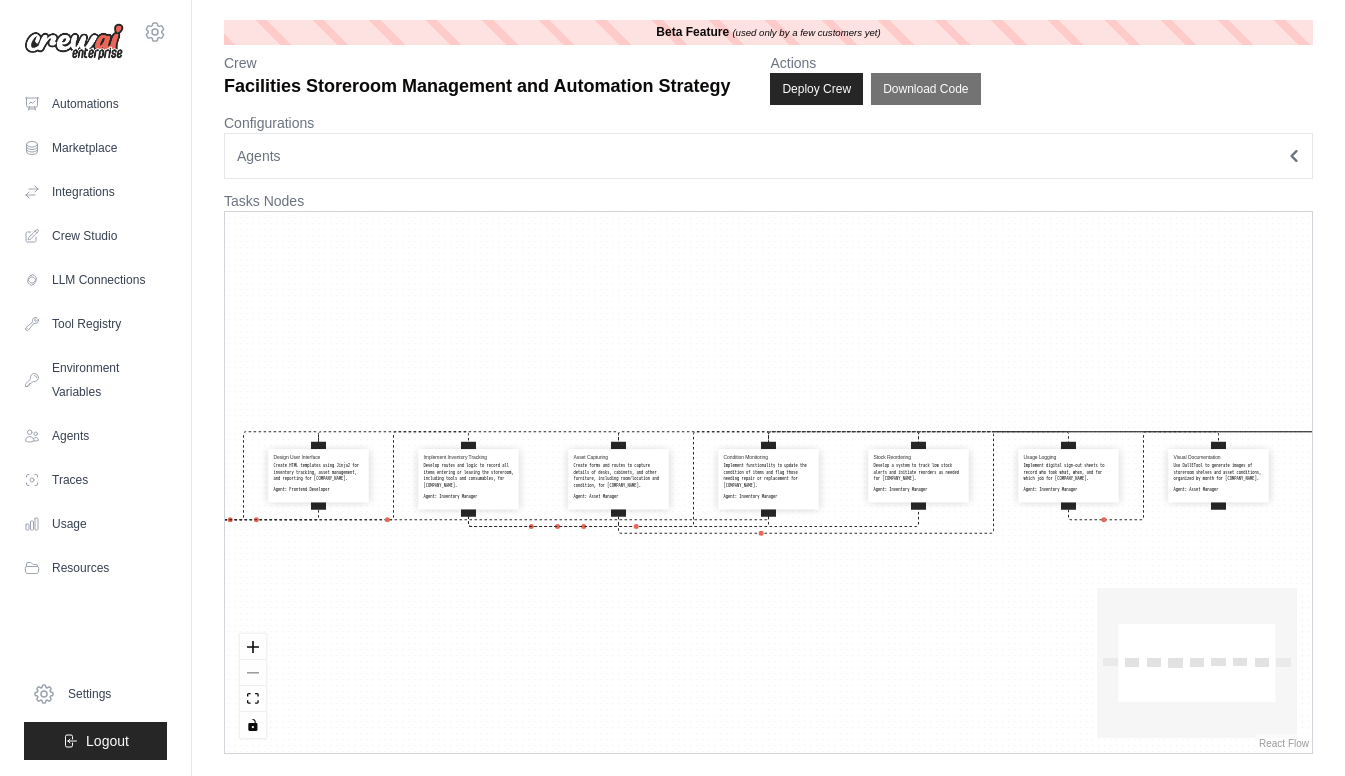 scroll, scrollTop: 0, scrollLeft: 0, axis: both 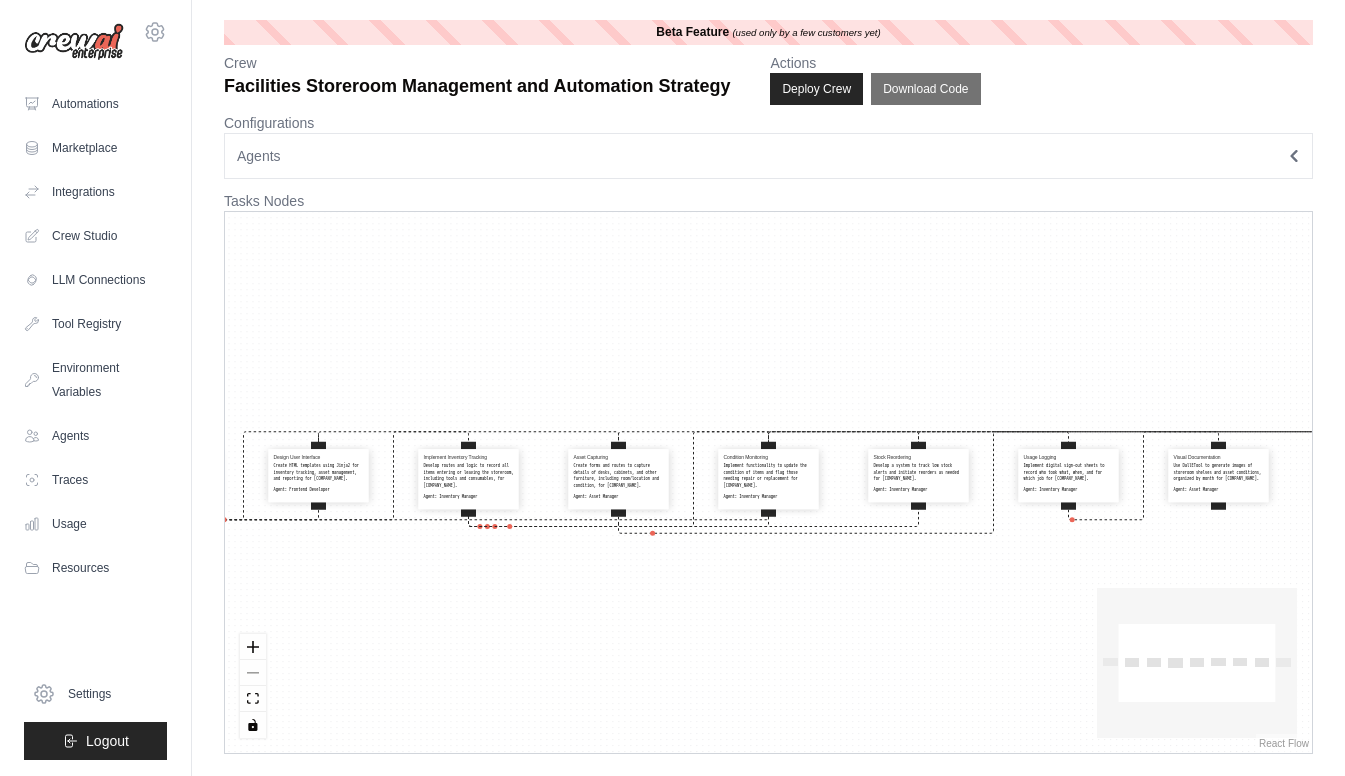 click on "Agents" at bounding box center [768, 156] 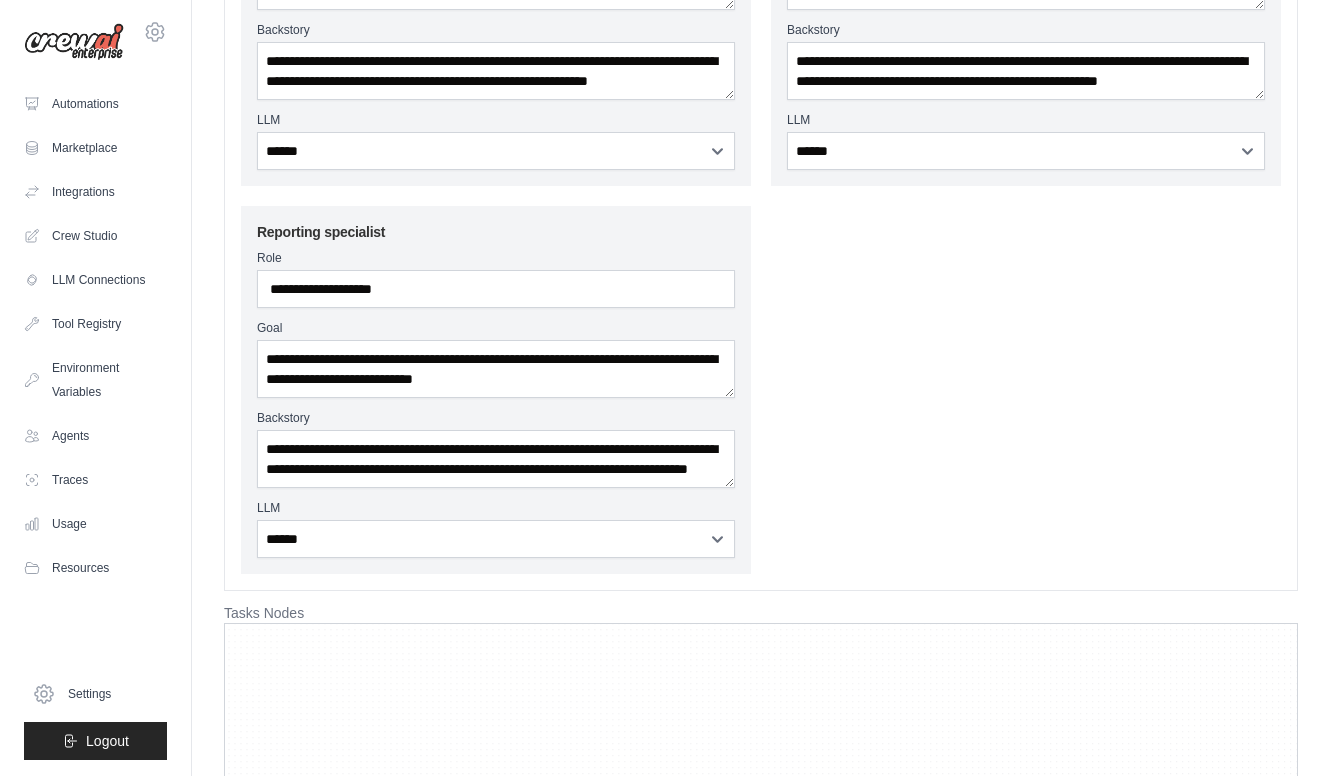 scroll, scrollTop: 760, scrollLeft: 0, axis: vertical 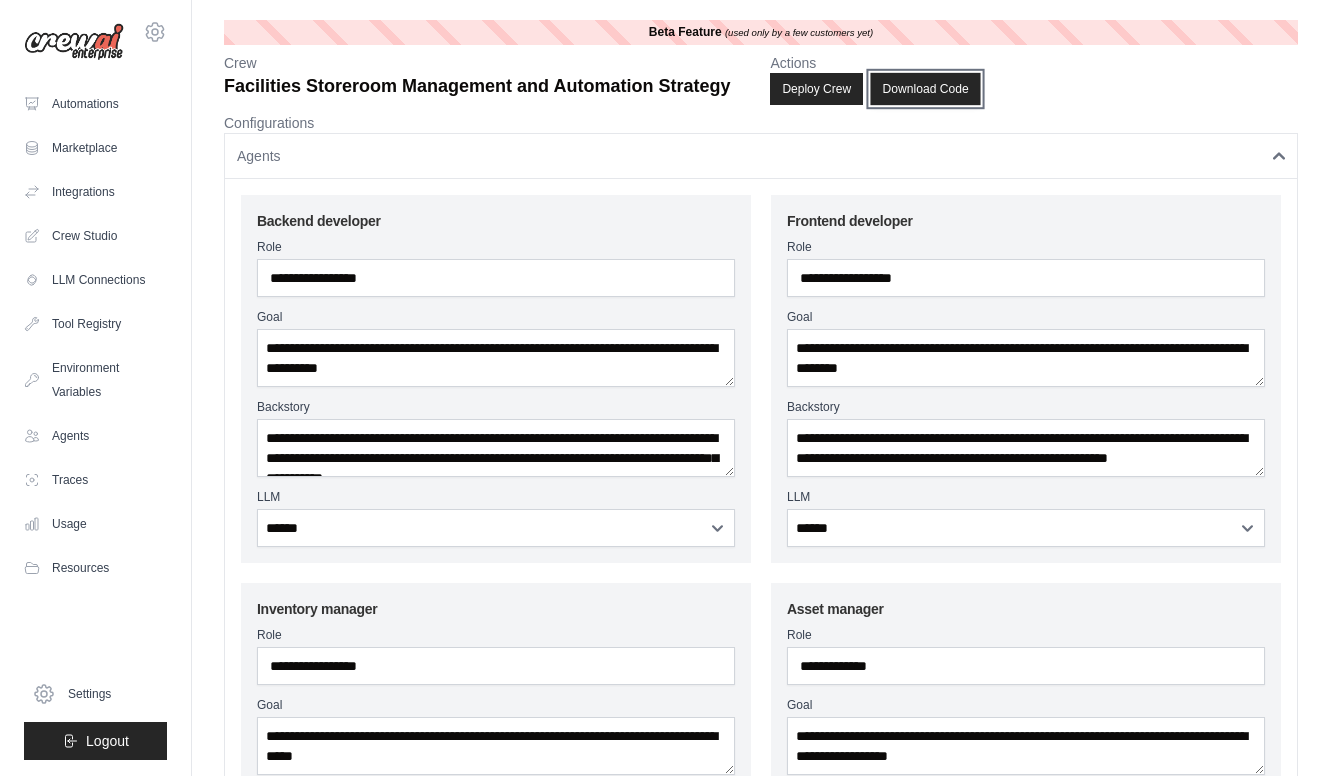 click on "Download Code" at bounding box center (926, 89) 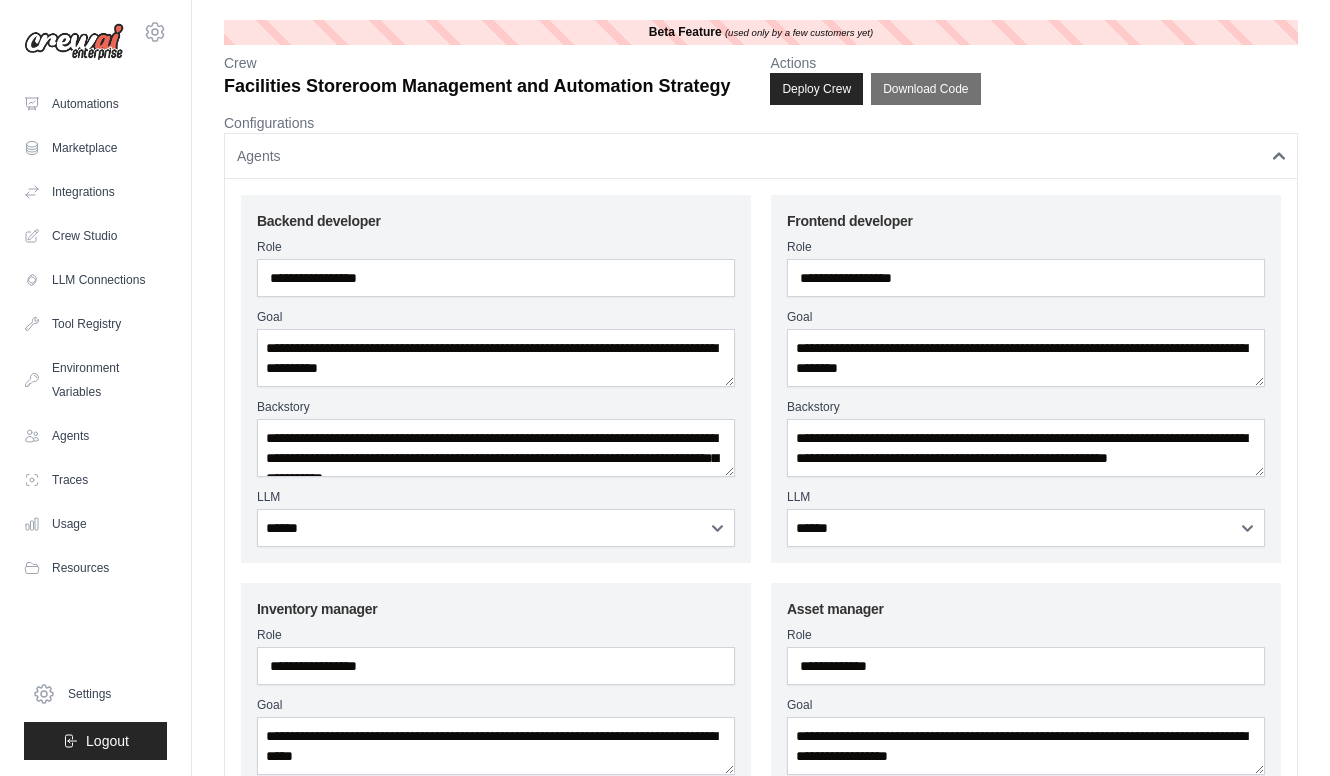 click on "Configurations" at bounding box center [761, 123] 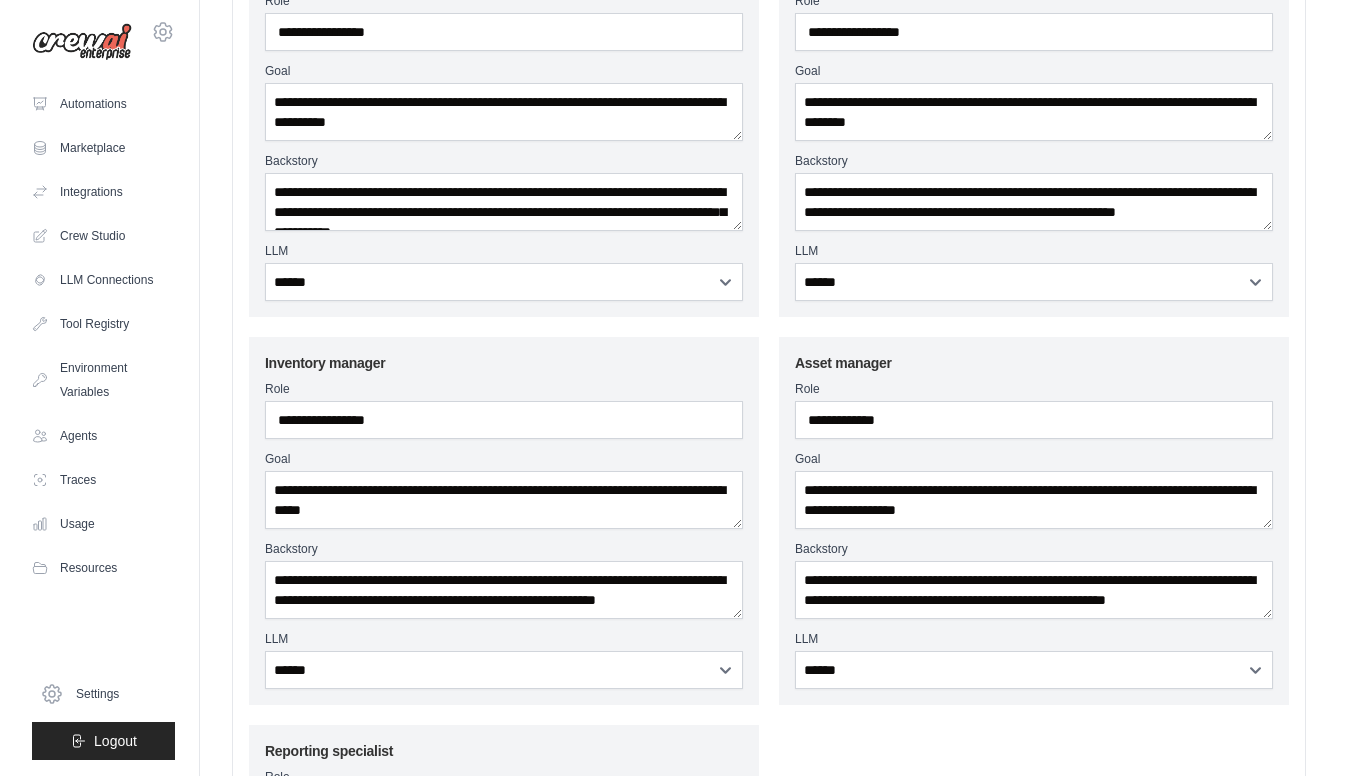 scroll, scrollTop: 0, scrollLeft: 0, axis: both 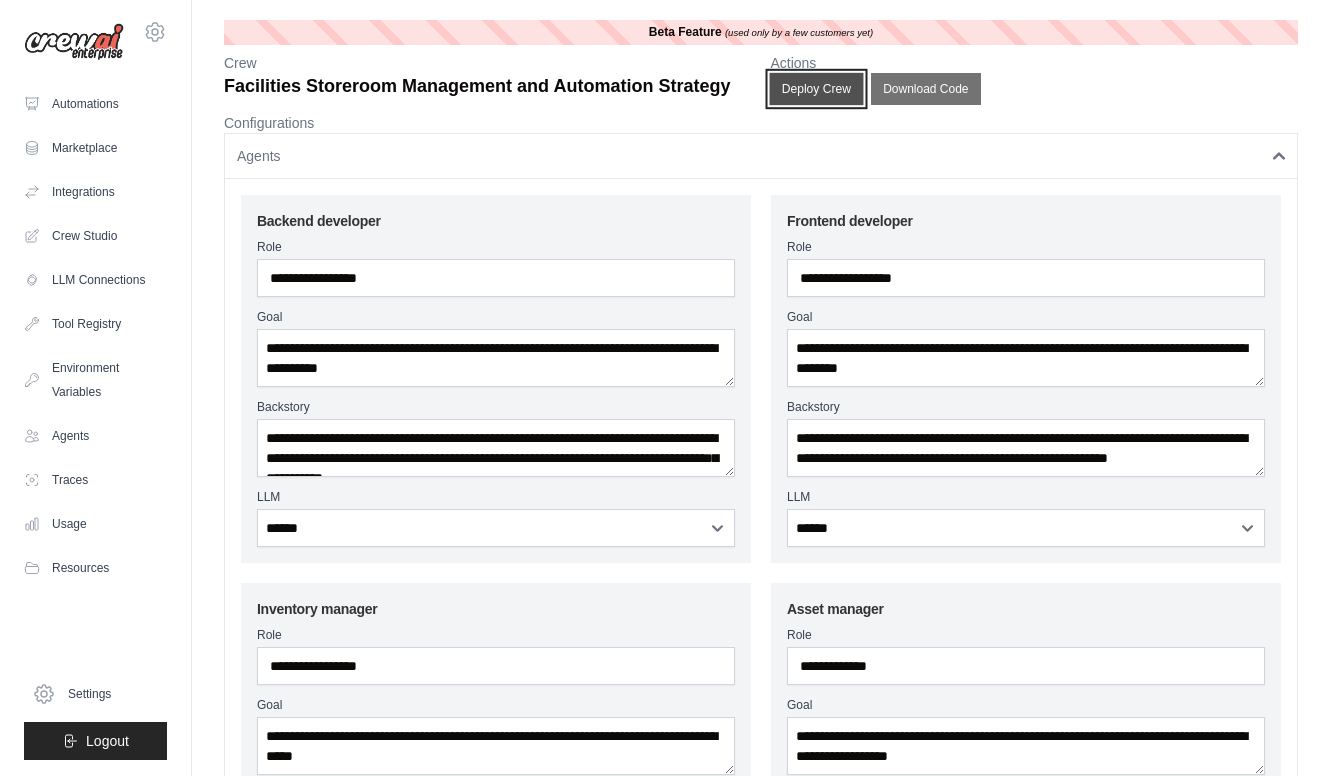 click on "Deploy Crew" at bounding box center [817, 89] 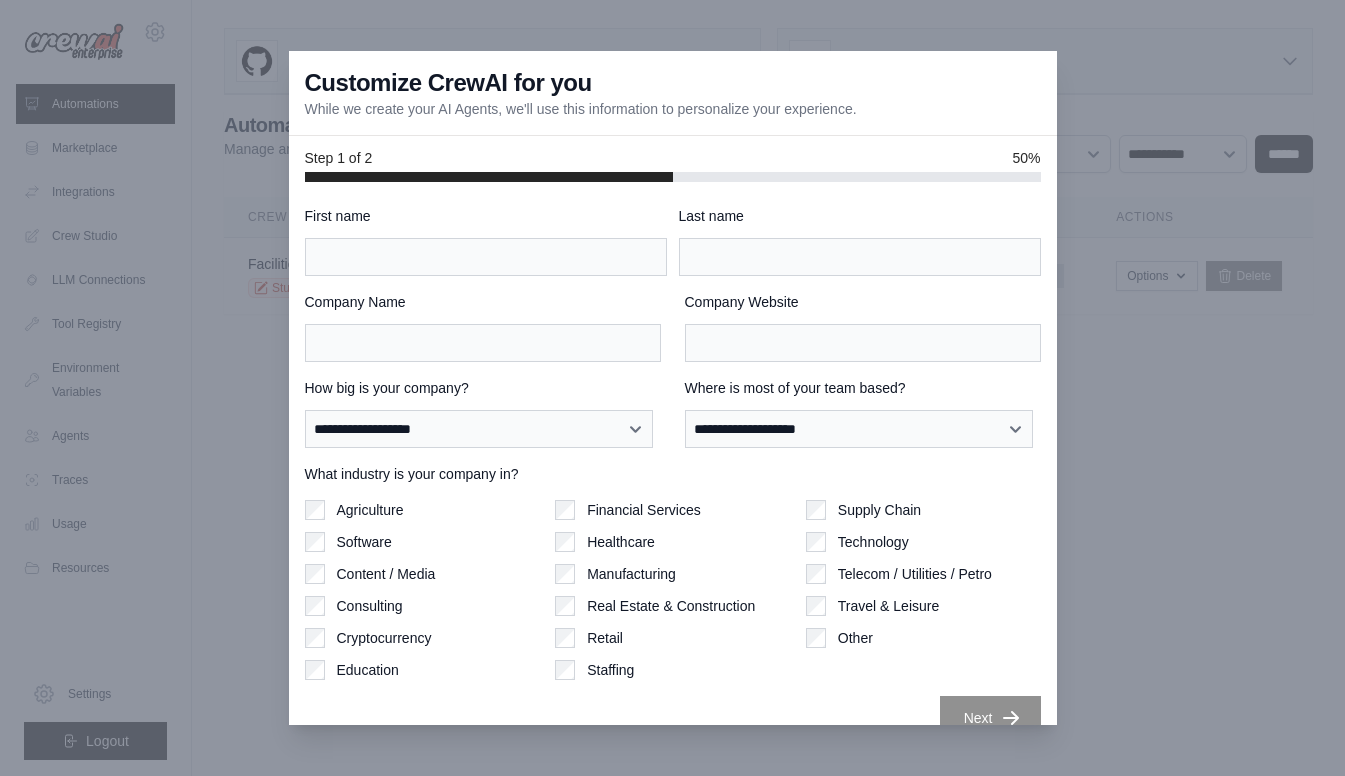 scroll, scrollTop: 0, scrollLeft: 0, axis: both 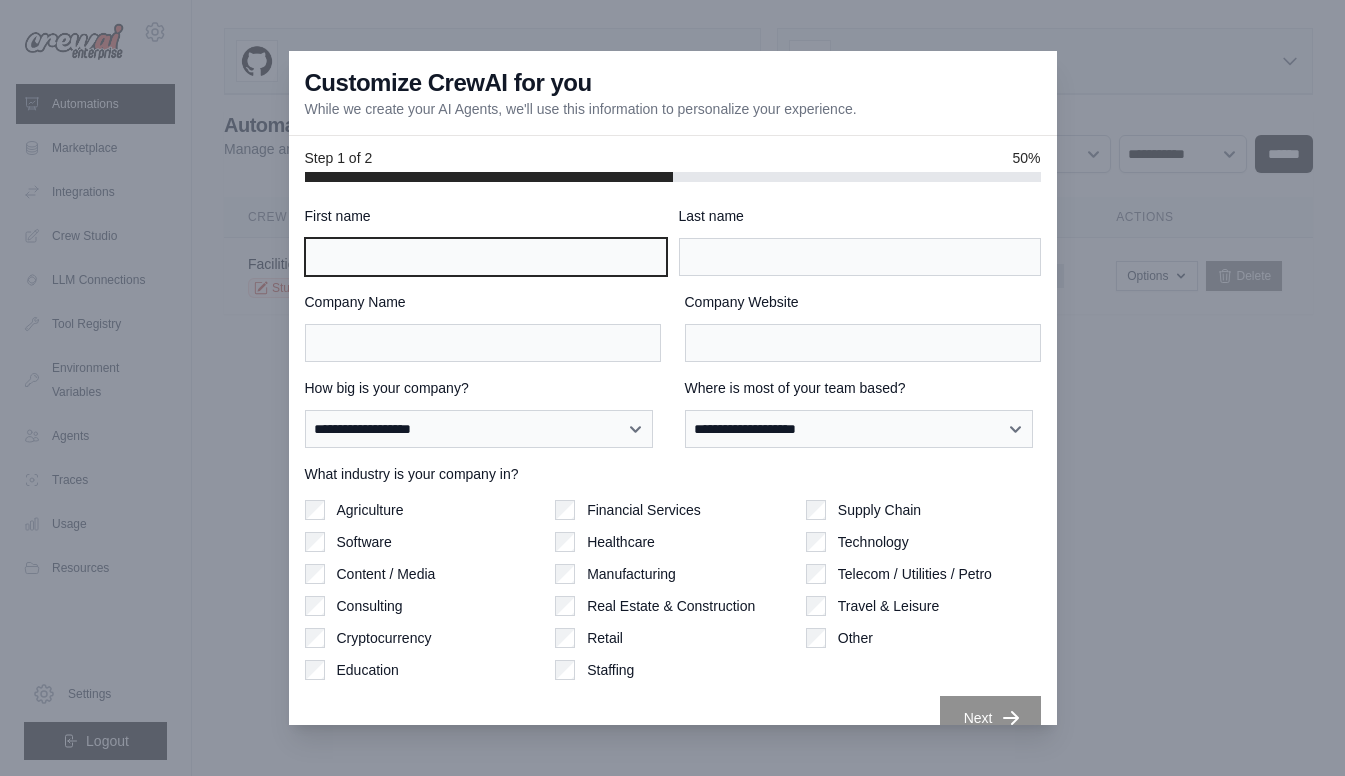 click on "First name" at bounding box center (486, 257) 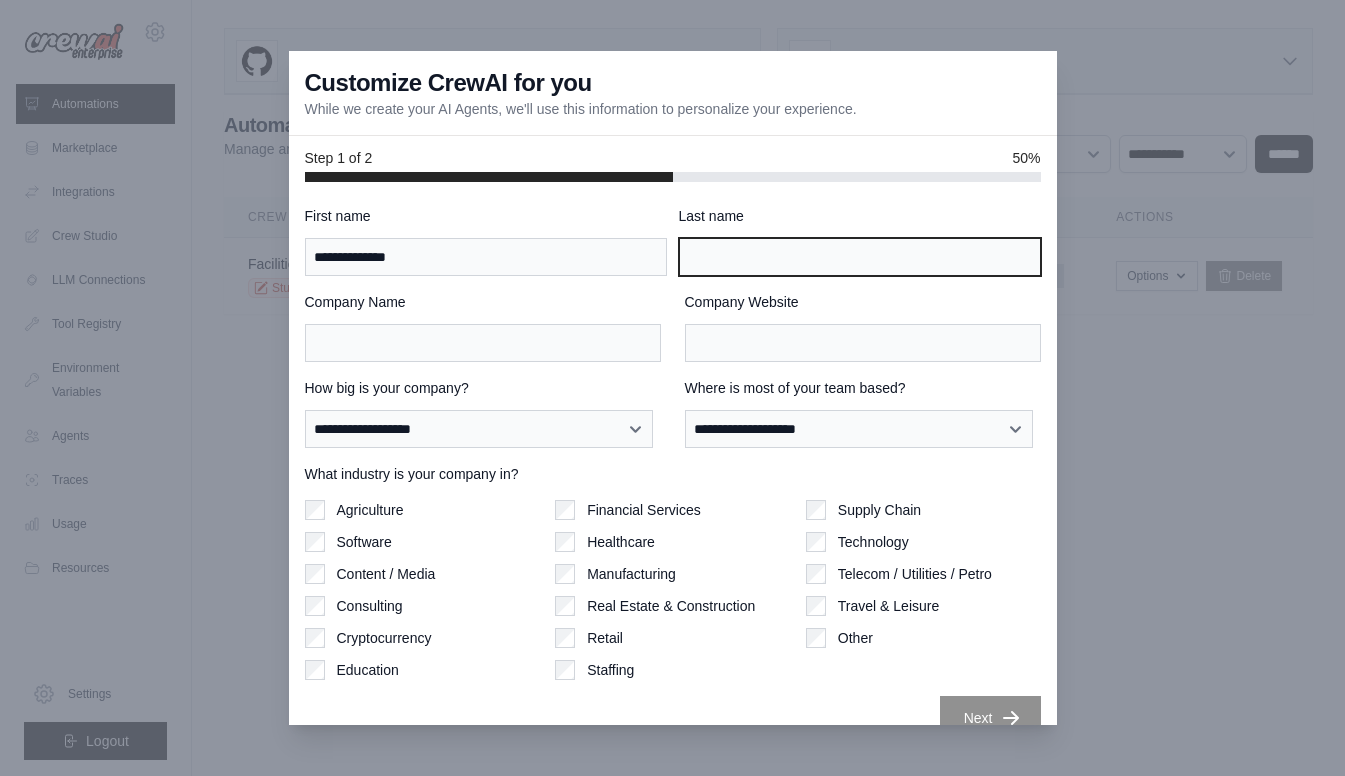 type on "*****" 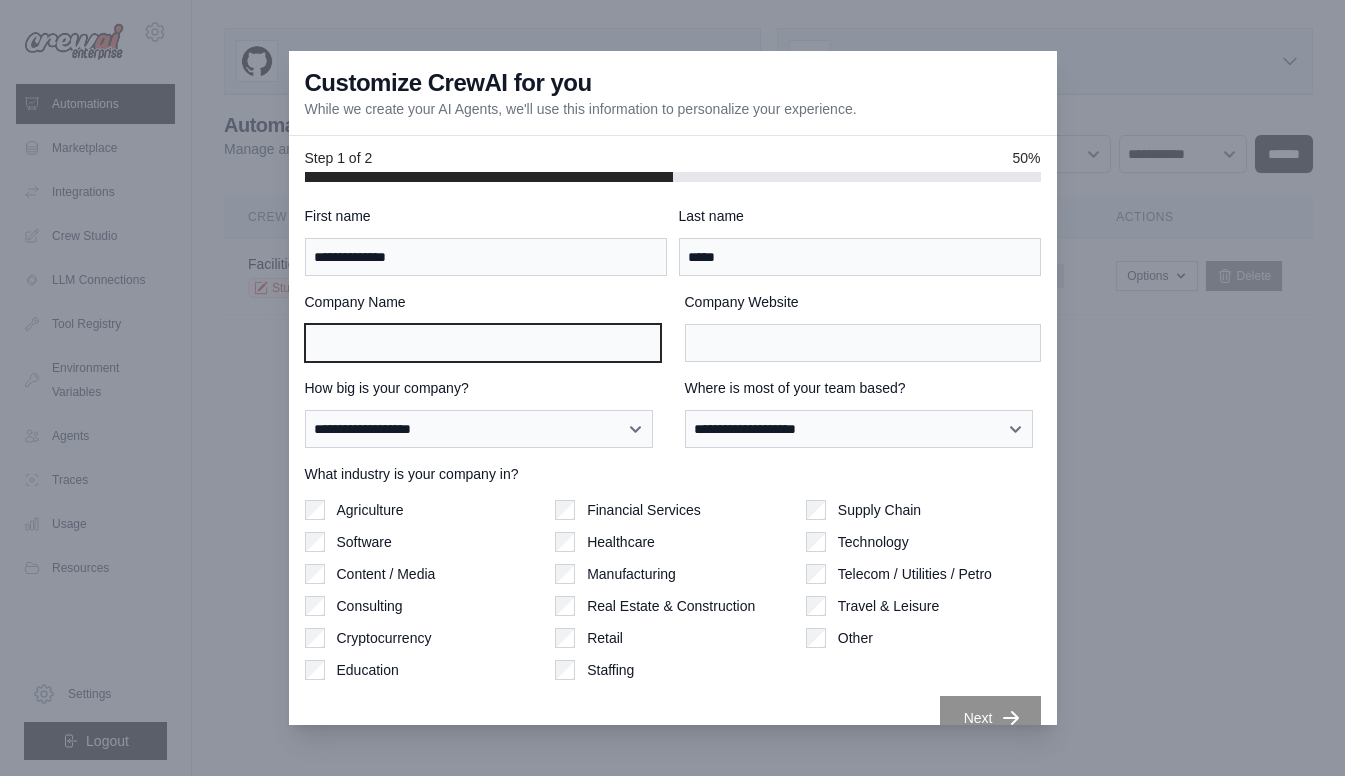 type on "*******" 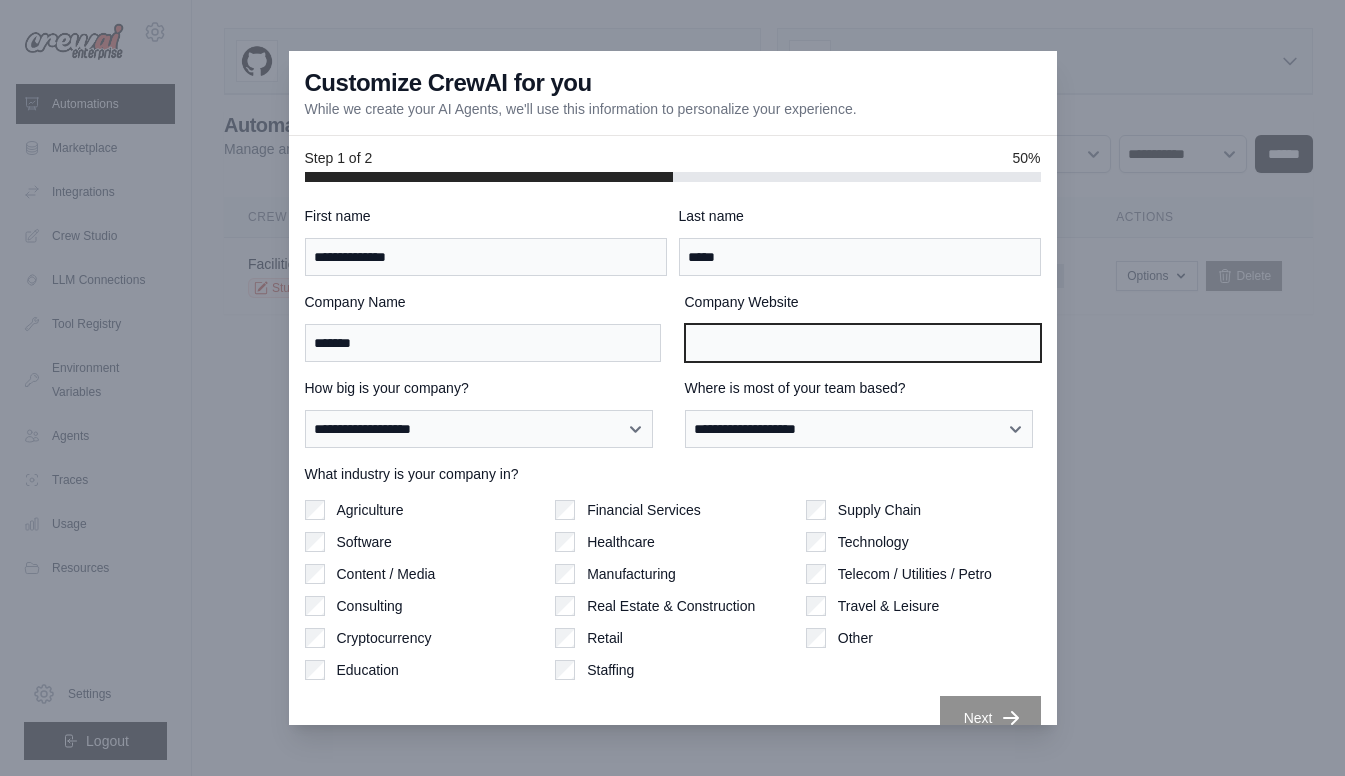 type on "*******" 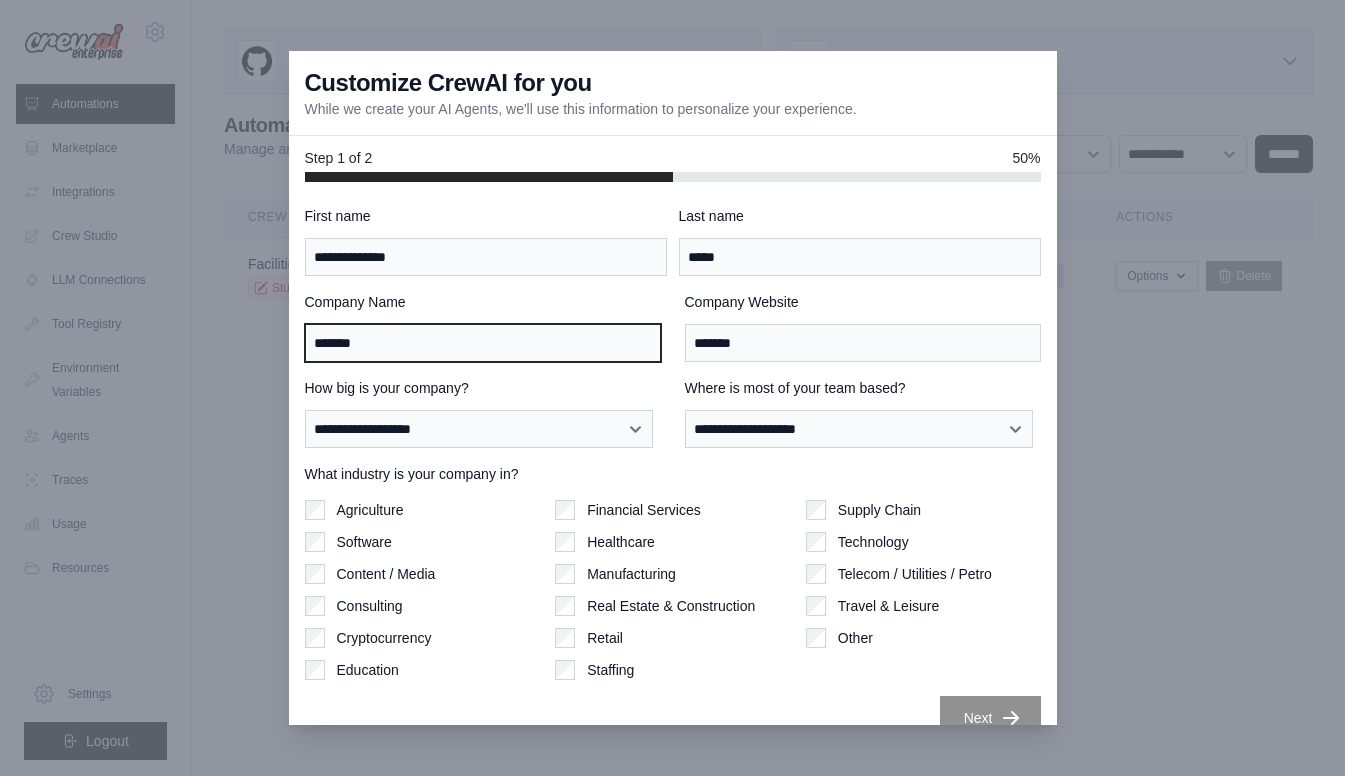 click on "*******" at bounding box center (483, 343) 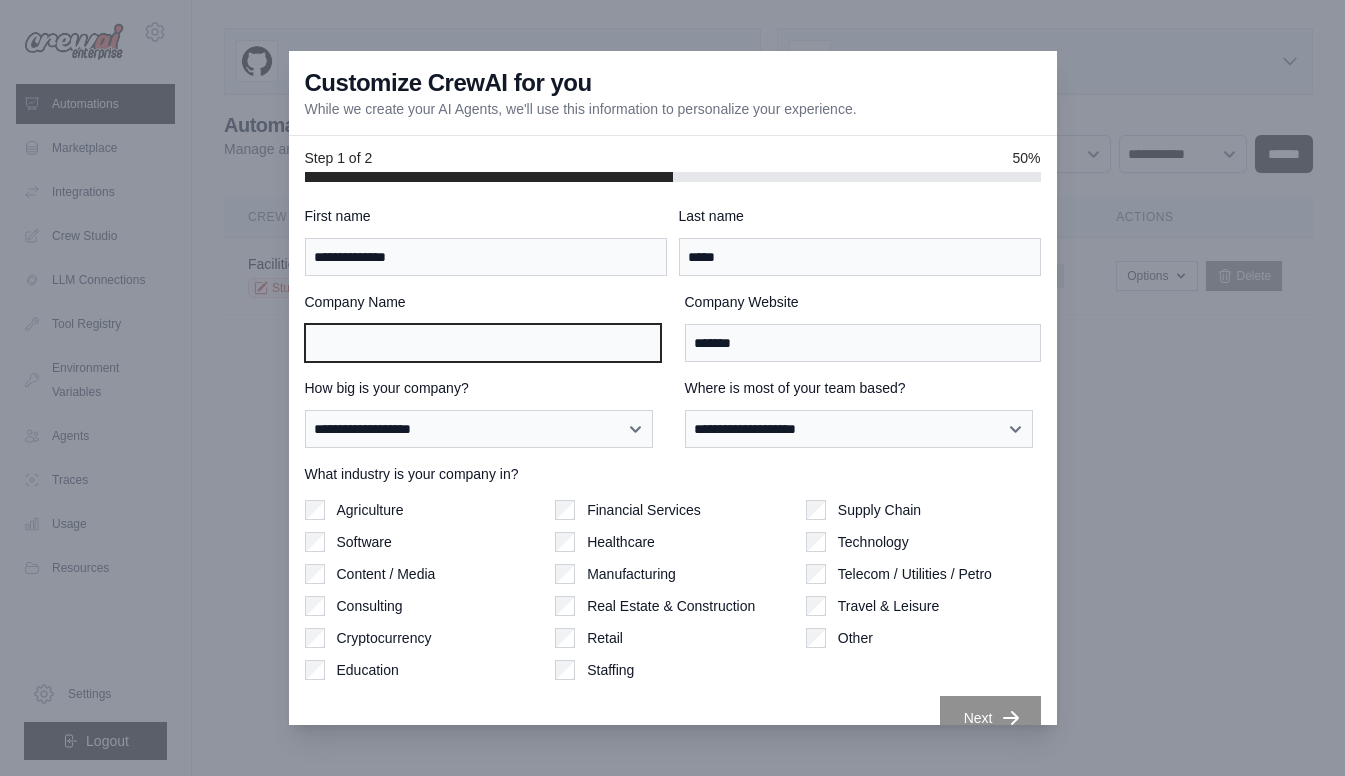 type 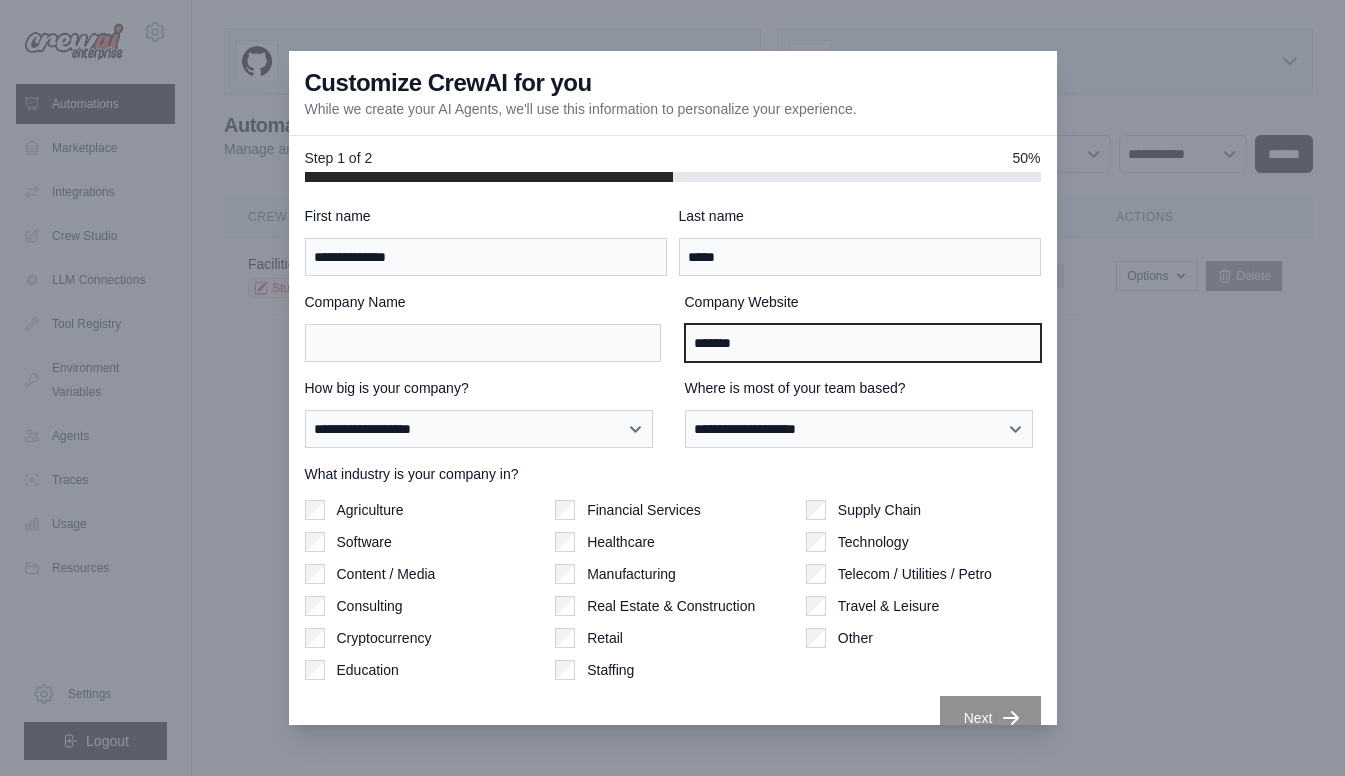 click on "*******" at bounding box center [863, 343] 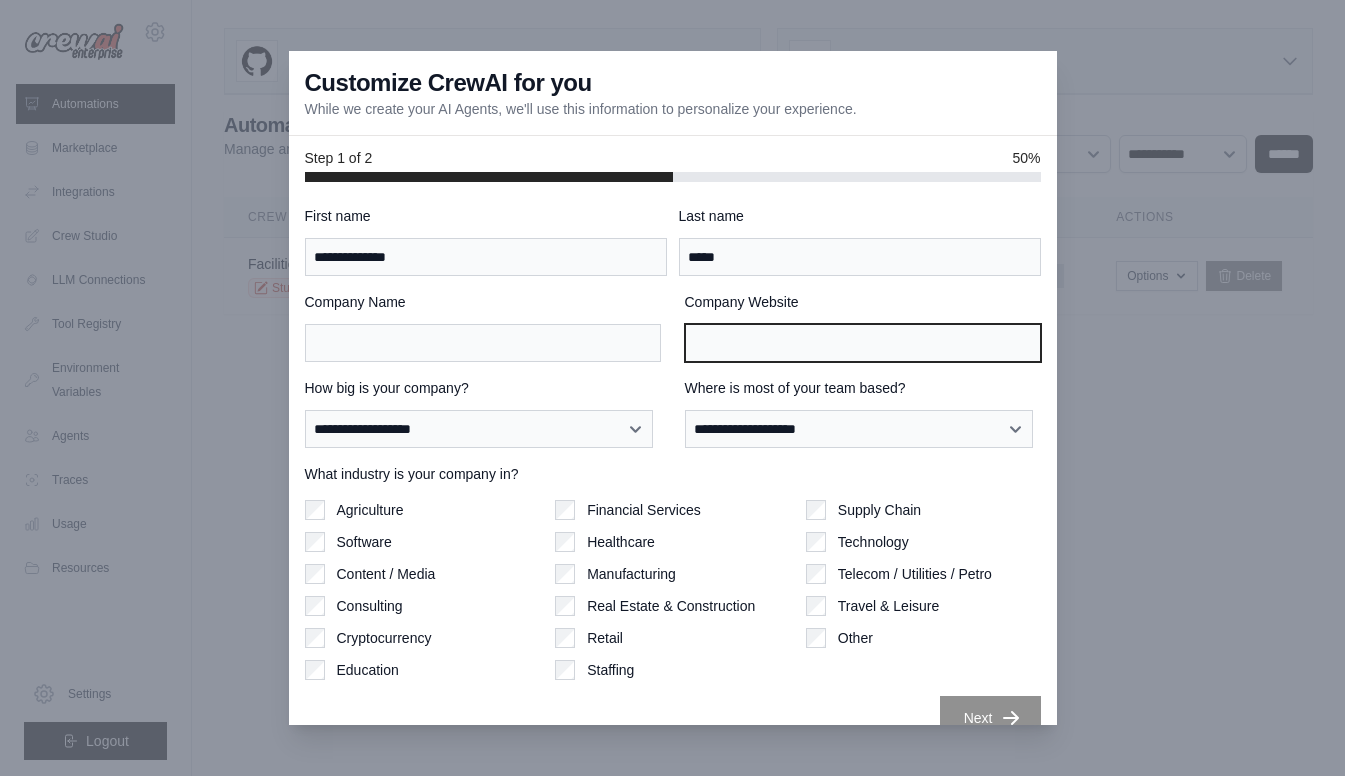 type 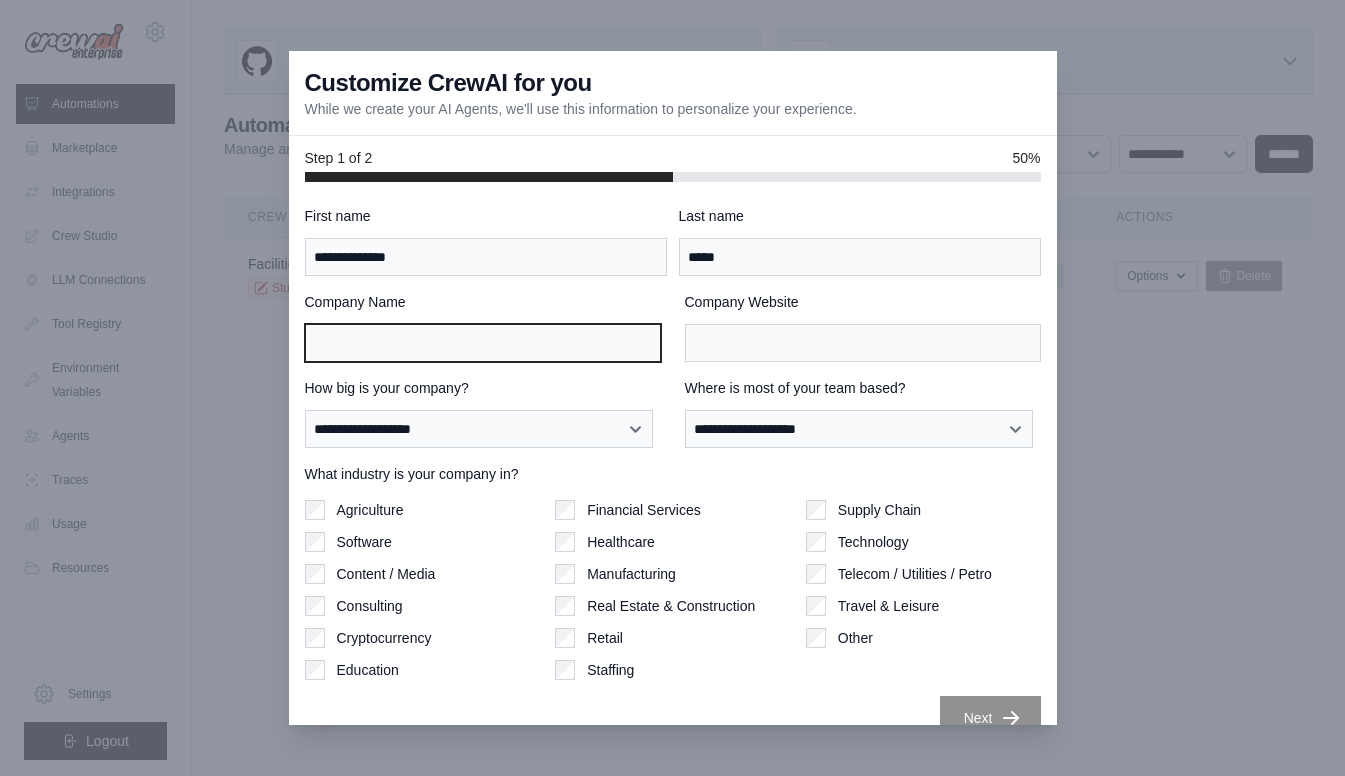 click on "Company Name" at bounding box center [483, 343] 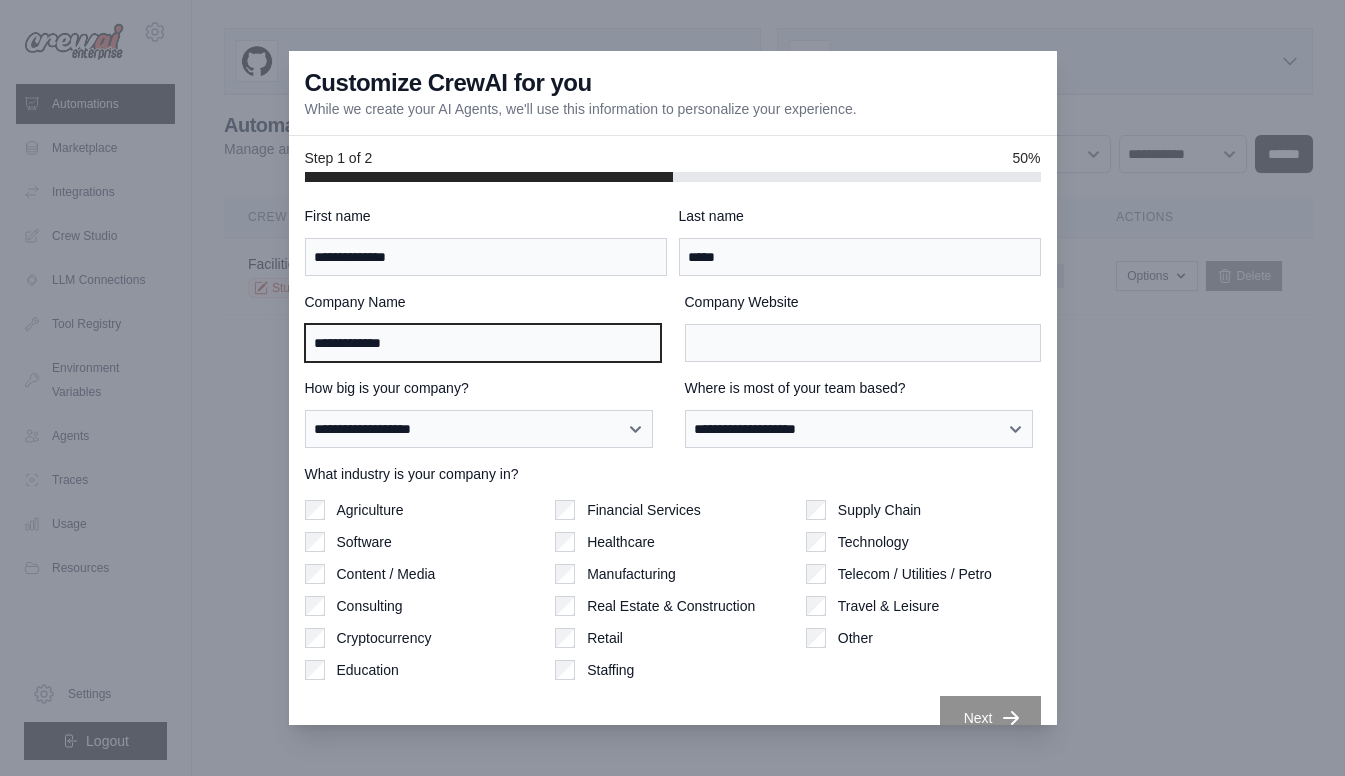 type on "**********" 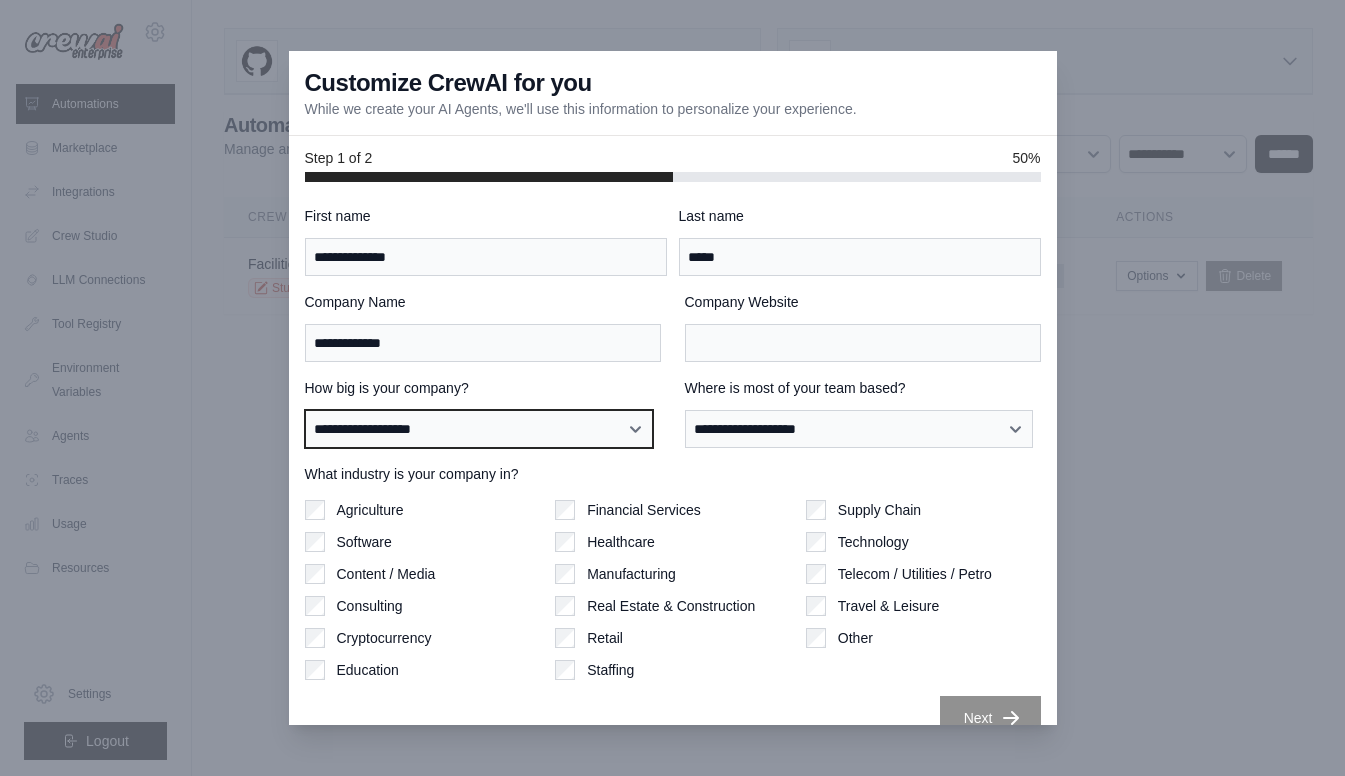 click on "**********" at bounding box center (479, 429) 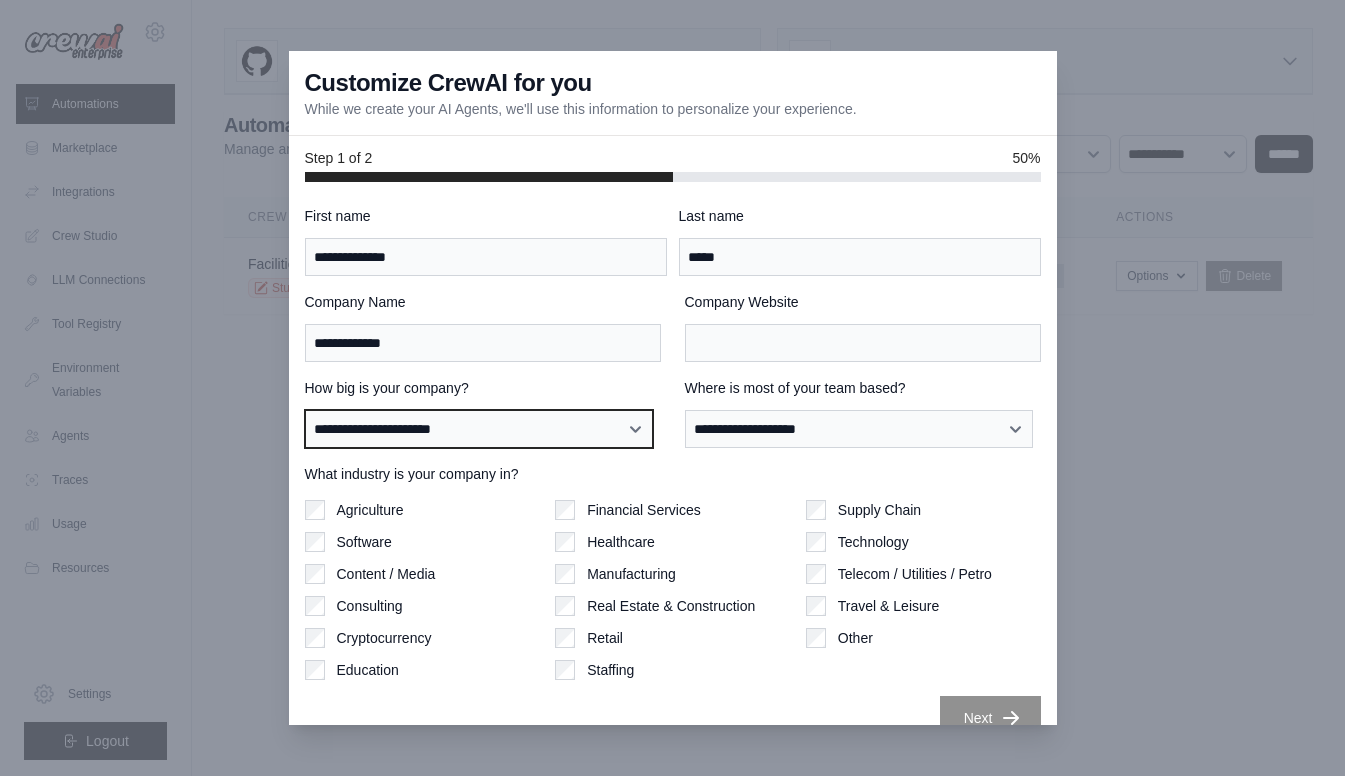click on "**********" at bounding box center [479, 429] 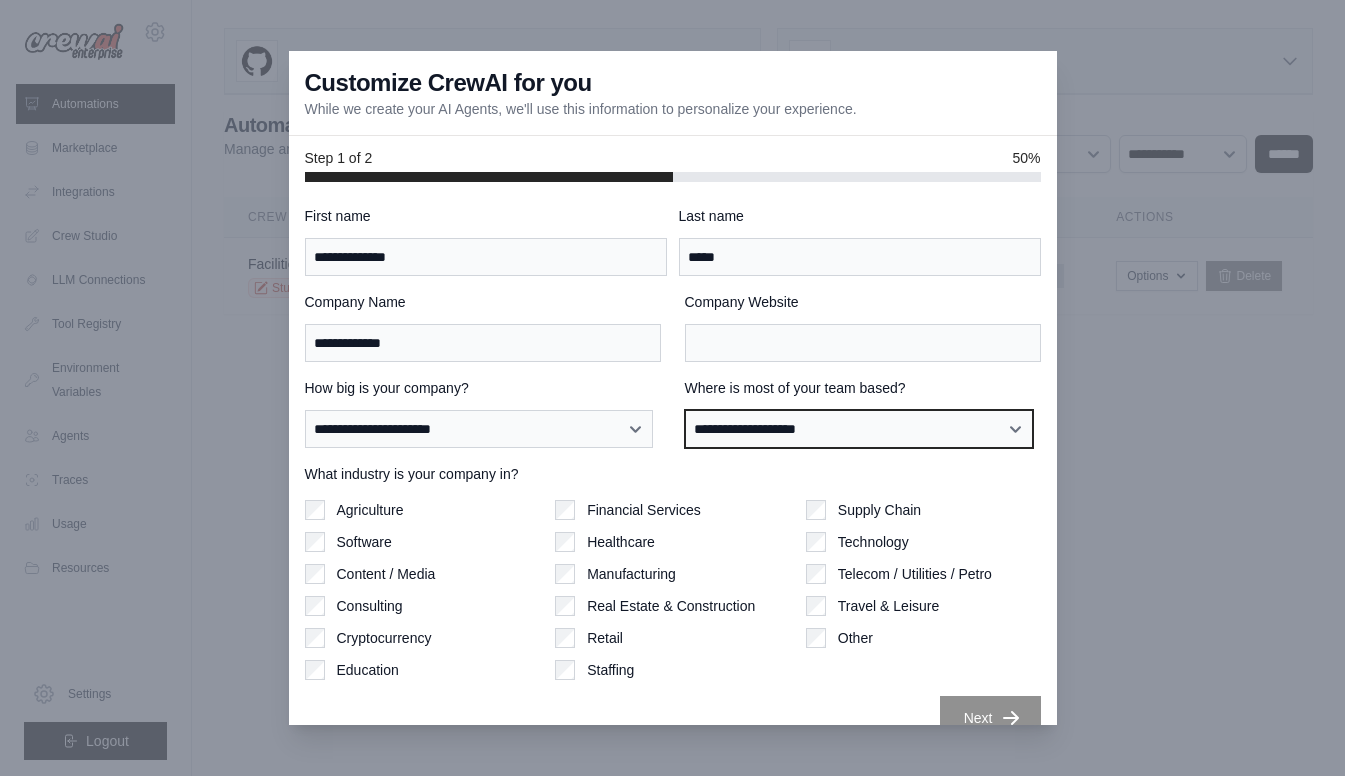 click on "**********" at bounding box center [859, 429] 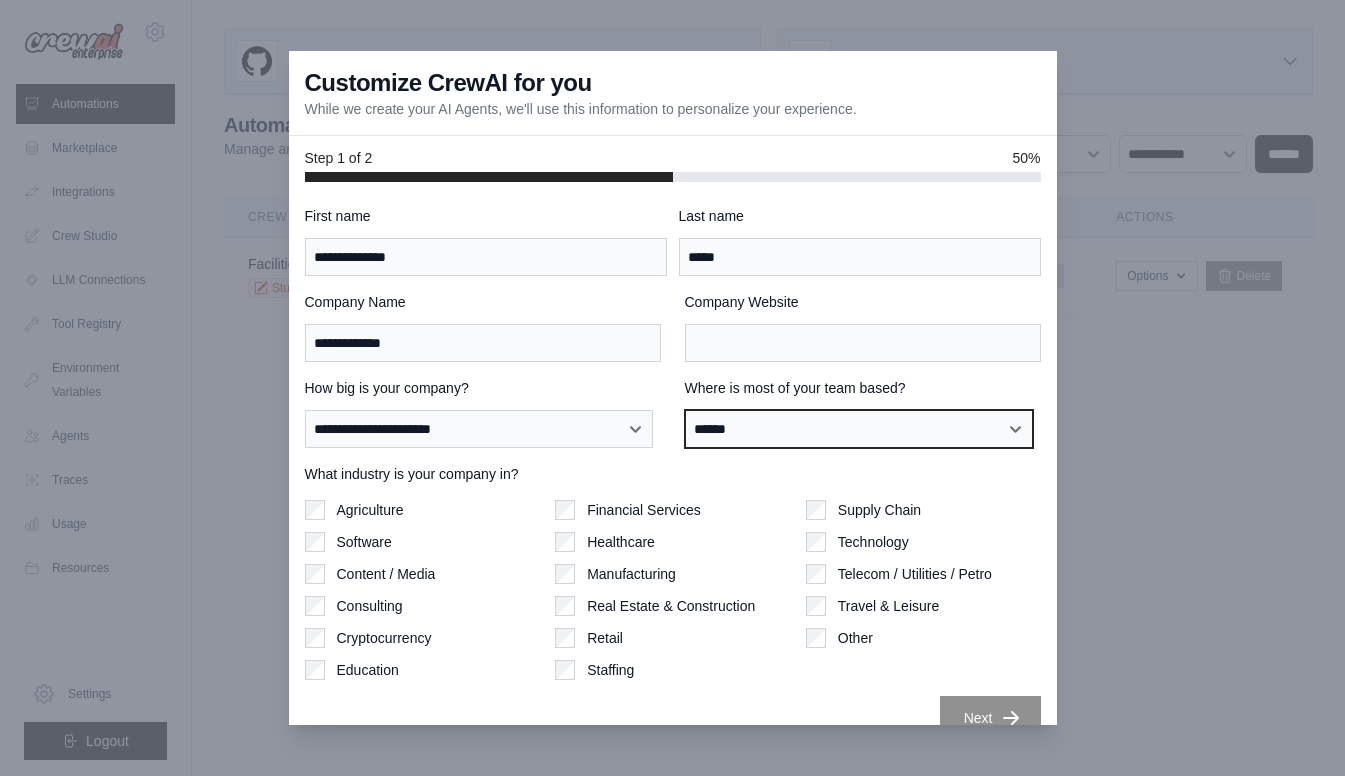 click on "**********" at bounding box center (859, 429) 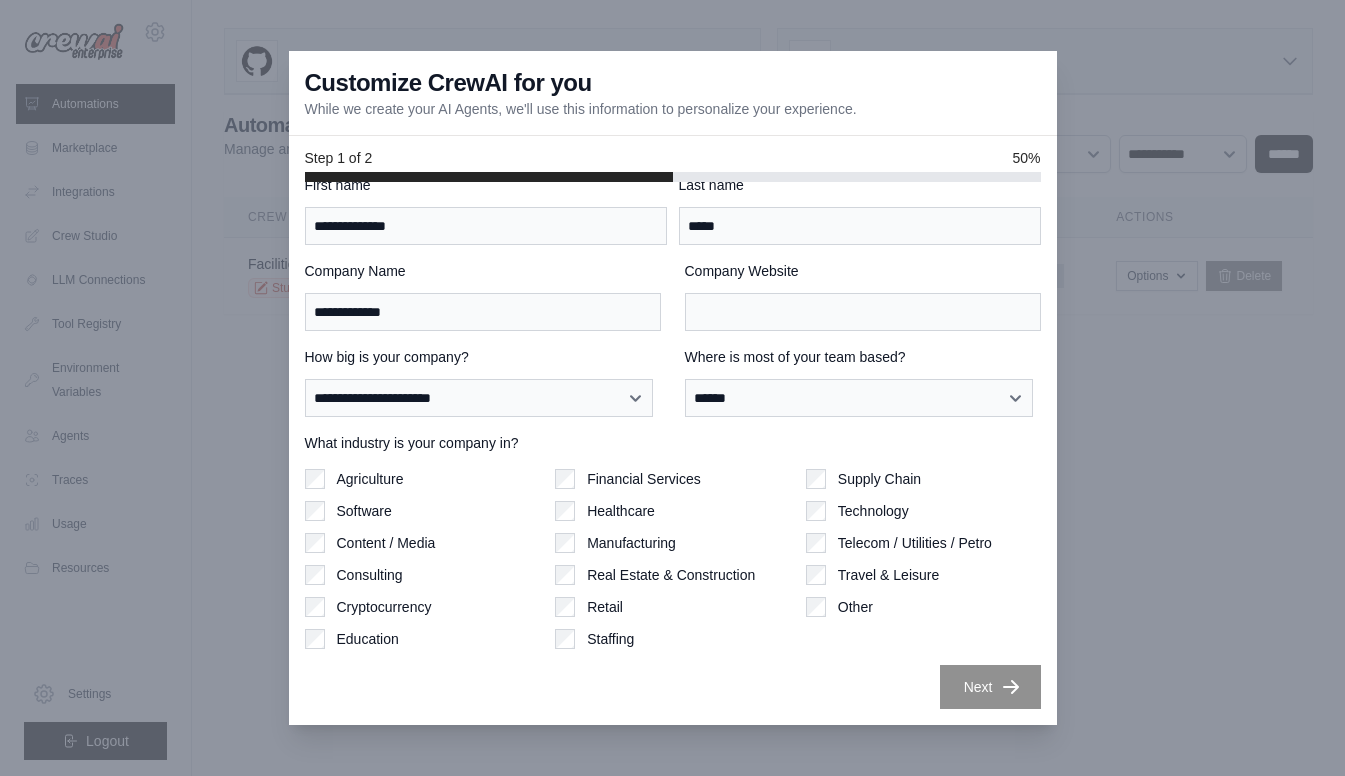 click on "Education" at bounding box center (368, 639) 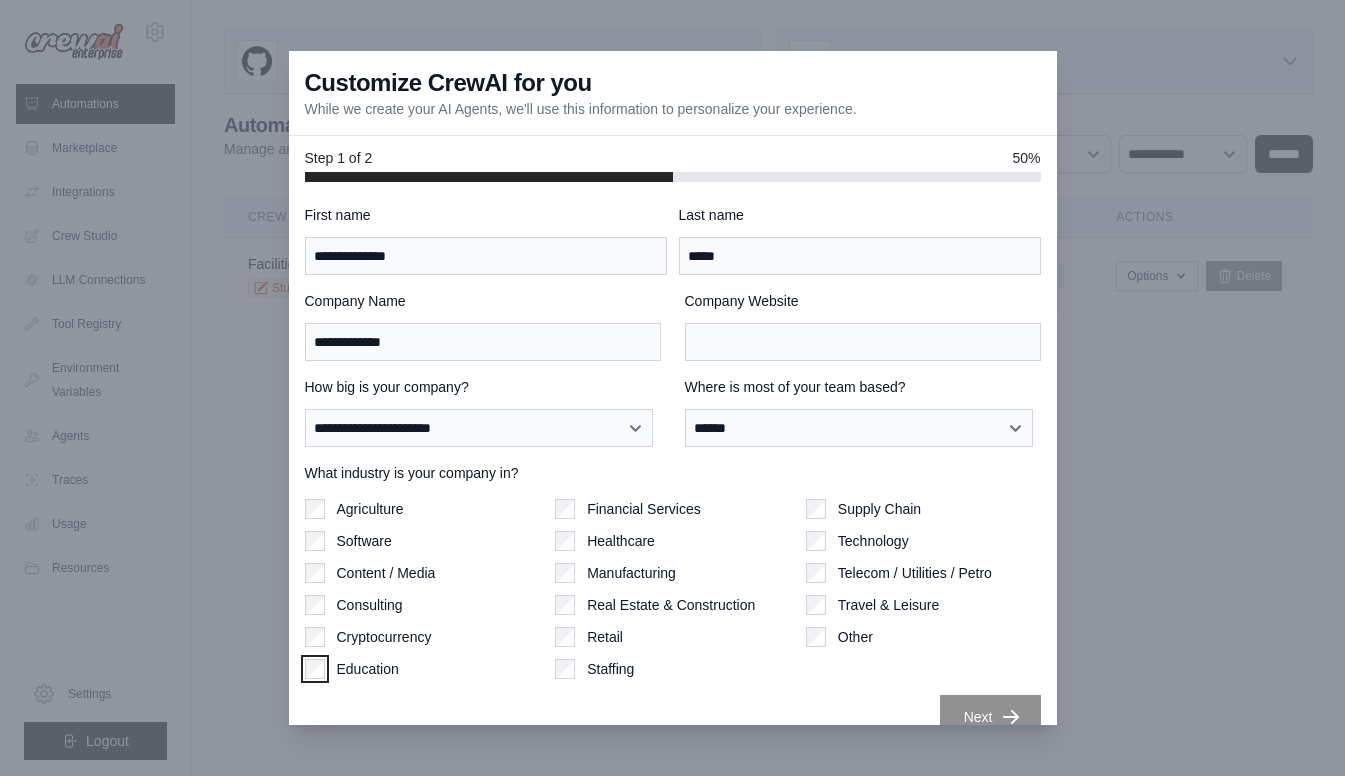scroll, scrollTop: 0, scrollLeft: 0, axis: both 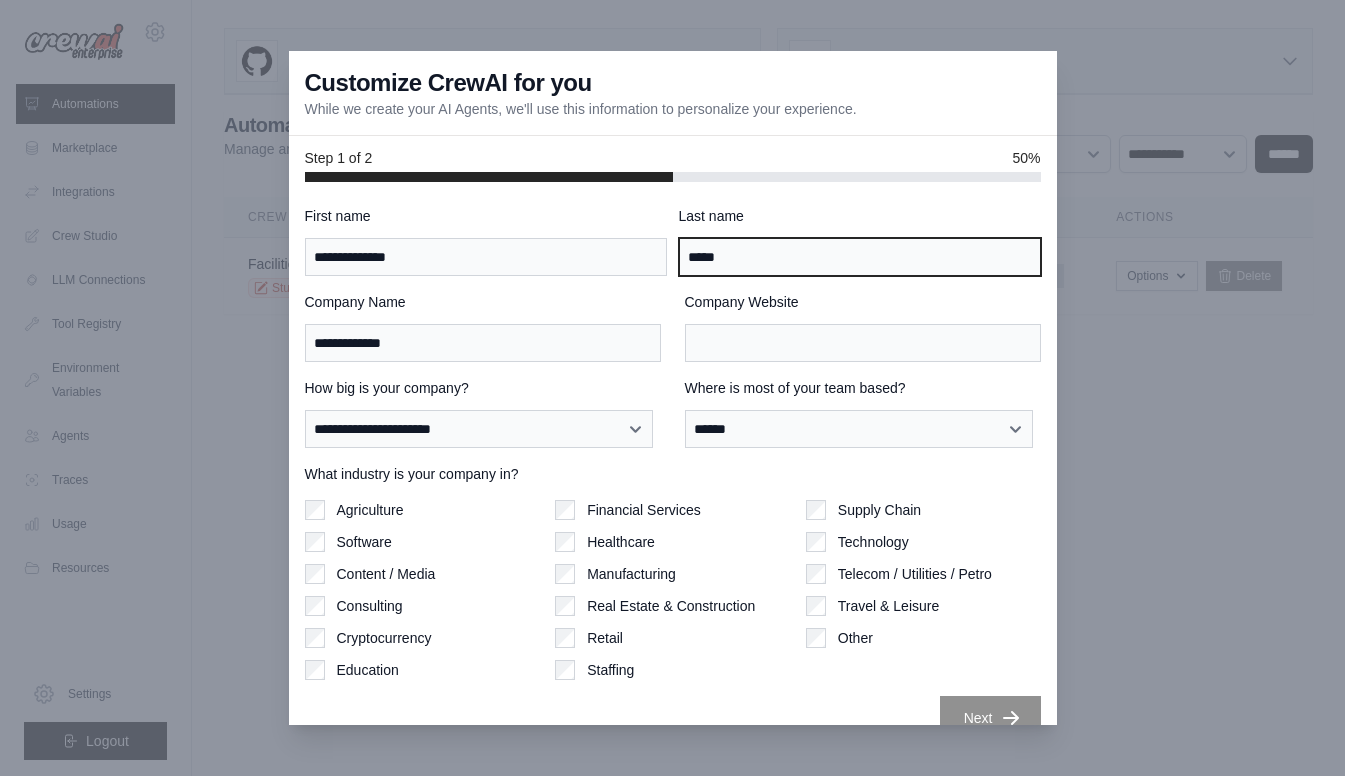 click on "*****" at bounding box center [860, 257] 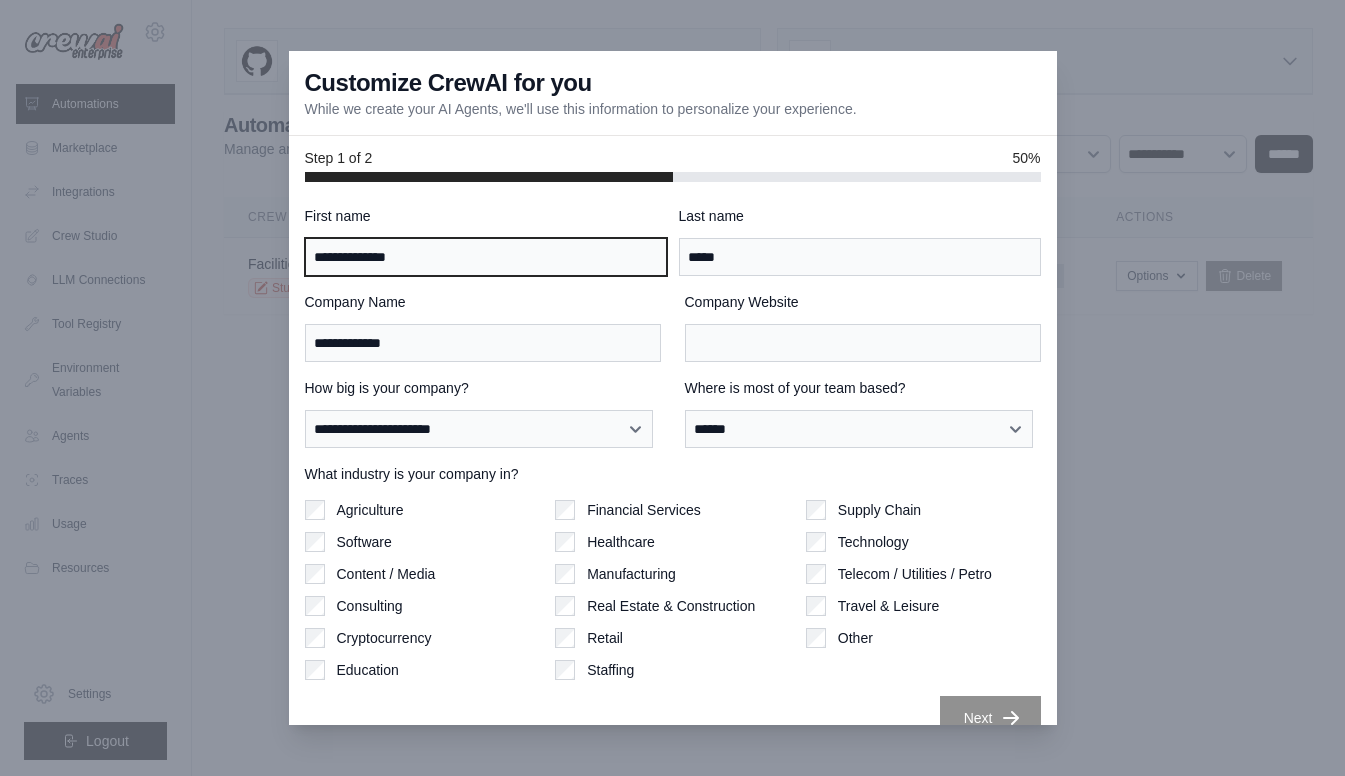 click on "**********" at bounding box center [486, 257] 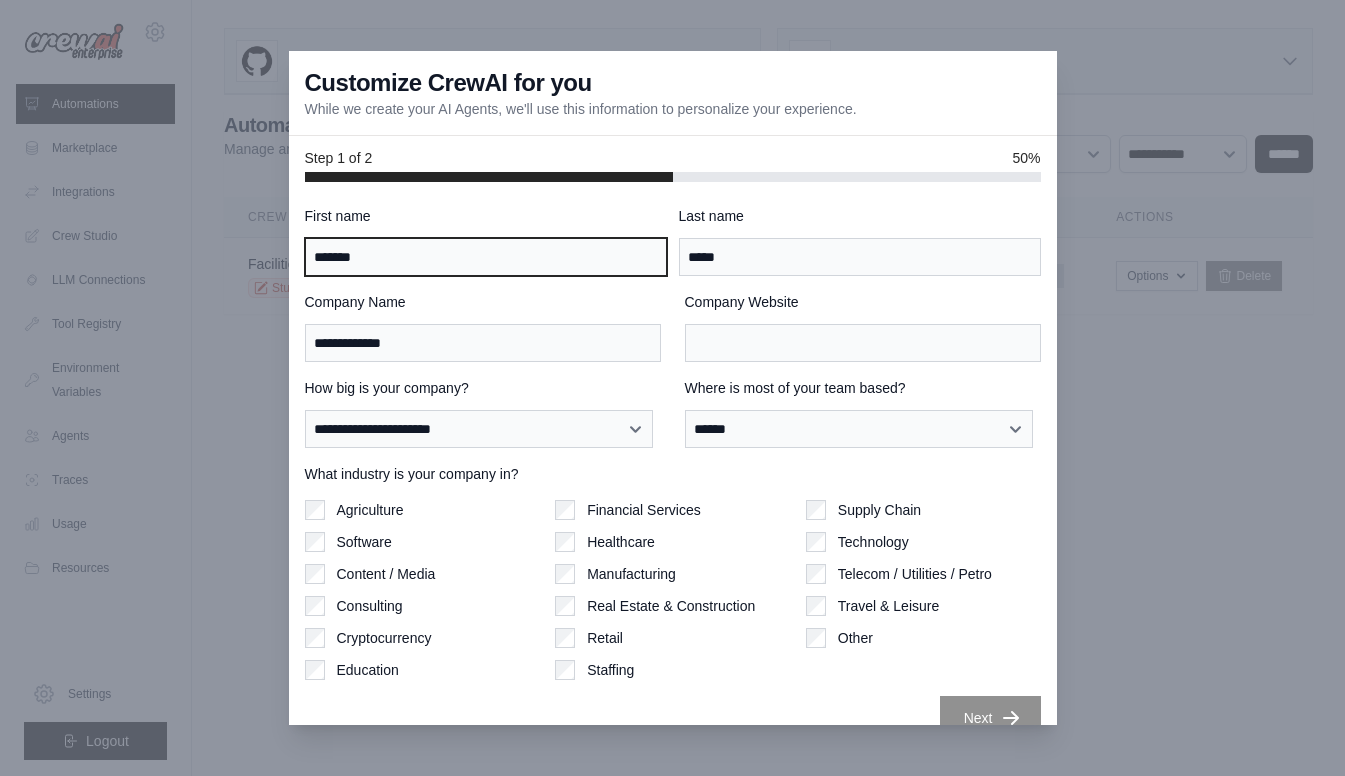 type on "******" 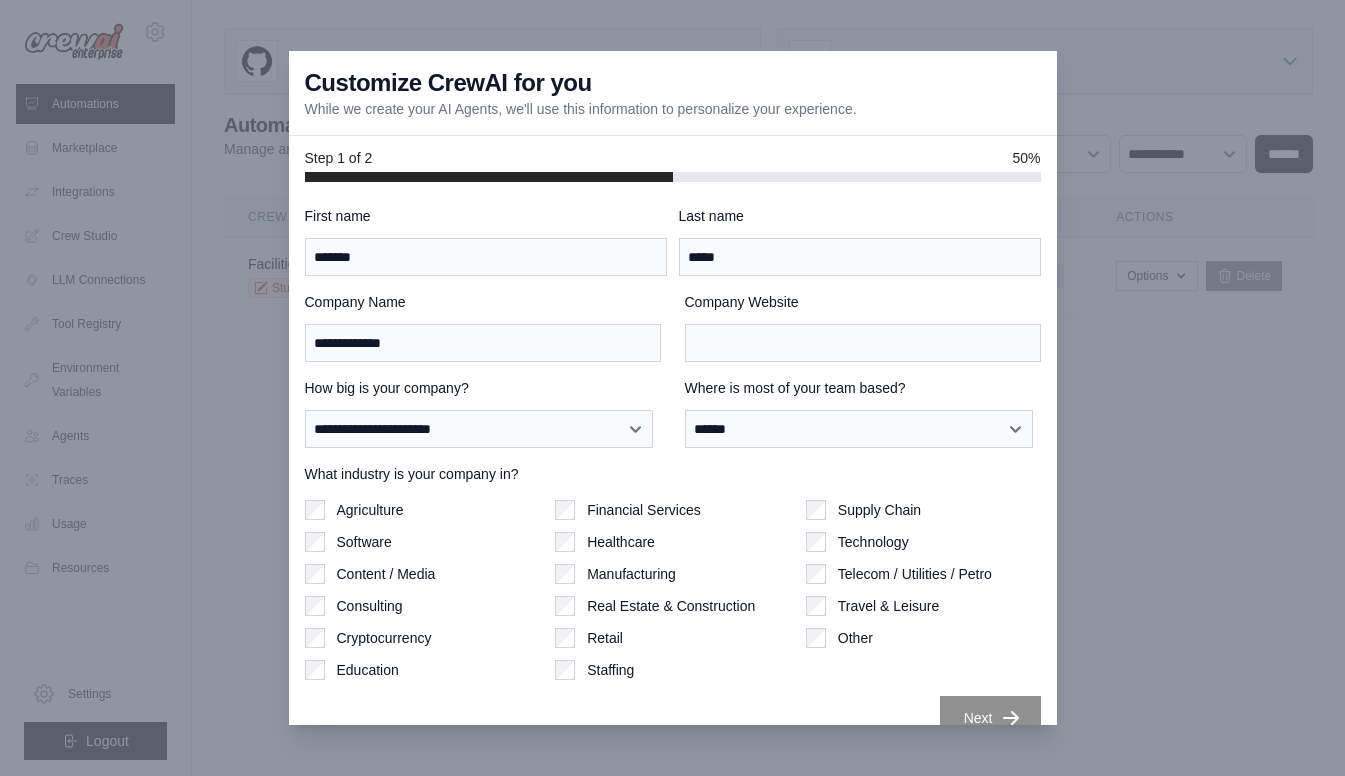 click on "What industry is your company in?" at bounding box center (673, 474) 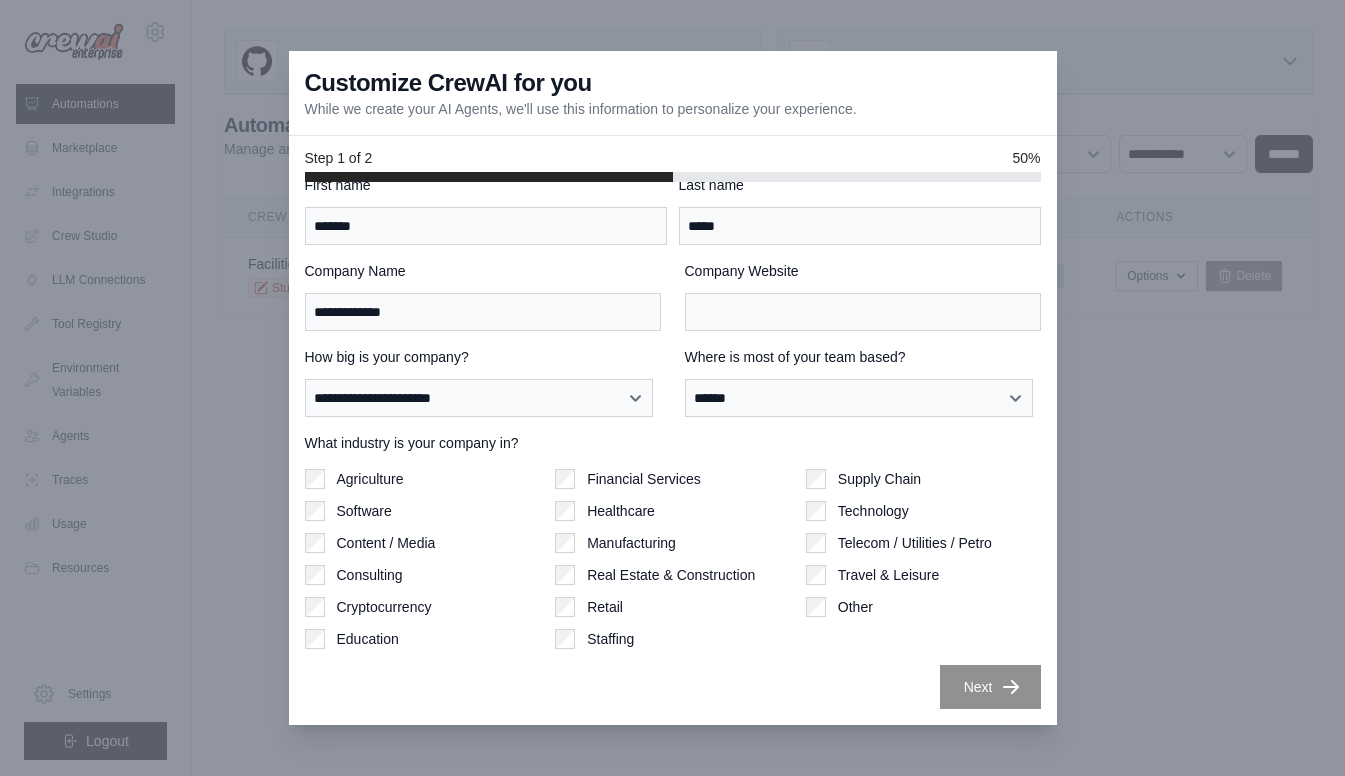 scroll, scrollTop: 0, scrollLeft: 0, axis: both 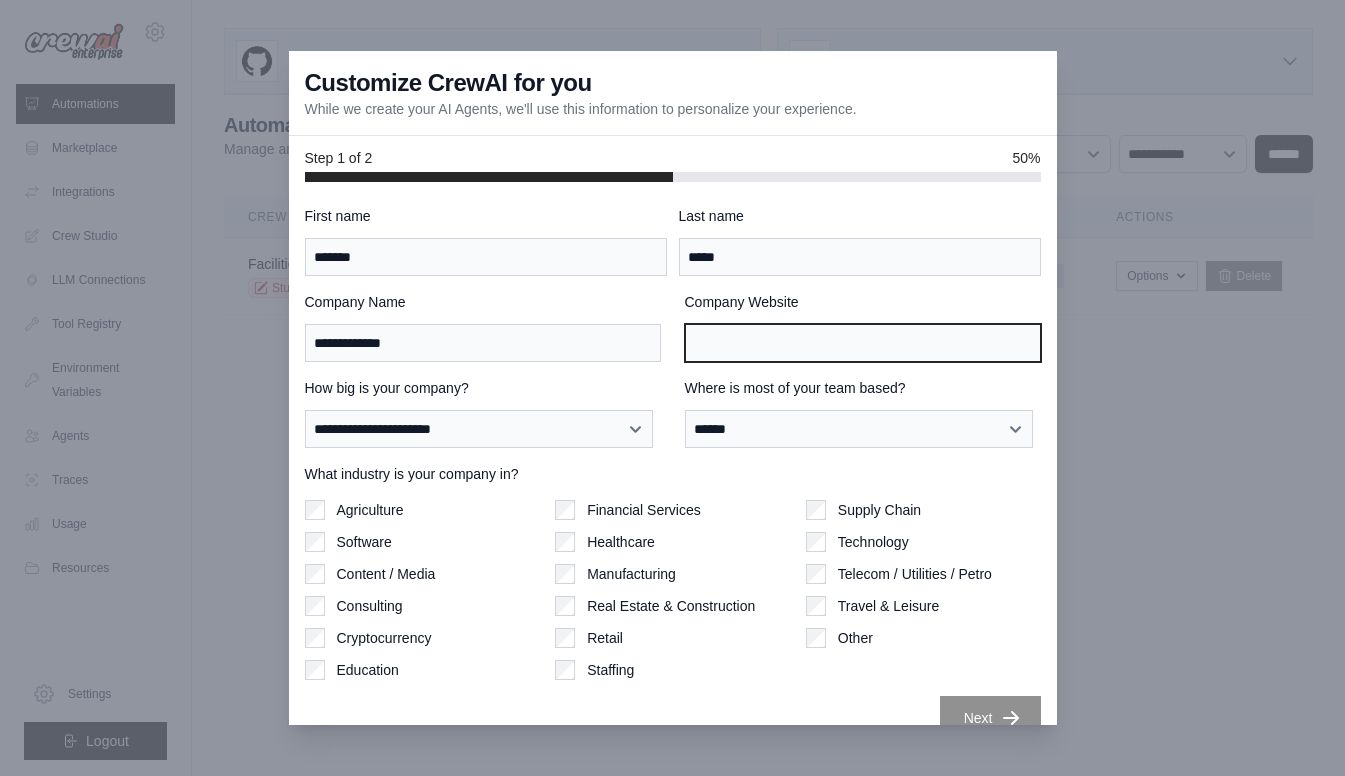 click on "Company Website" at bounding box center (863, 343) 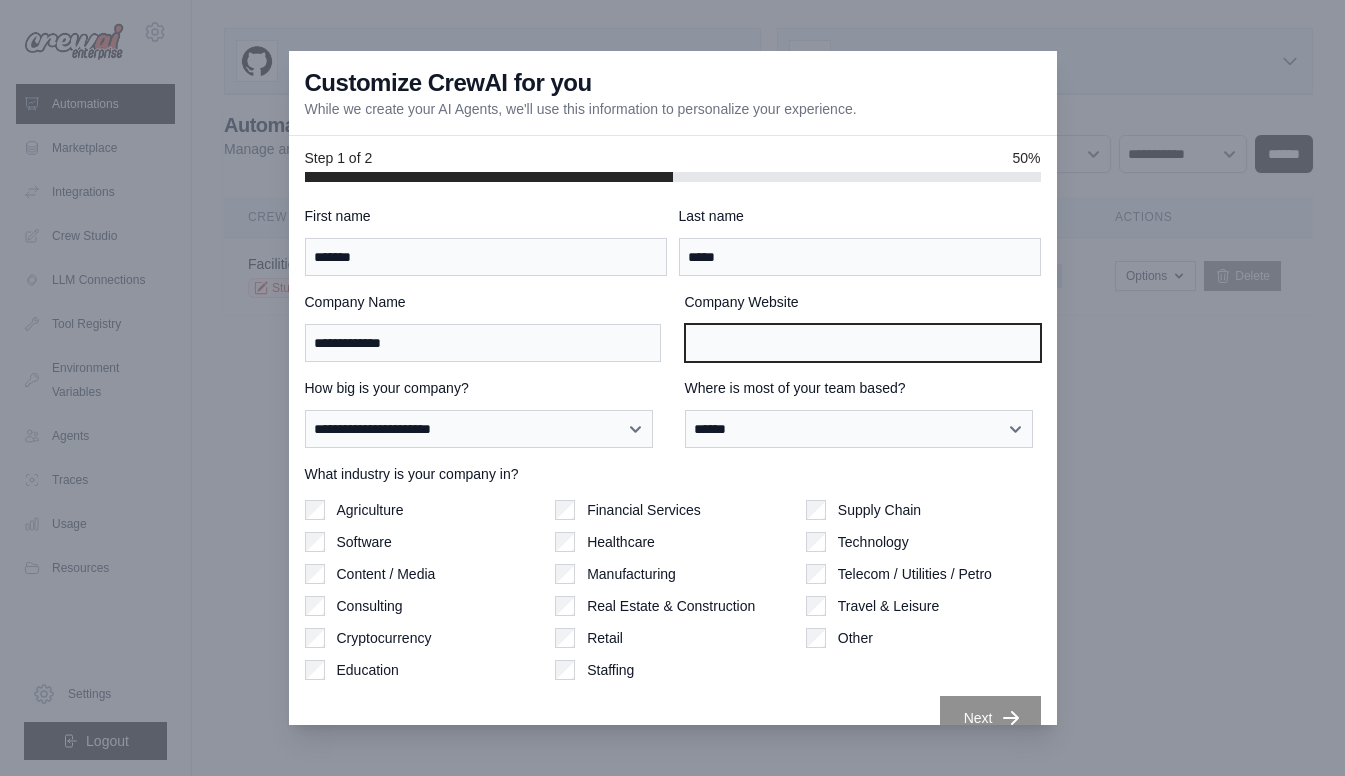 click on "Company Website" at bounding box center [863, 343] 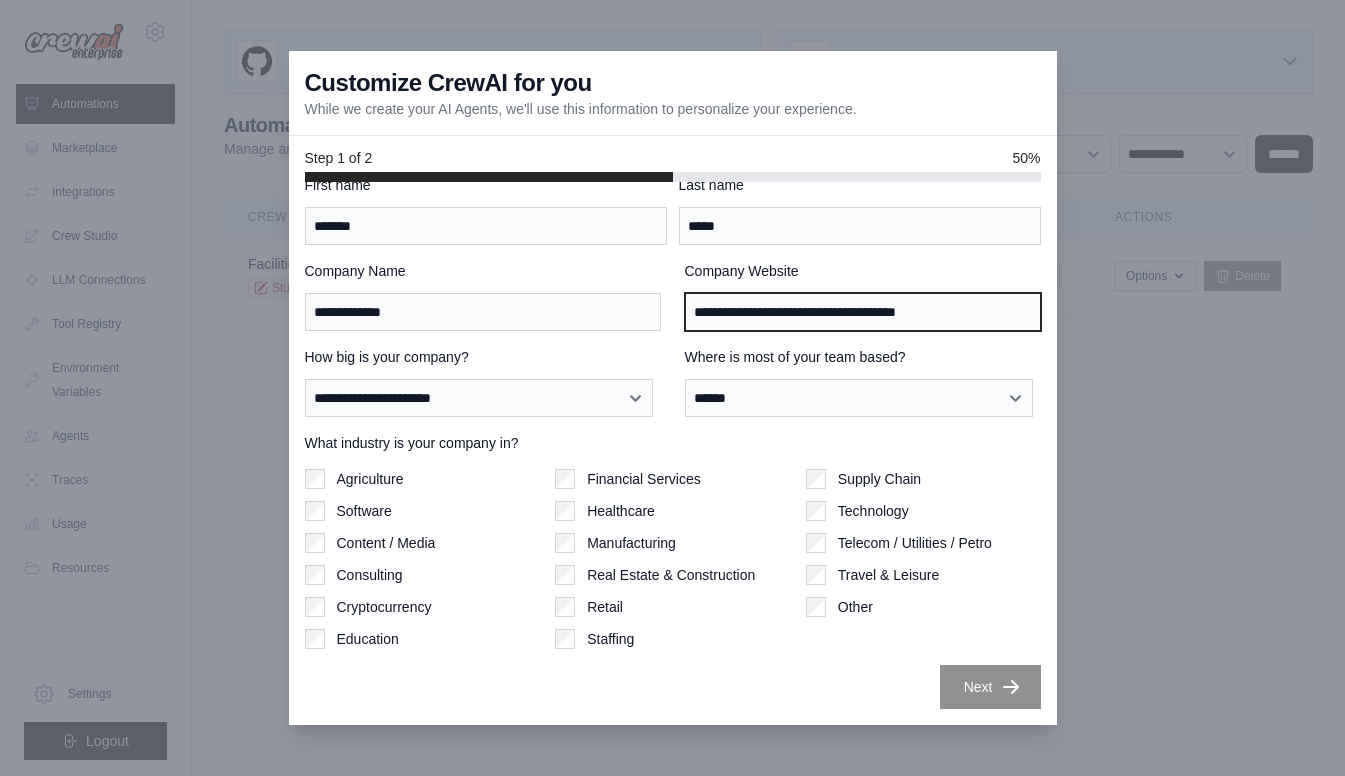 scroll, scrollTop: 0, scrollLeft: 0, axis: both 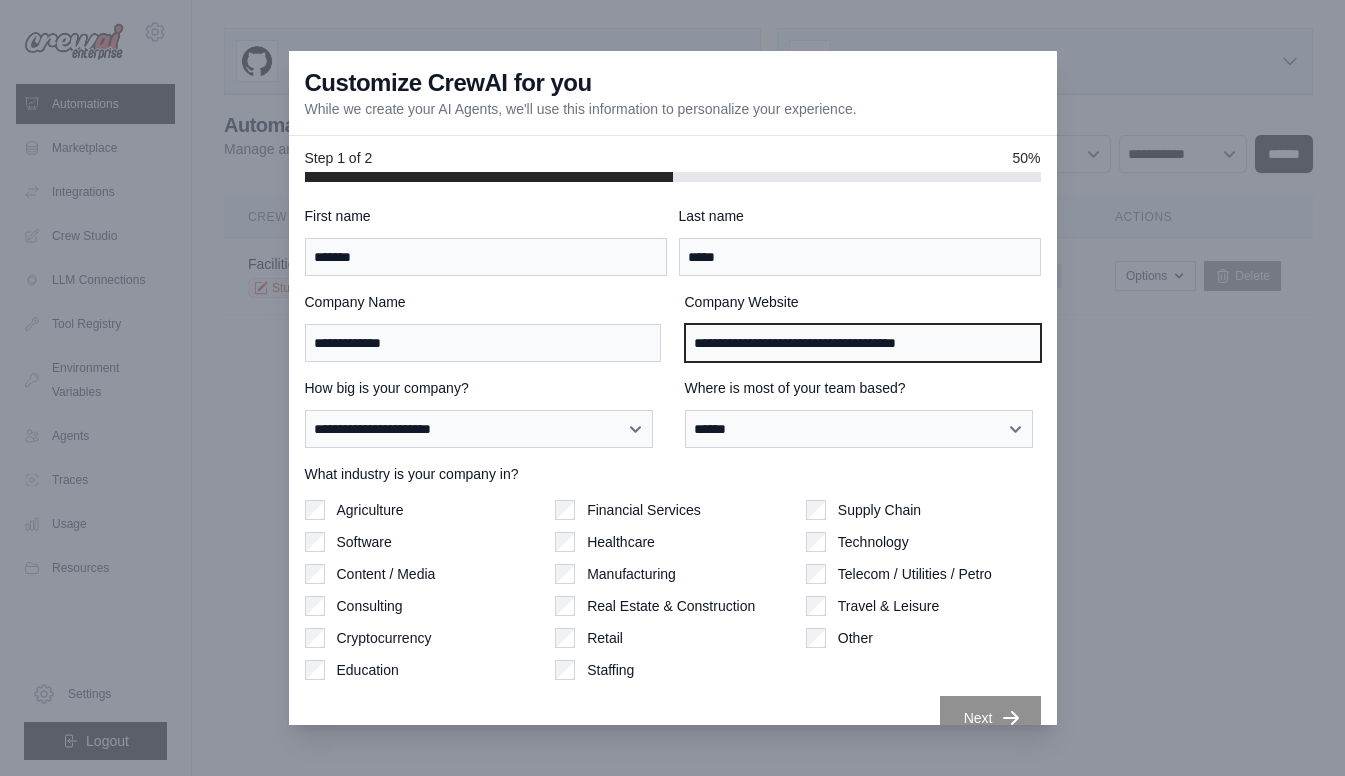 type on "**********" 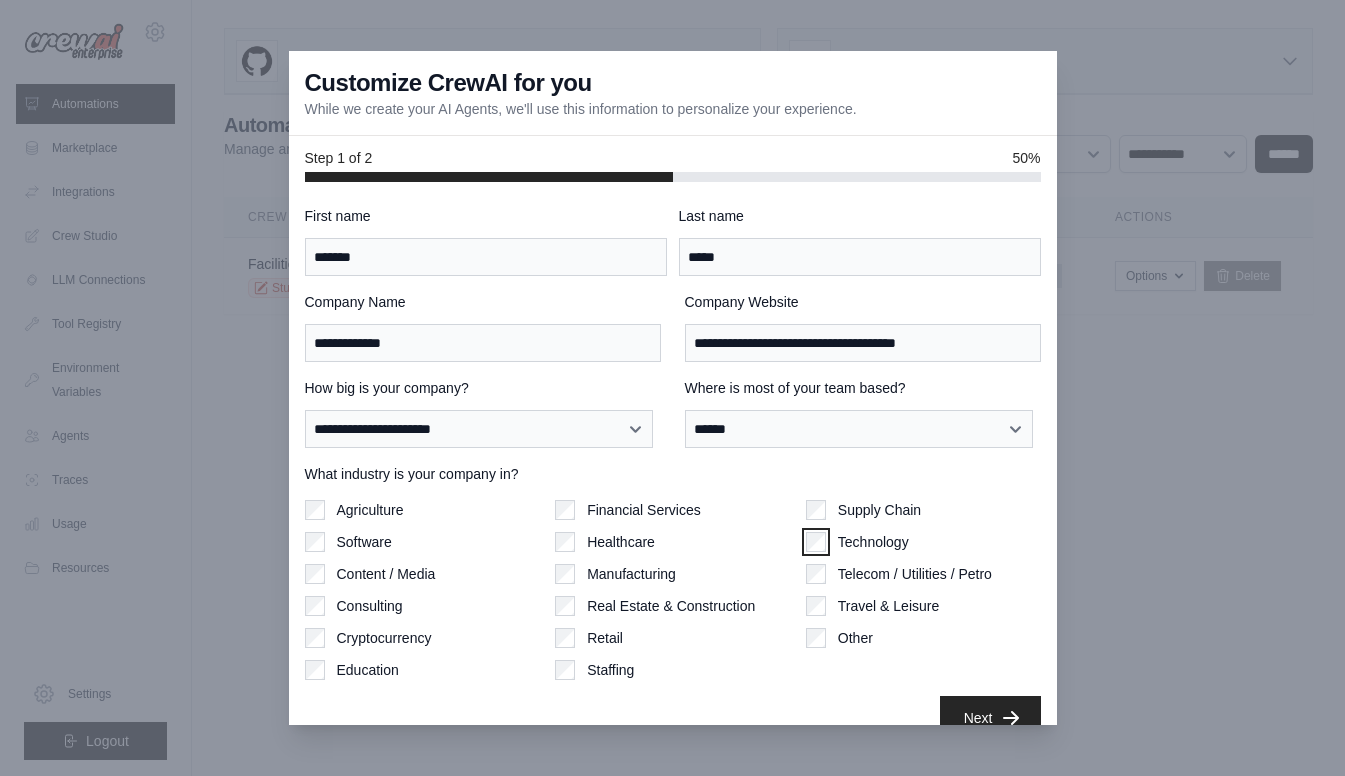 scroll, scrollTop: 31, scrollLeft: 0, axis: vertical 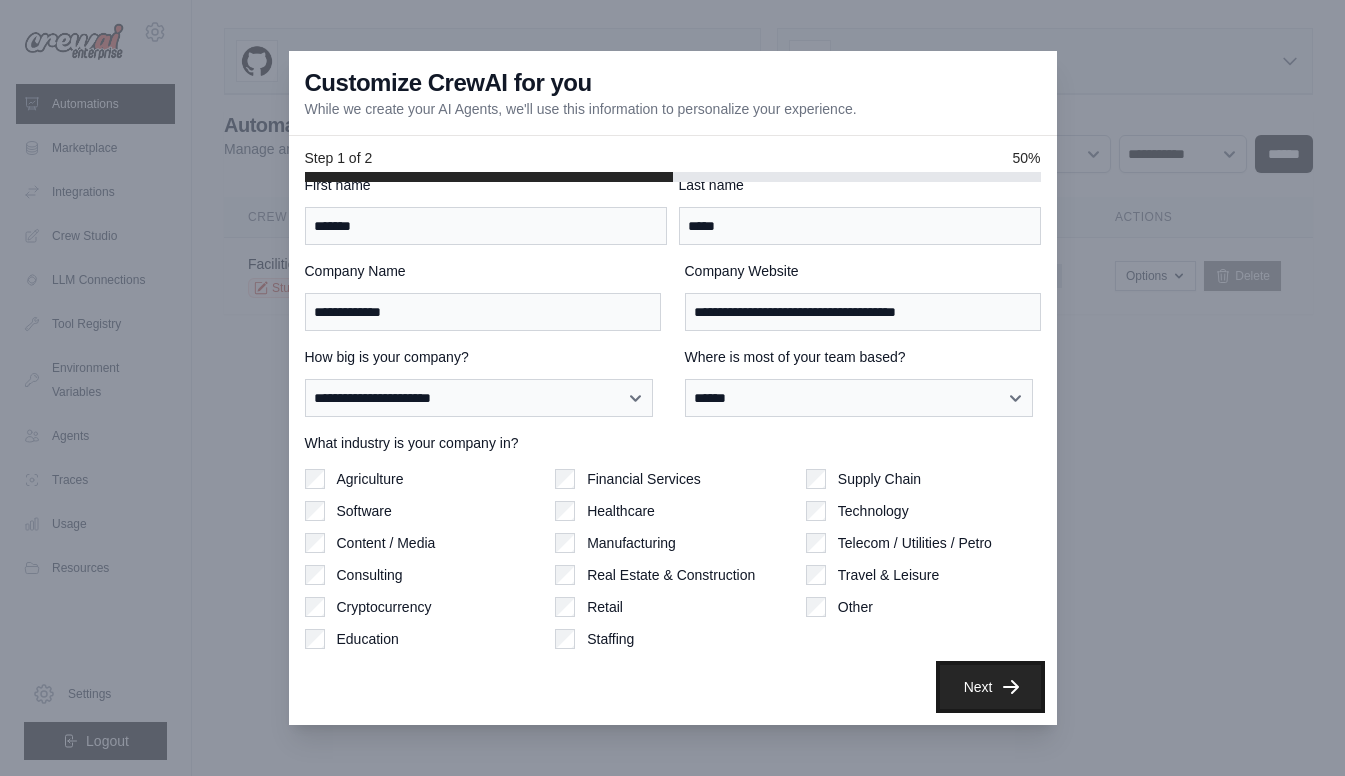 click on "Next" at bounding box center (990, 687) 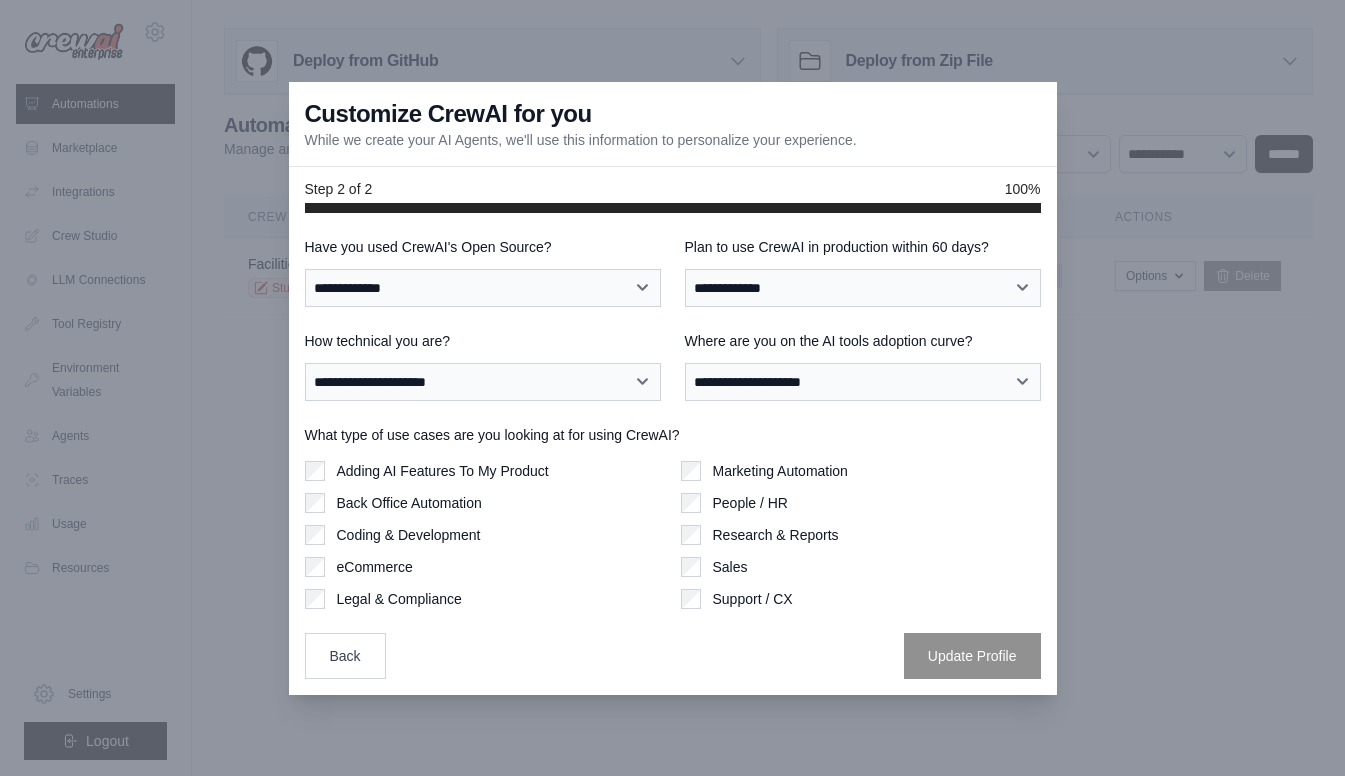 scroll, scrollTop: 0, scrollLeft: 0, axis: both 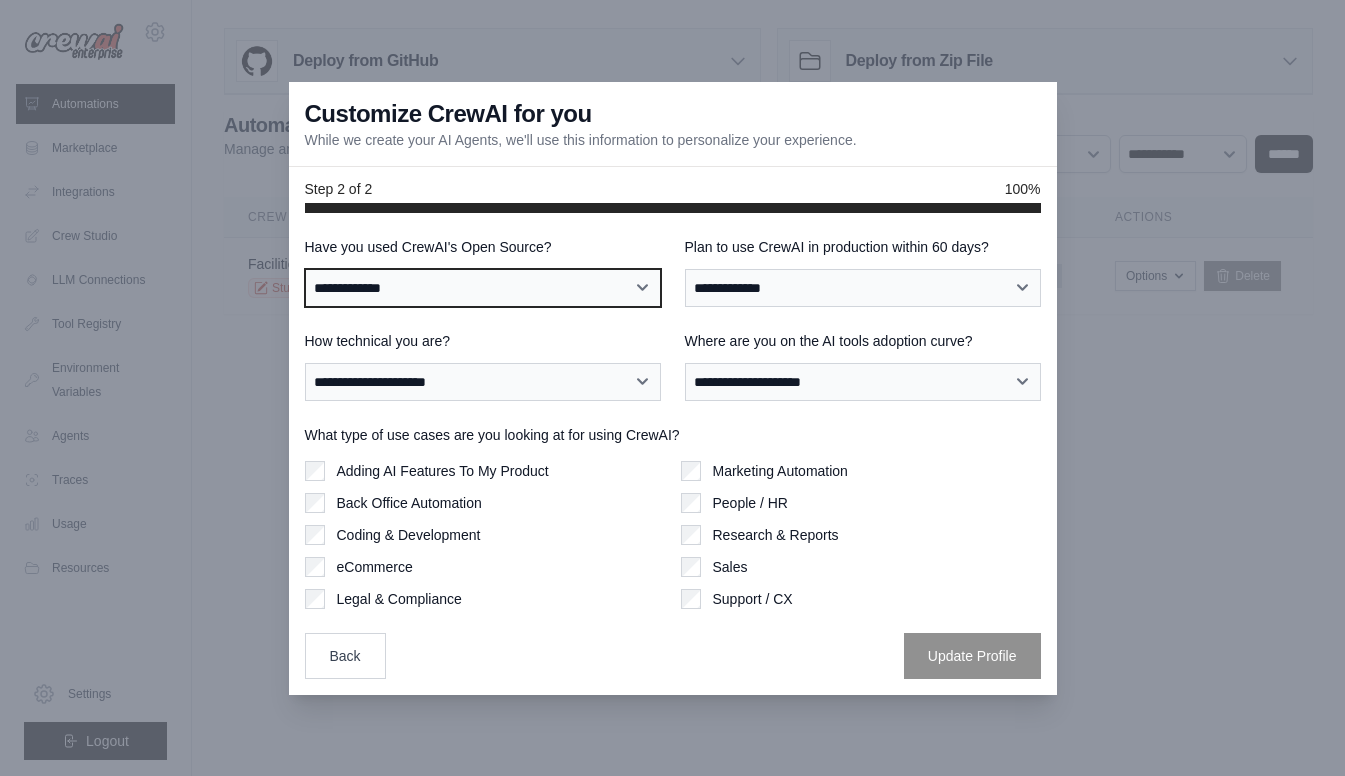 click on "**********" at bounding box center (483, 288) 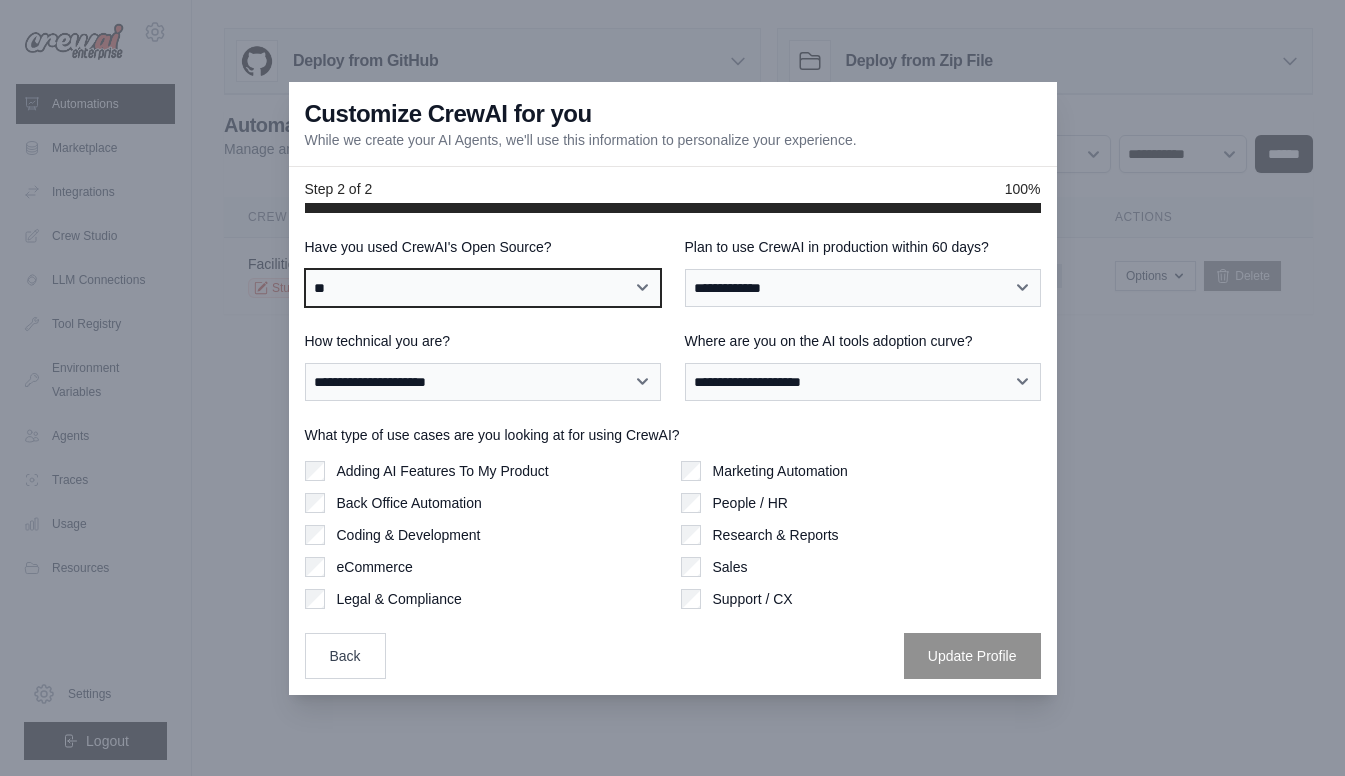 click on "**********" at bounding box center (483, 288) 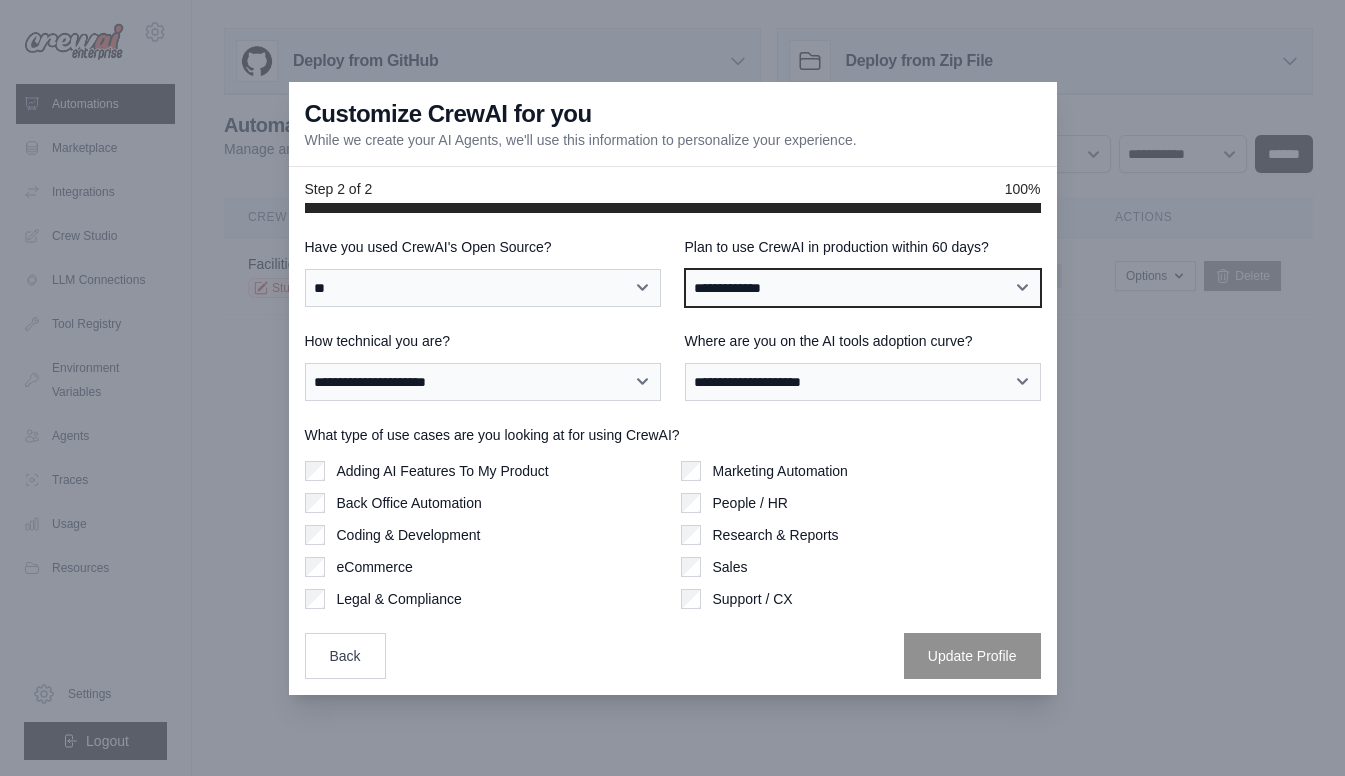 click on "**********" at bounding box center [863, 288] 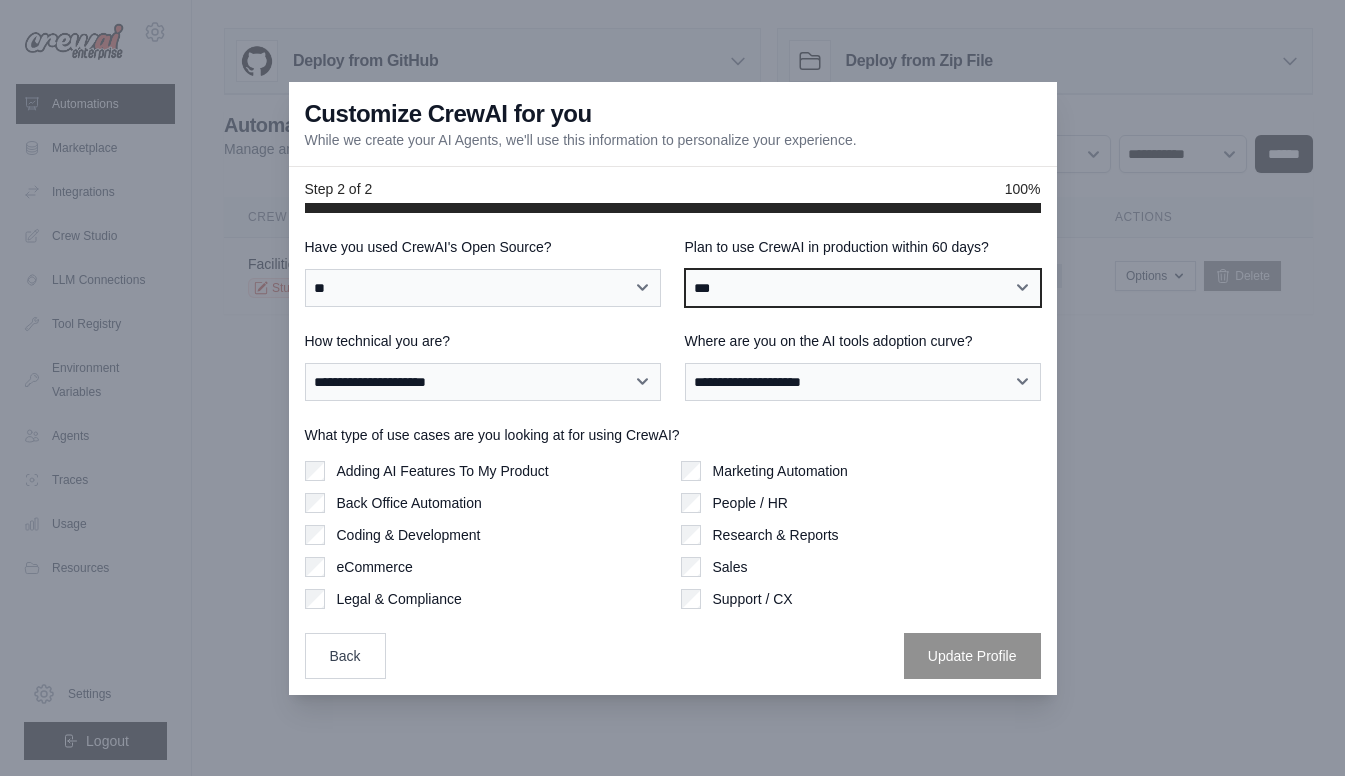 click on "**********" at bounding box center [863, 288] 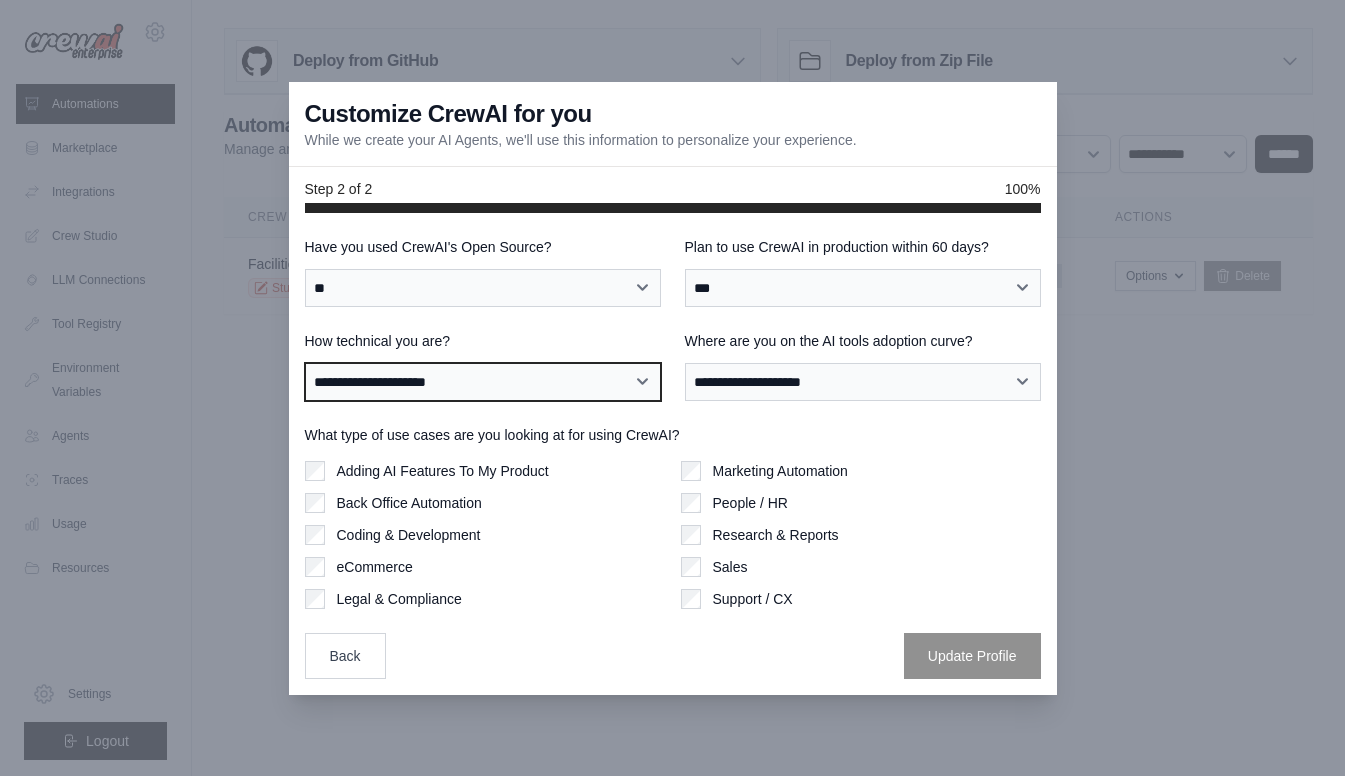 click on "**********" at bounding box center [483, 382] 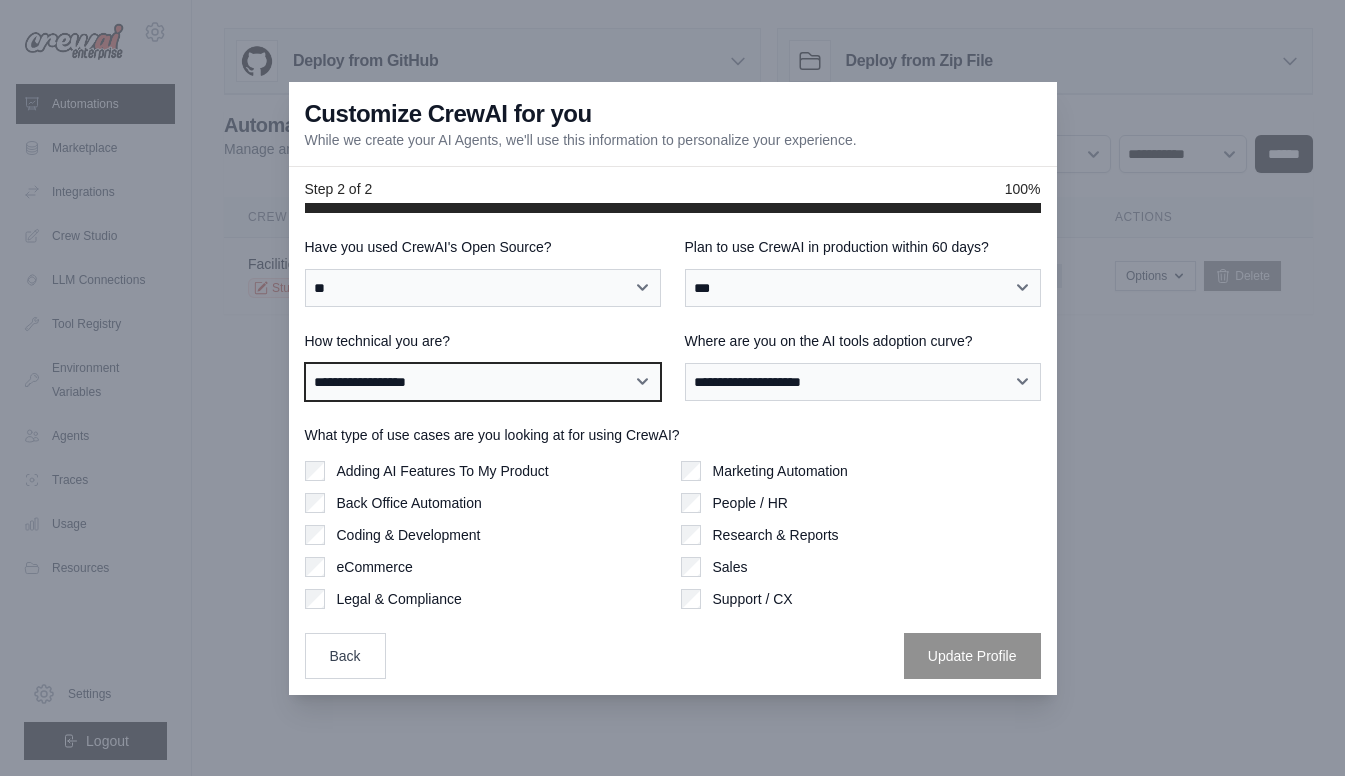 click on "**********" at bounding box center (483, 382) 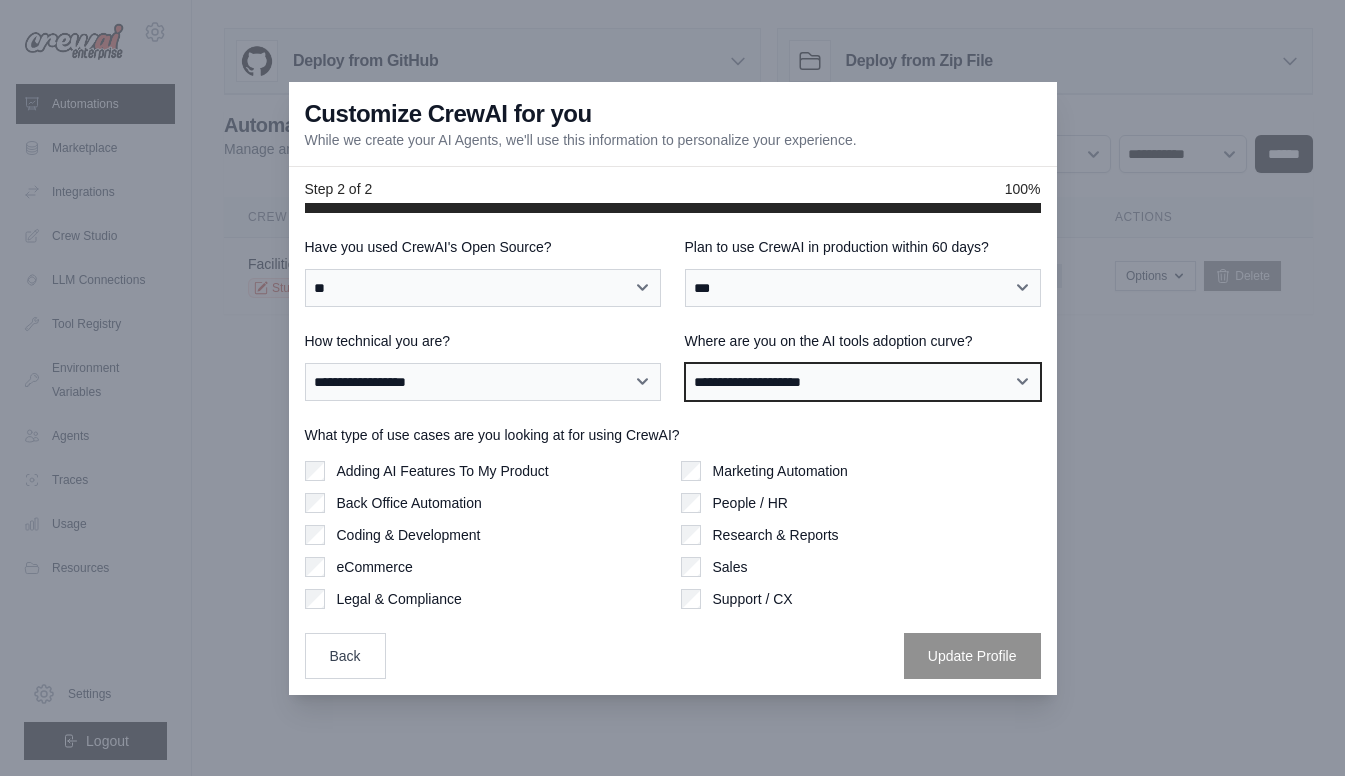 click on "**********" at bounding box center (863, 382) 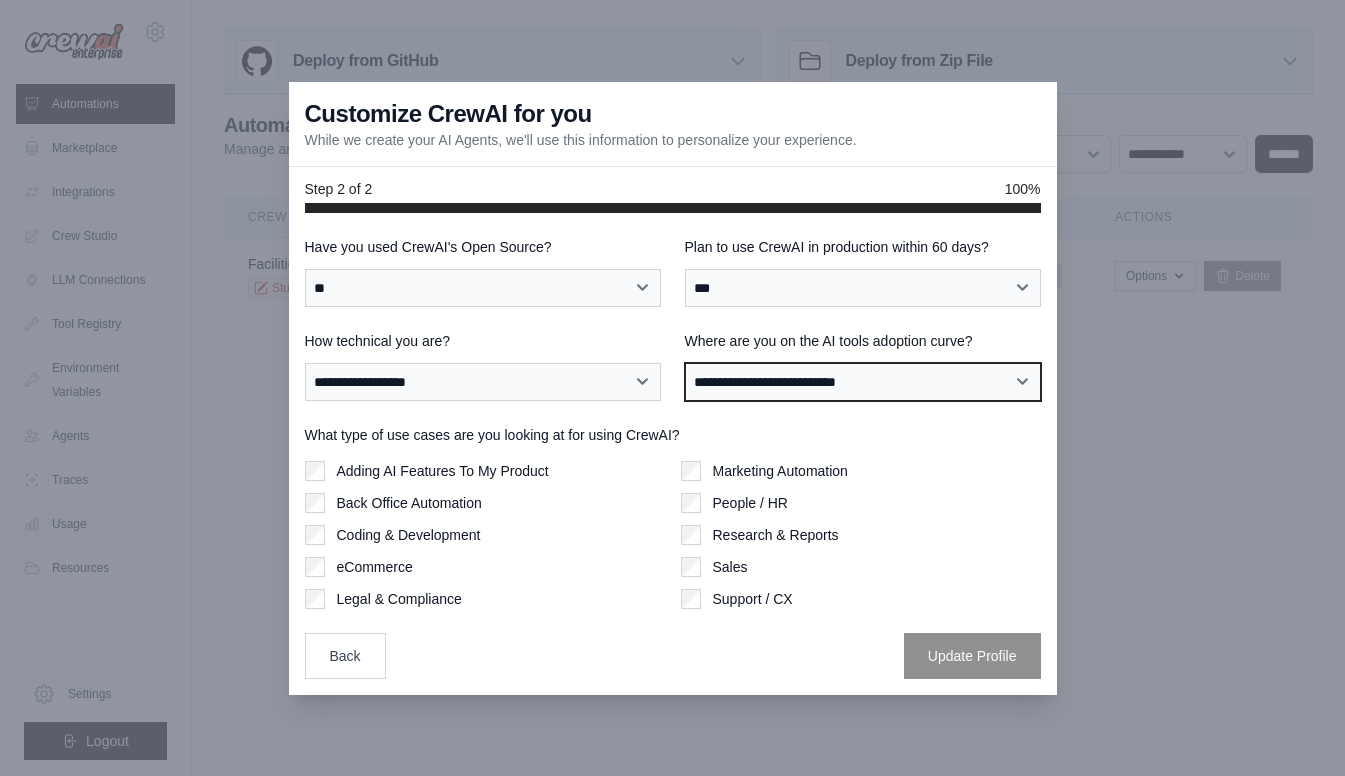 click on "**********" at bounding box center (863, 382) 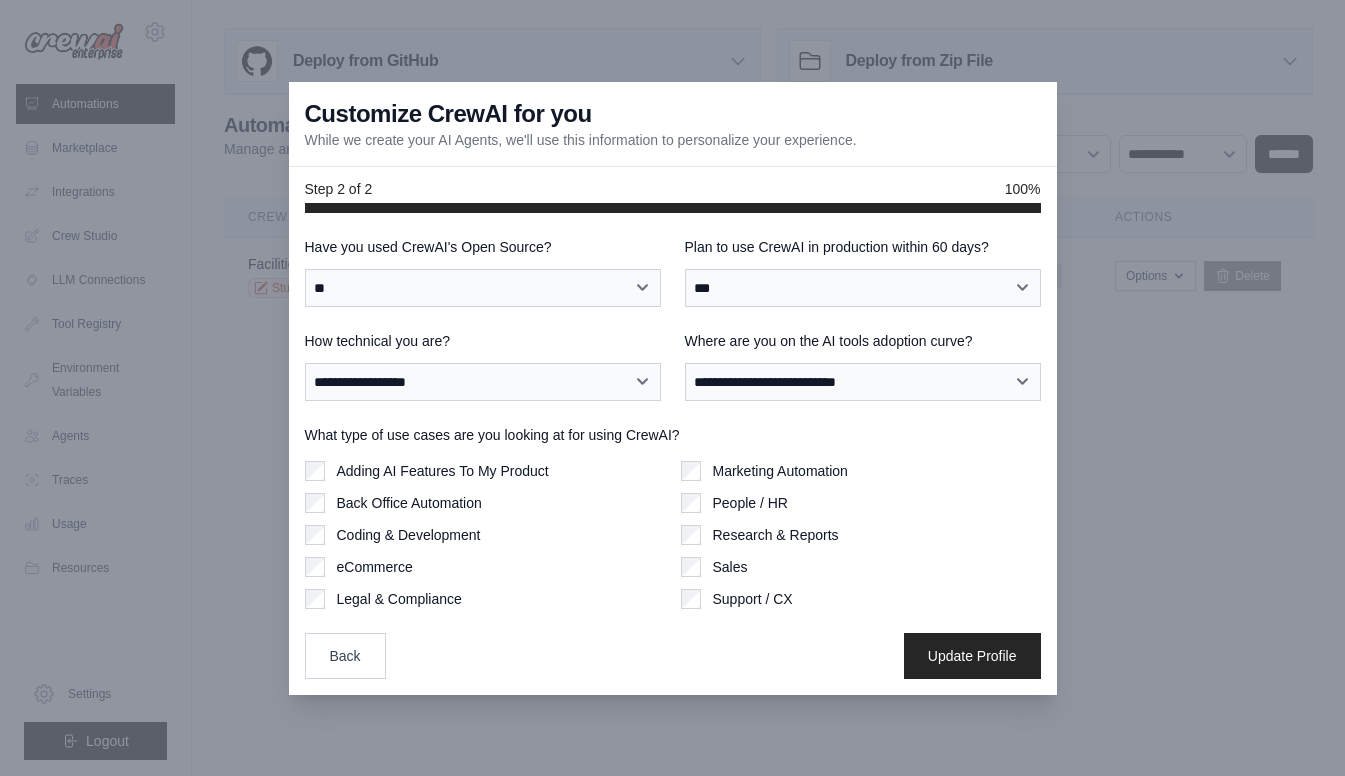 click on "Research & Reports" at bounding box center (861, 535) 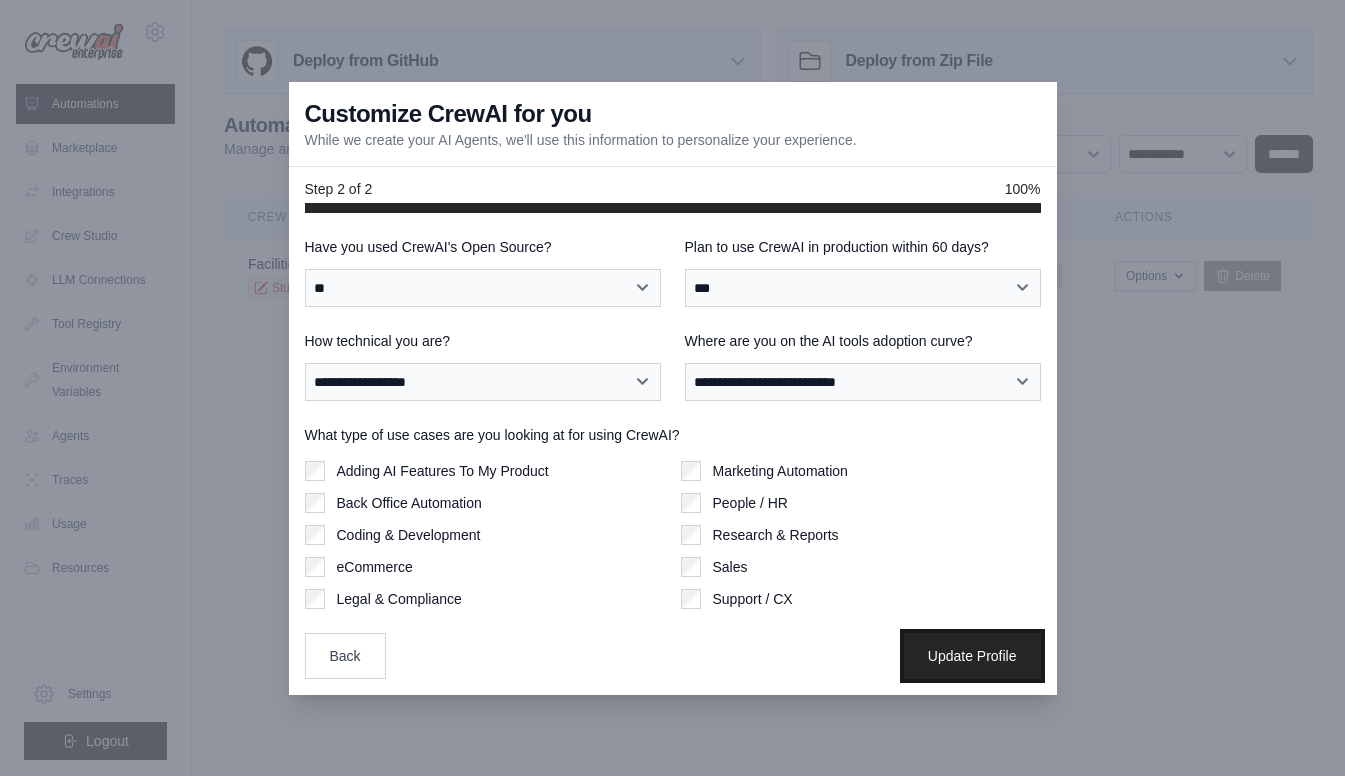 click on "Update Profile" at bounding box center [972, 656] 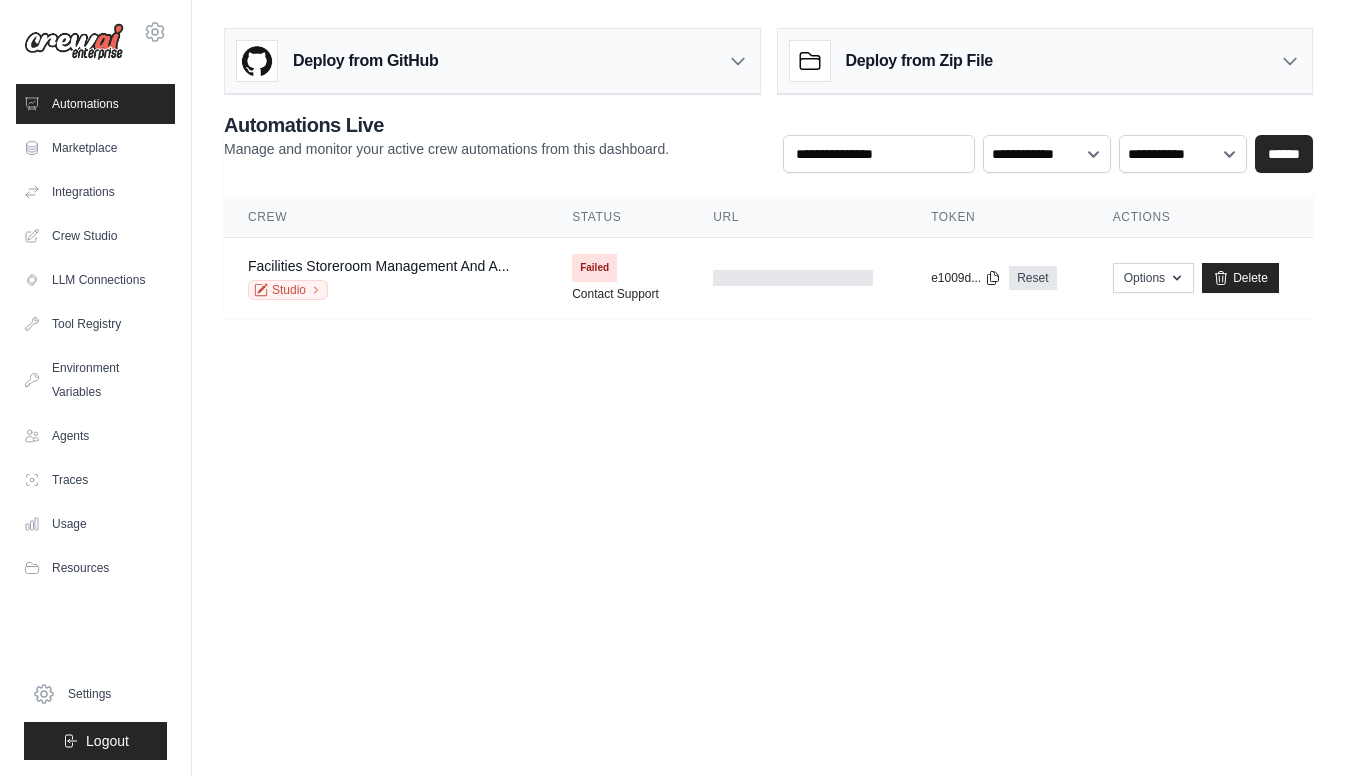scroll, scrollTop: 0, scrollLeft: 0, axis: both 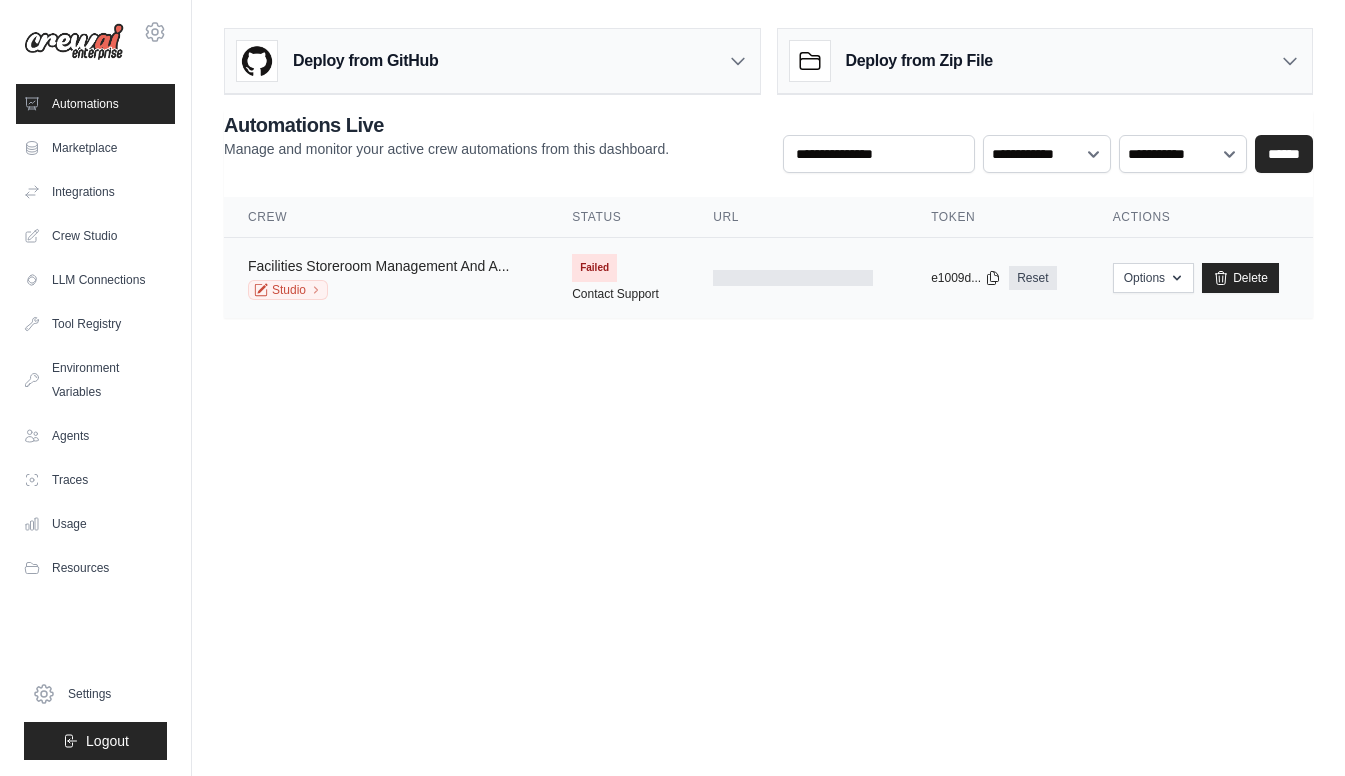 click on "Facilities Storeroom Management And A..." at bounding box center (378, 266) 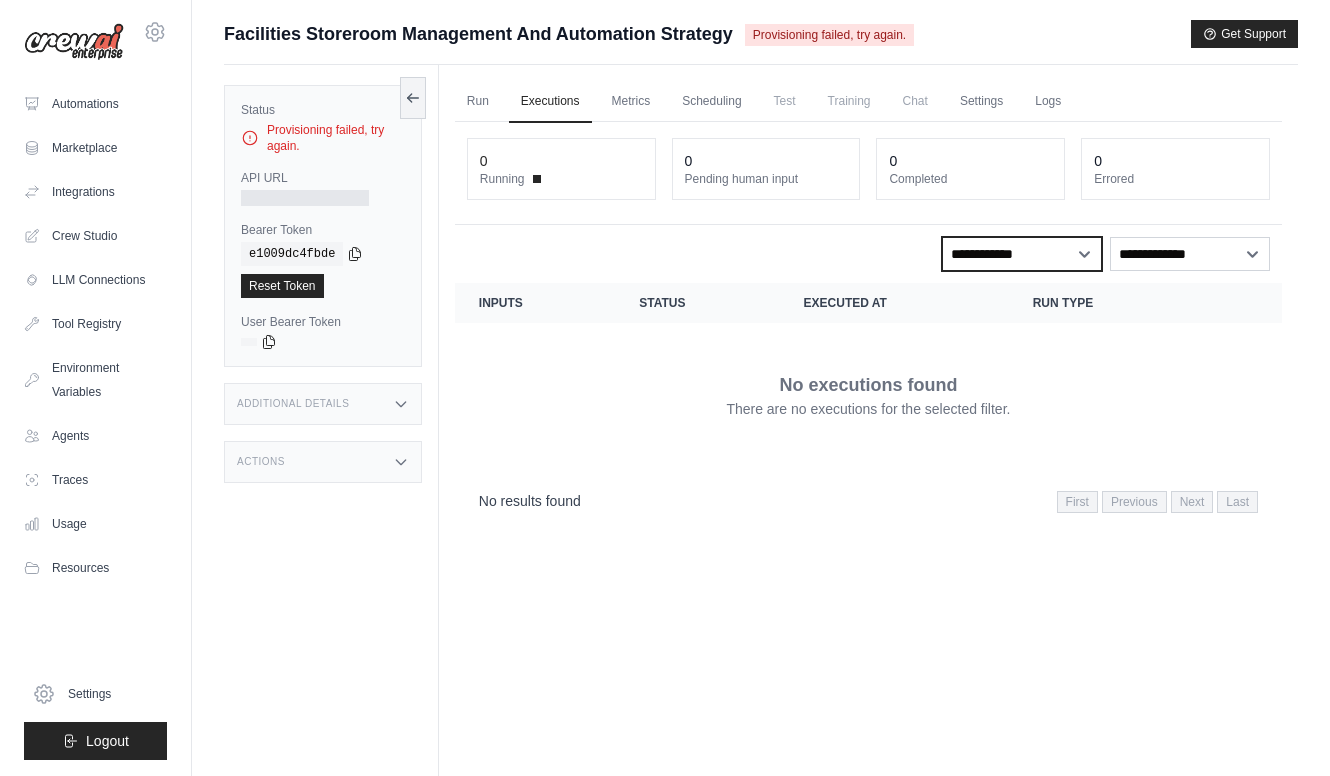 click on "**********" at bounding box center [1022, 254] 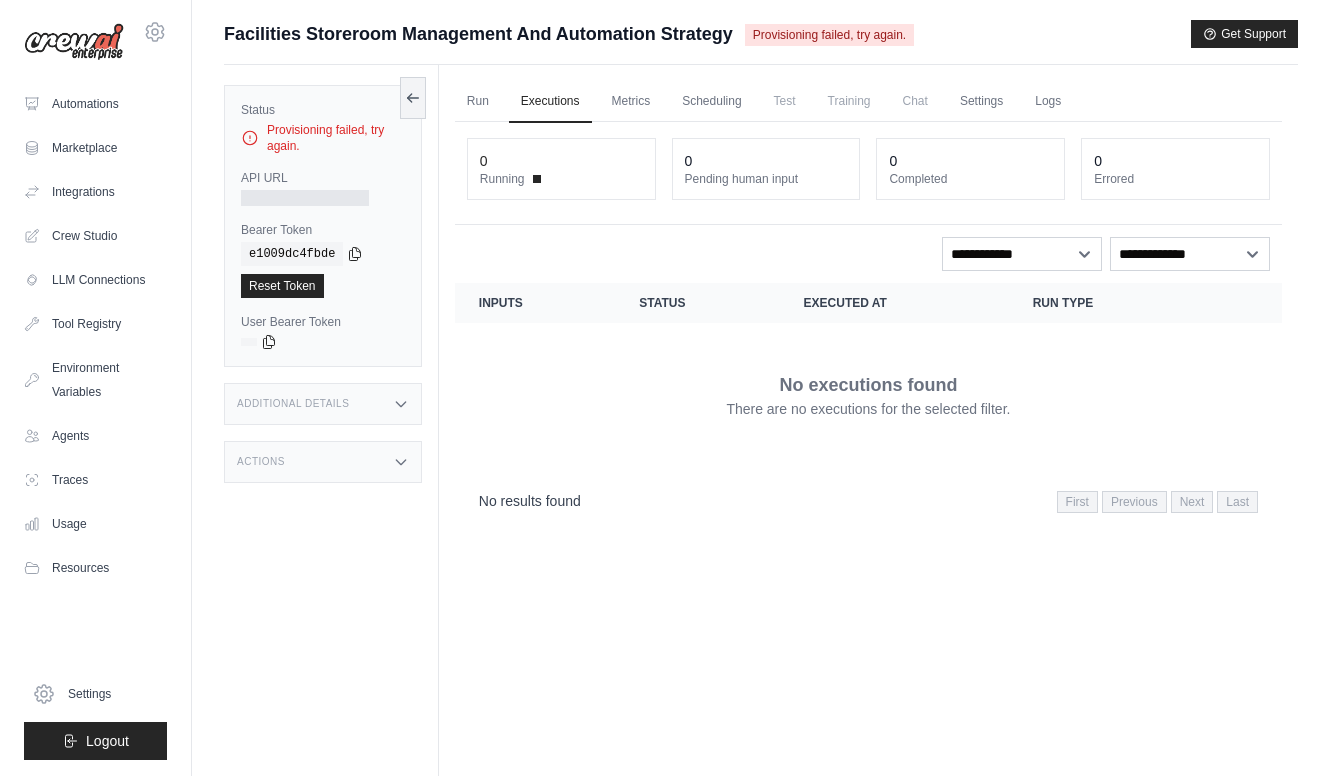 click on "No executions found
There are no executions for the selected filter." at bounding box center [868, 395] 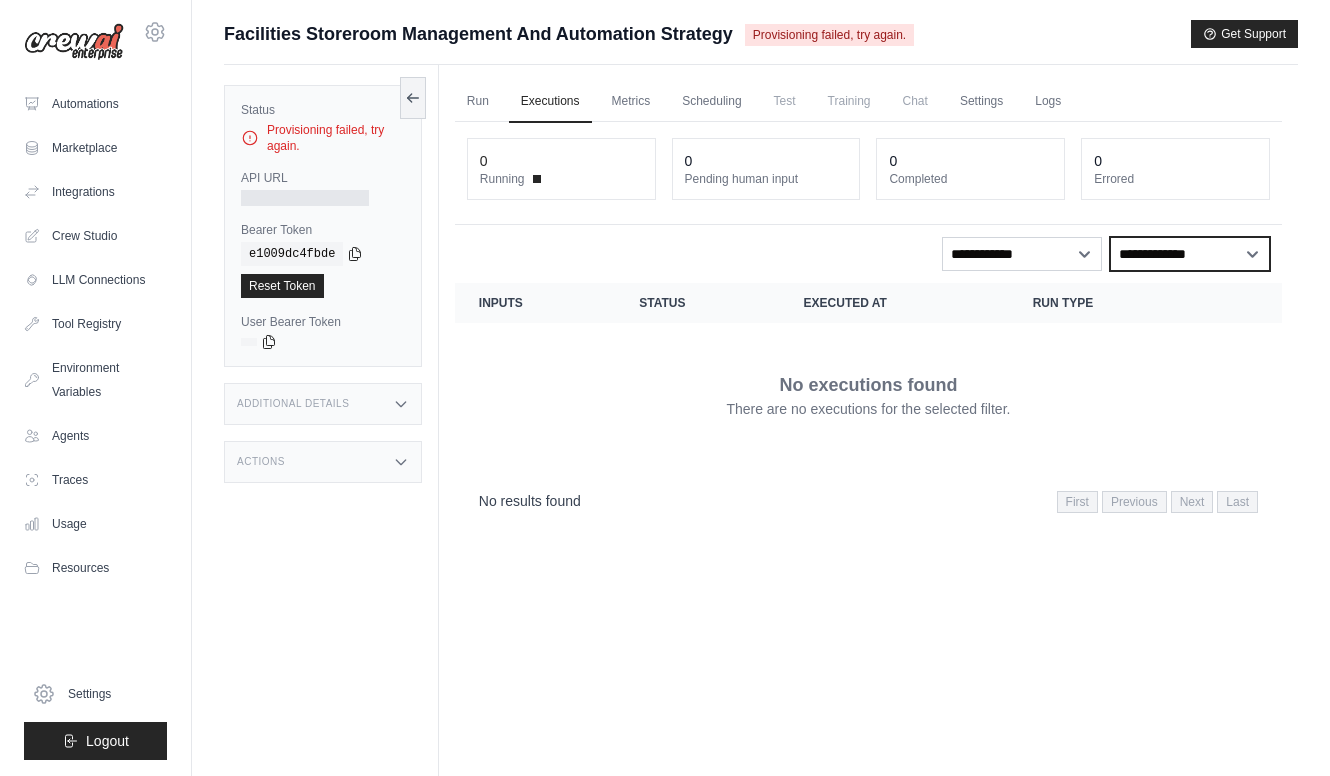 click on "**********" at bounding box center (1190, 254) 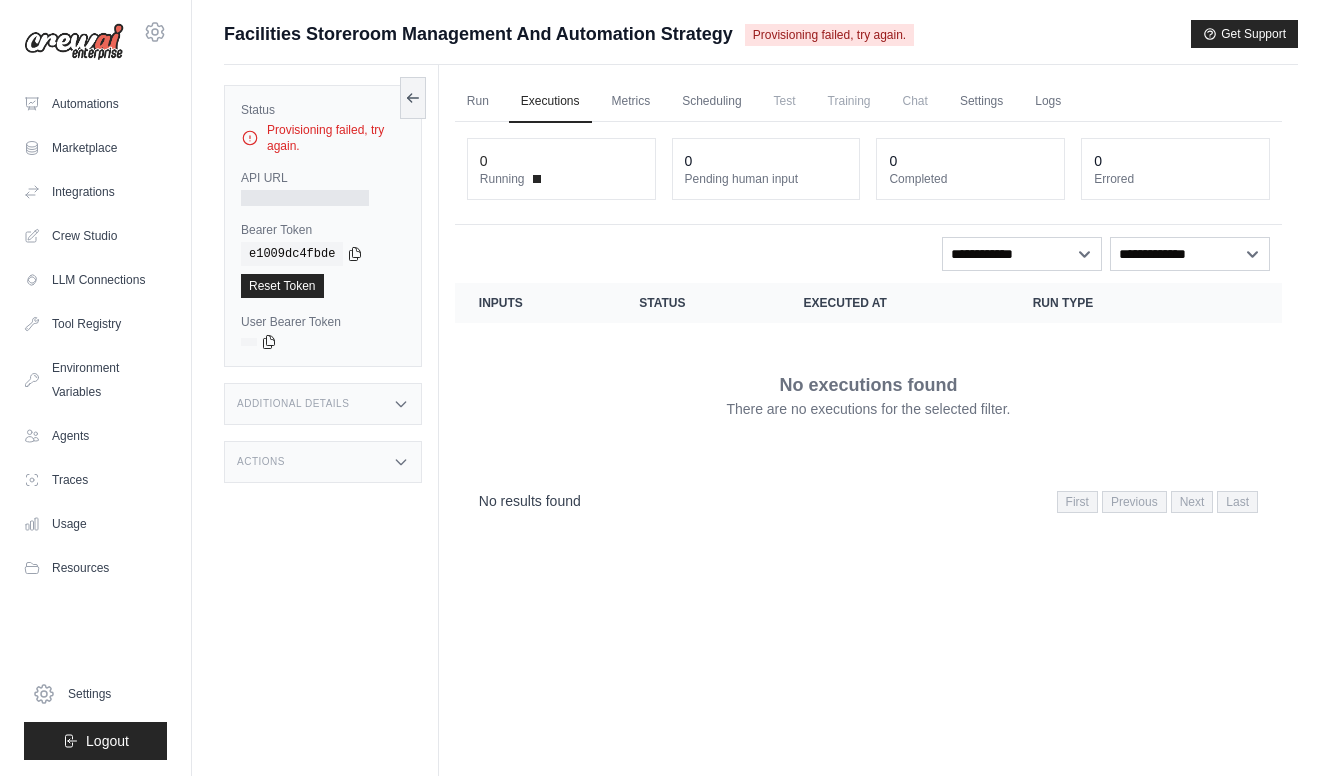 click on "No executions found
There are no executions for the selected filter." at bounding box center (868, 395) 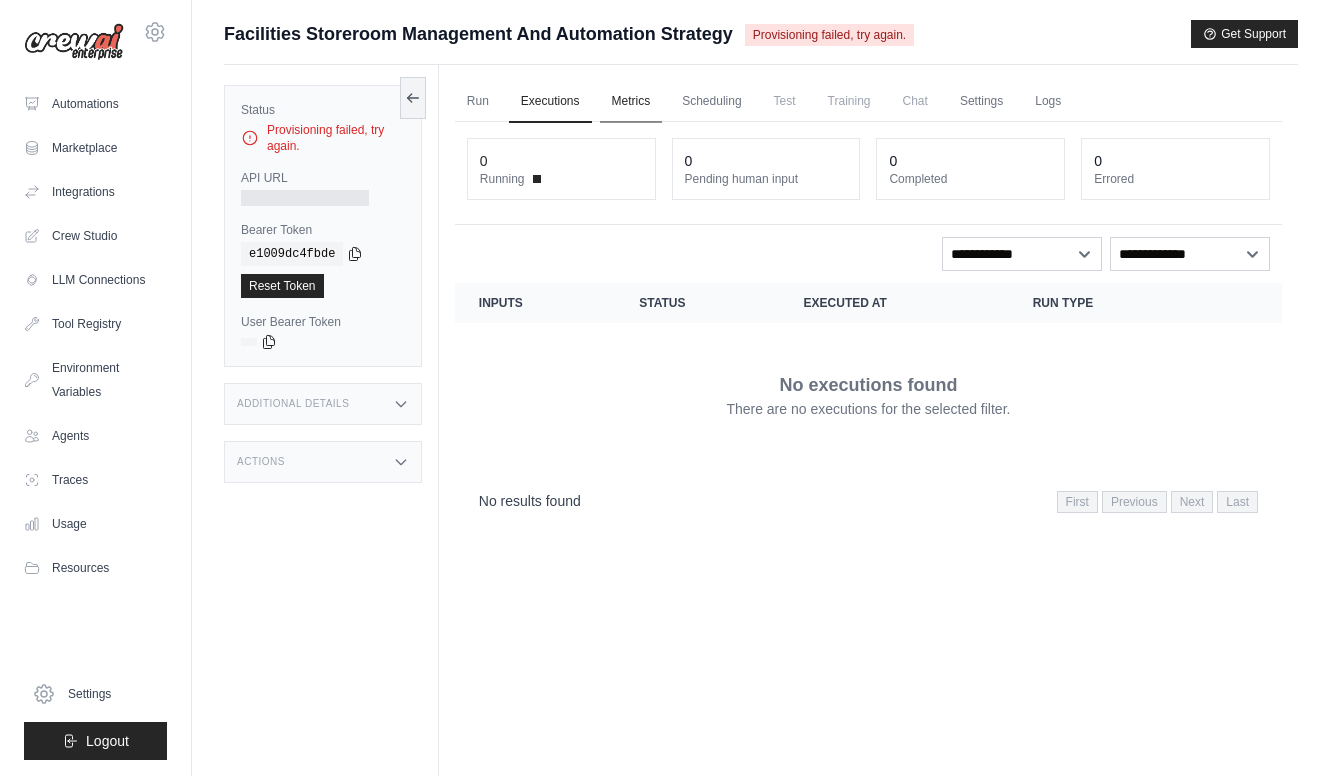 click on "Metrics" at bounding box center [631, 102] 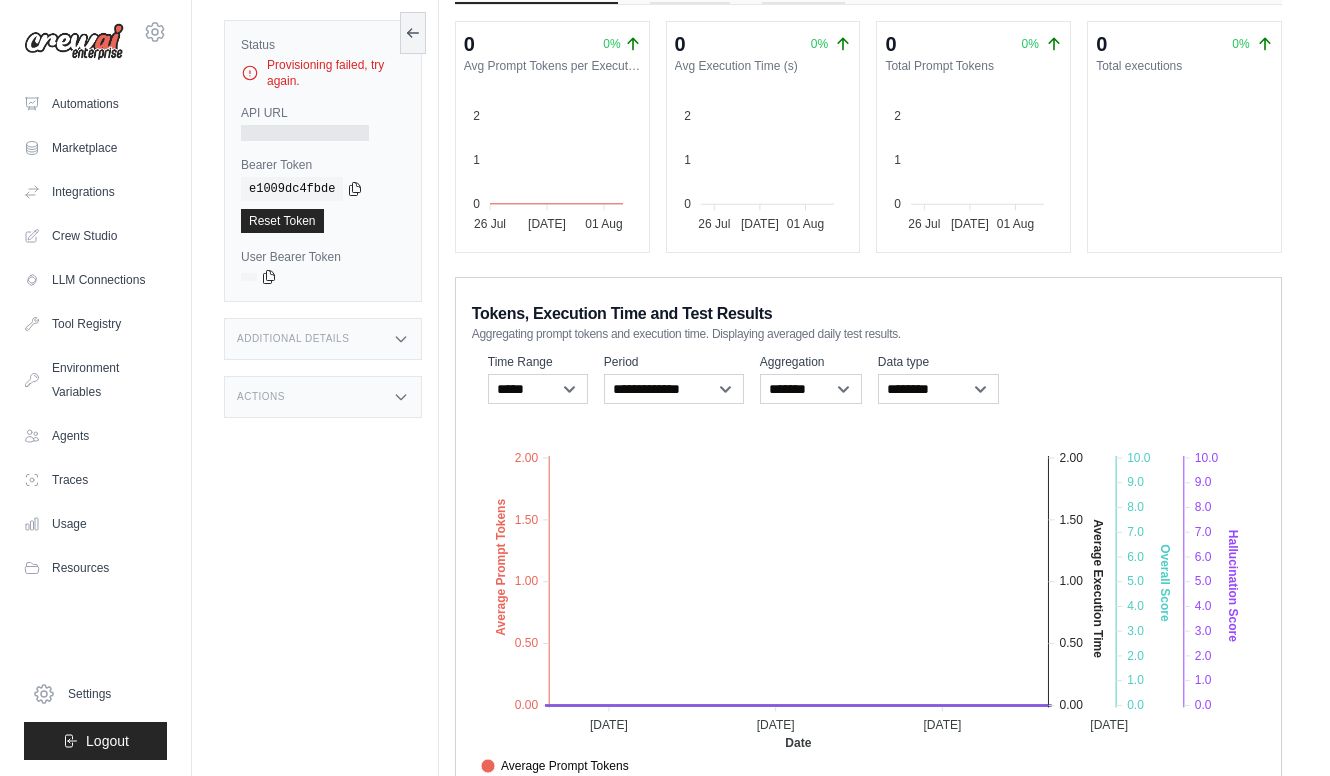scroll, scrollTop: 0, scrollLeft: 0, axis: both 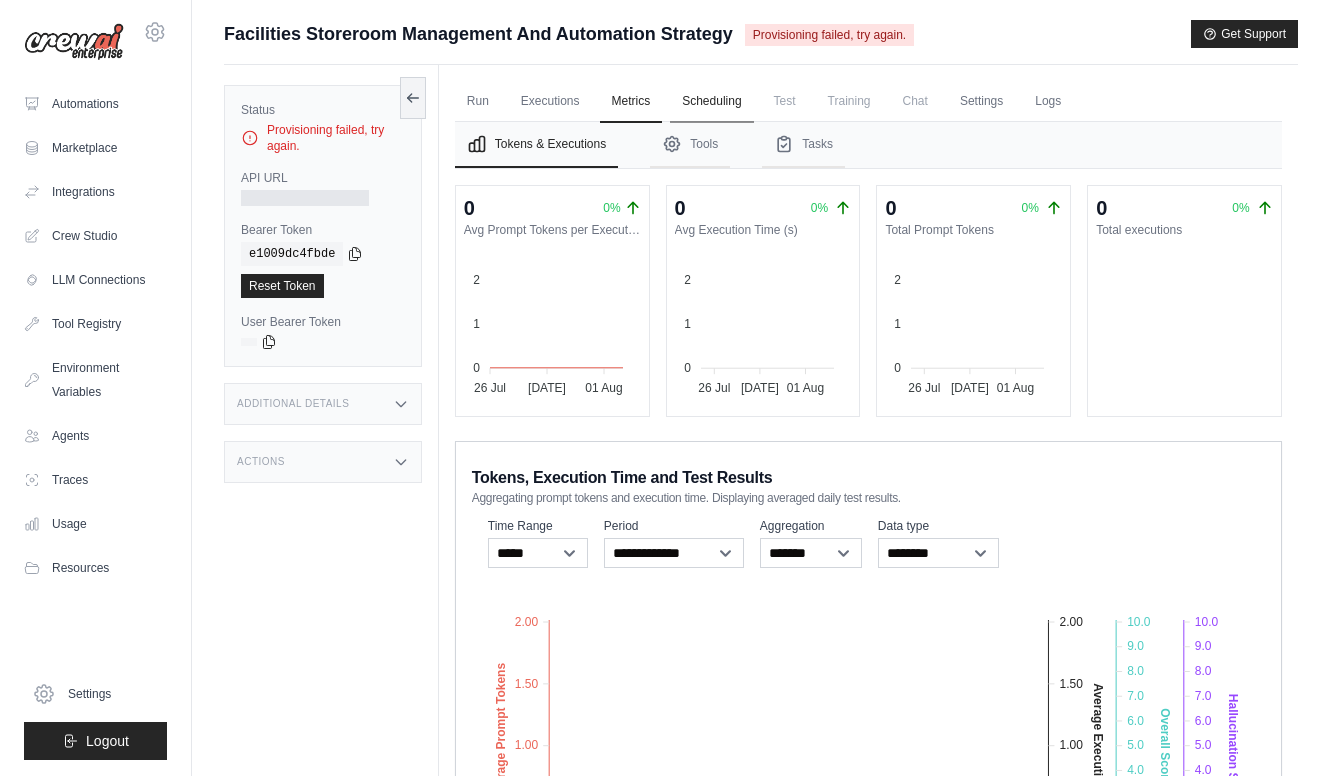 click on "Scheduling" at bounding box center [711, 102] 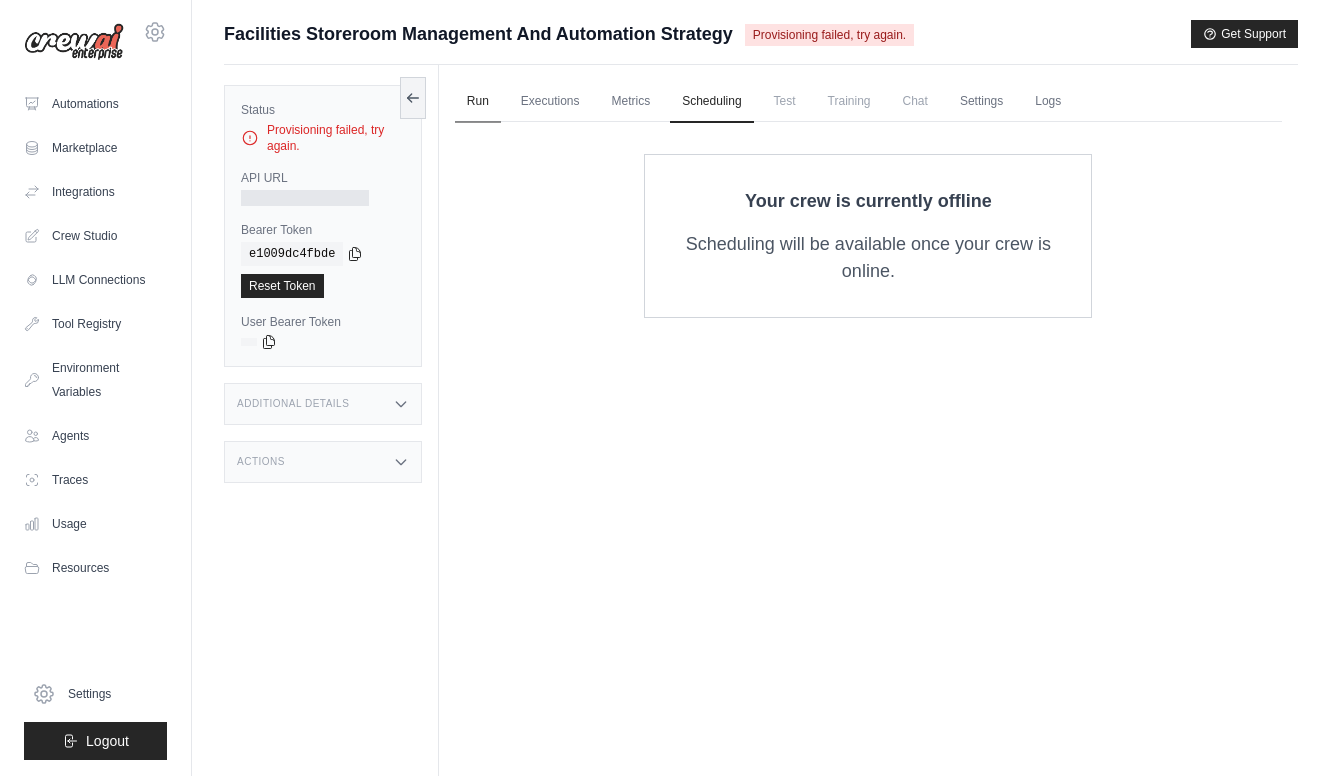 click on "Run" at bounding box center (478, 102) 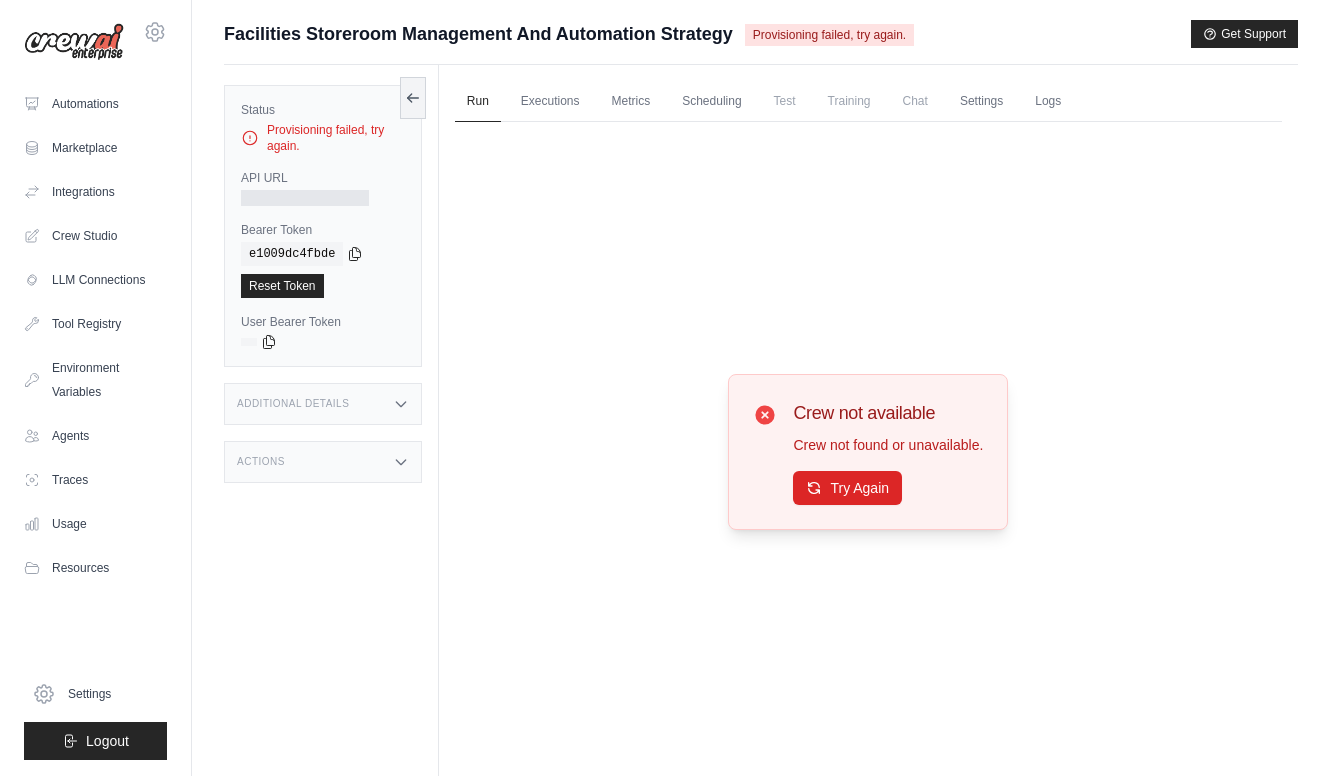 click on "Crew not available Crew not found or unavailable. Try Again" at bounding box center (868, 452) 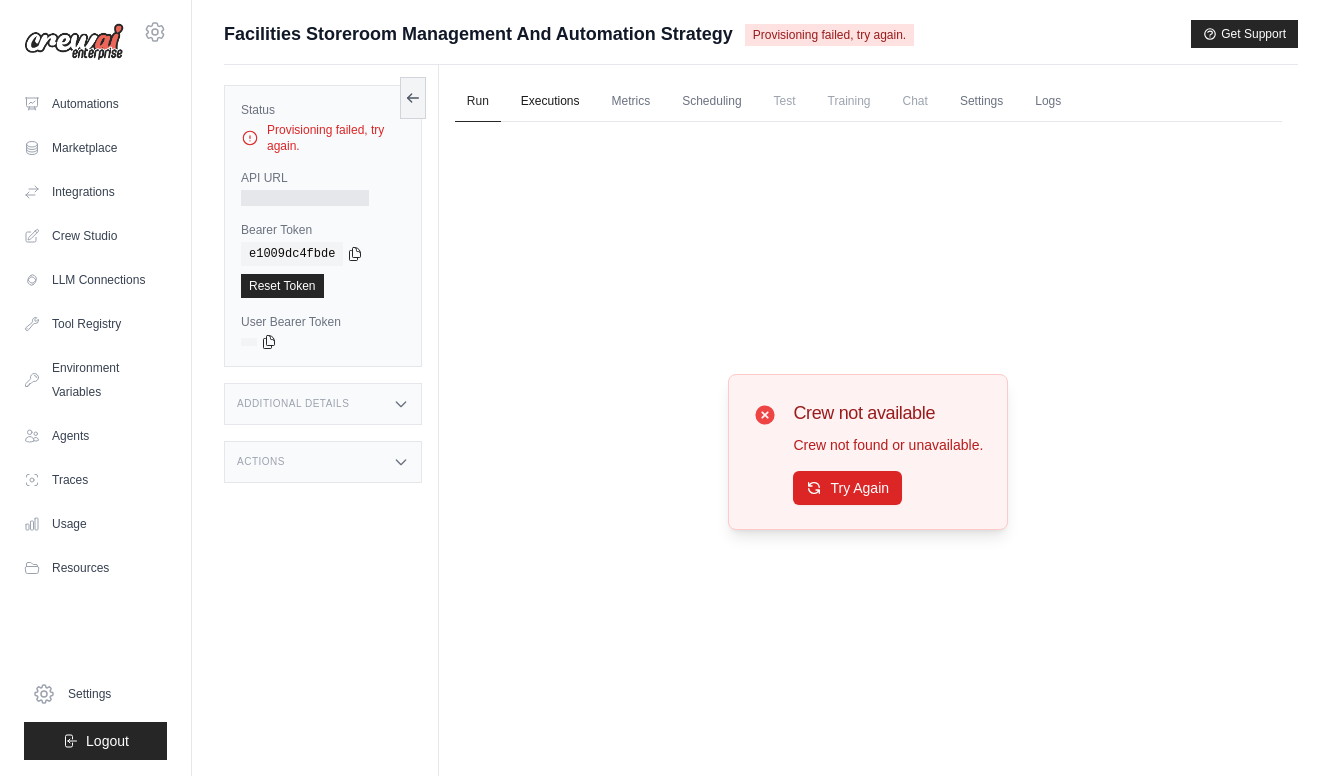 click on "Executions" at bounding box center (550, 102) 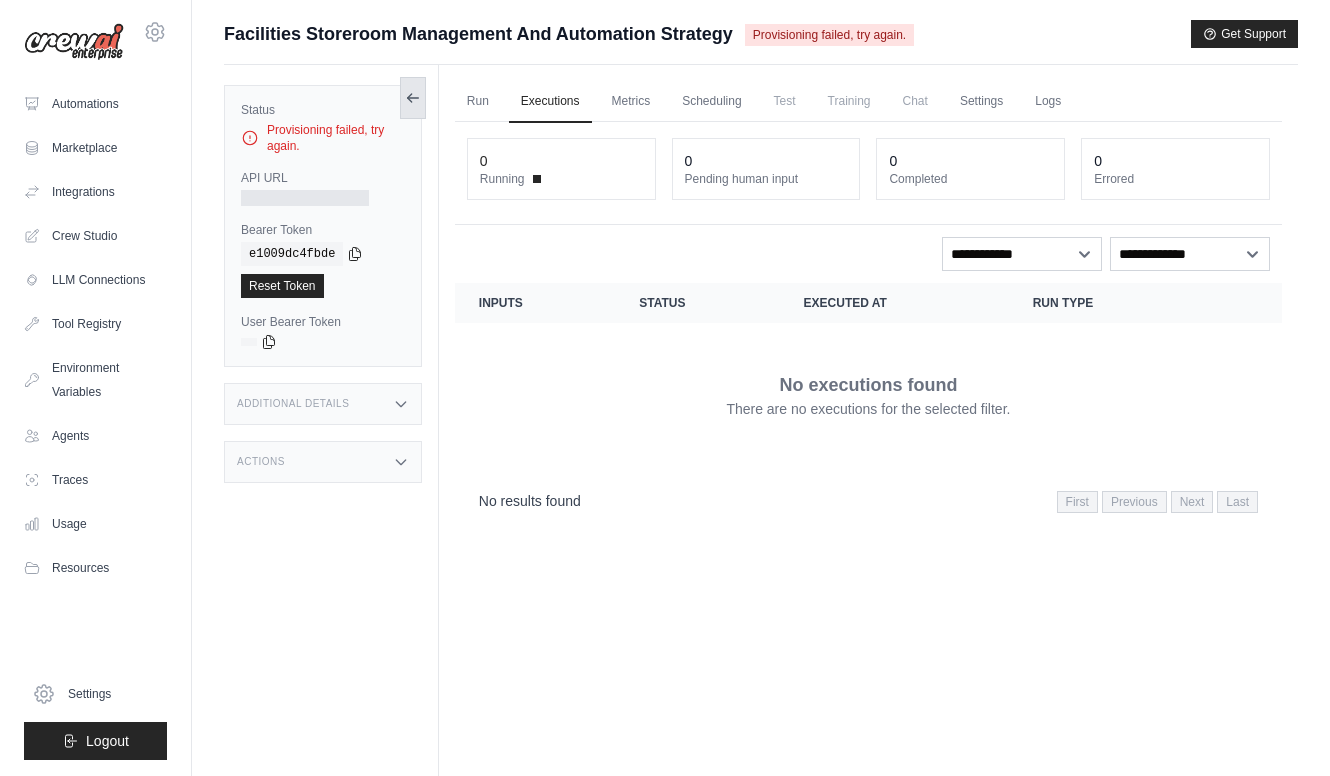 click 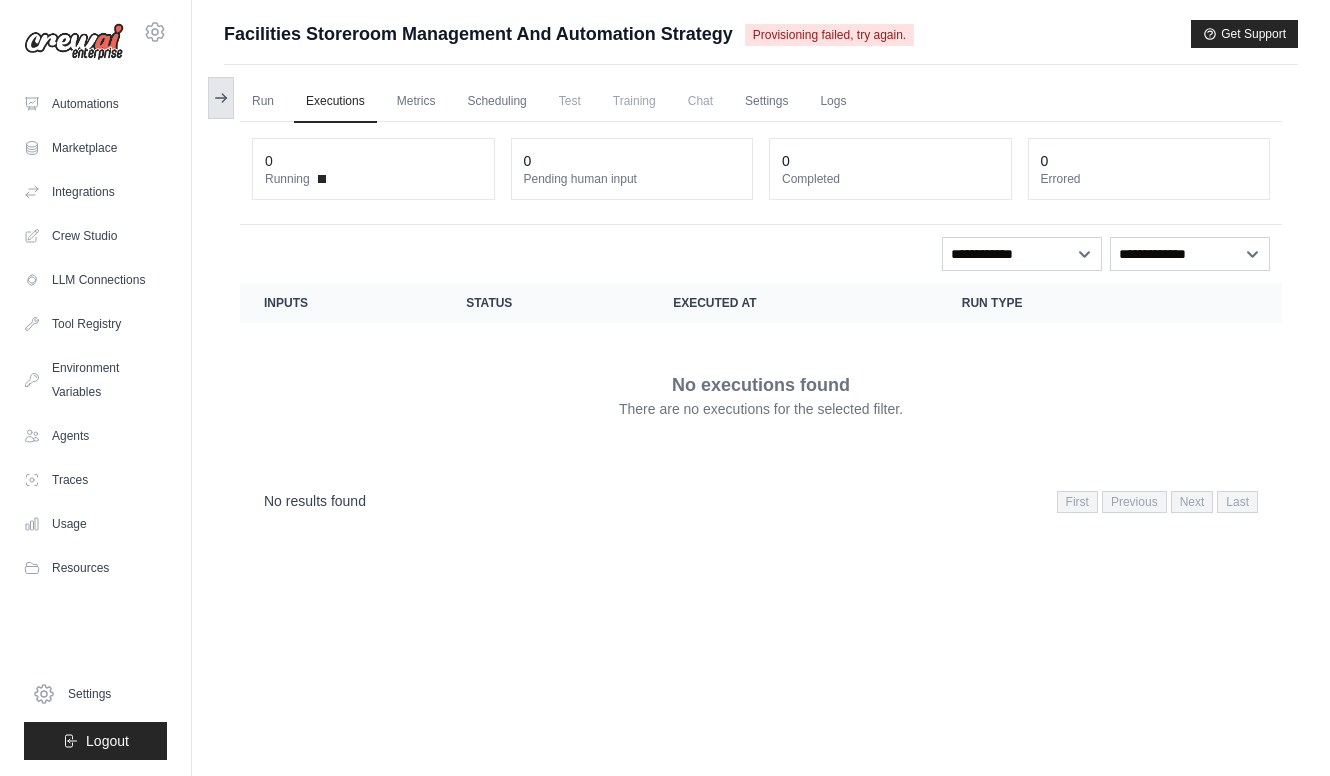 click 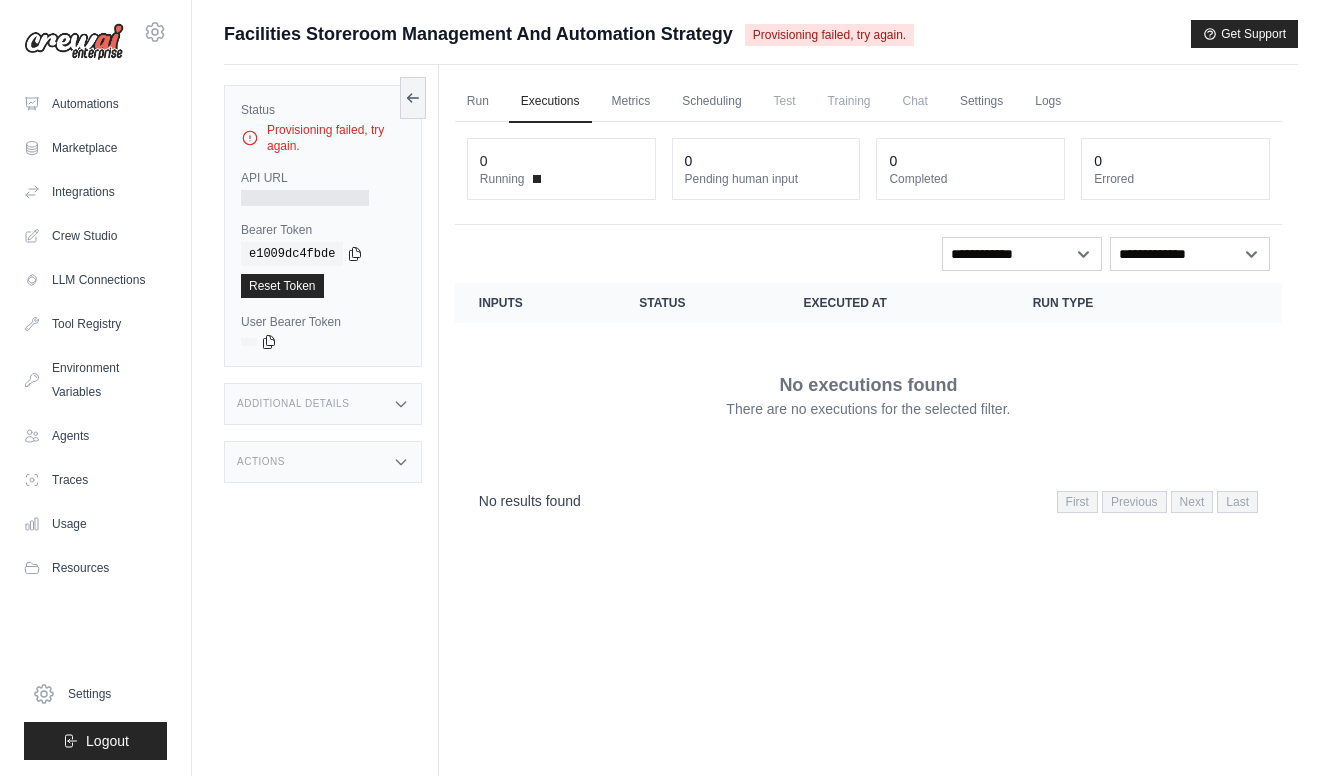 scroll, scrollTop: 85, scrollLeft: 0, axis: vertical 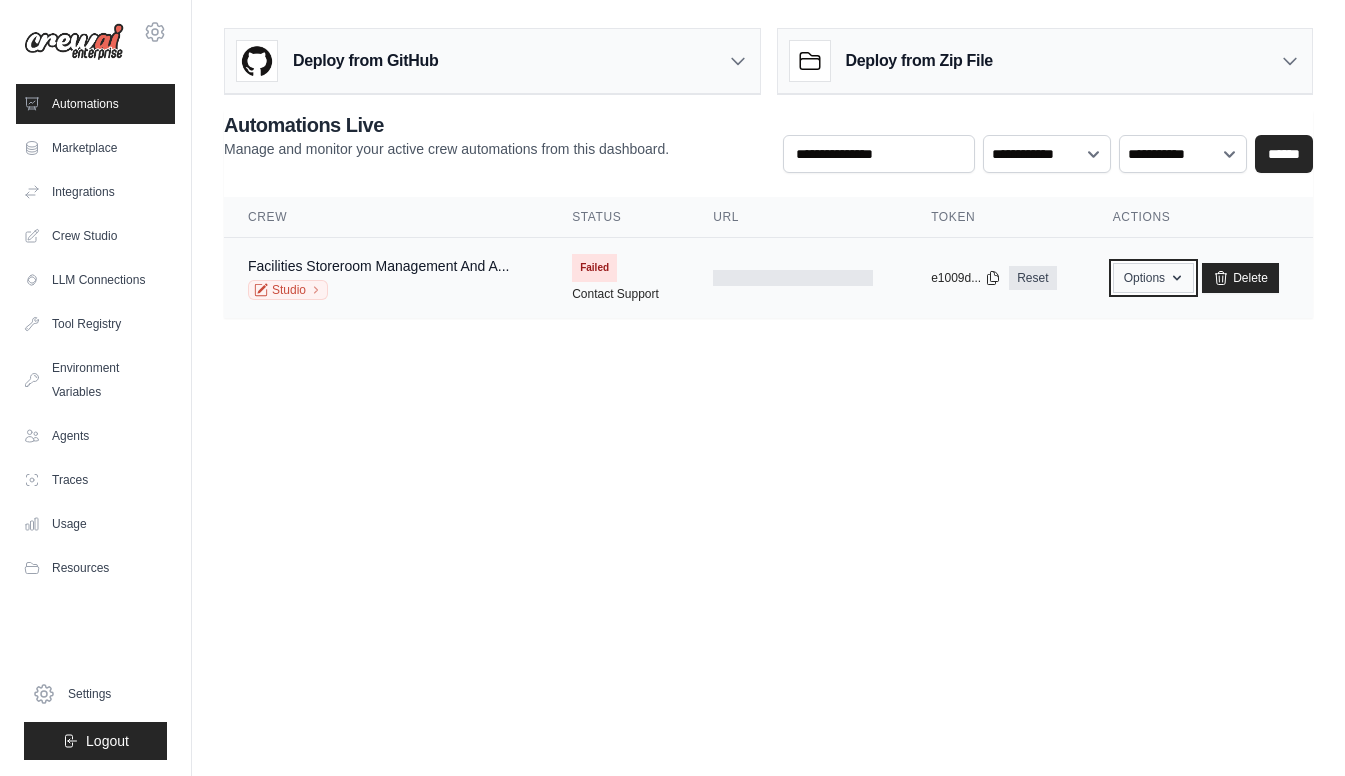 click 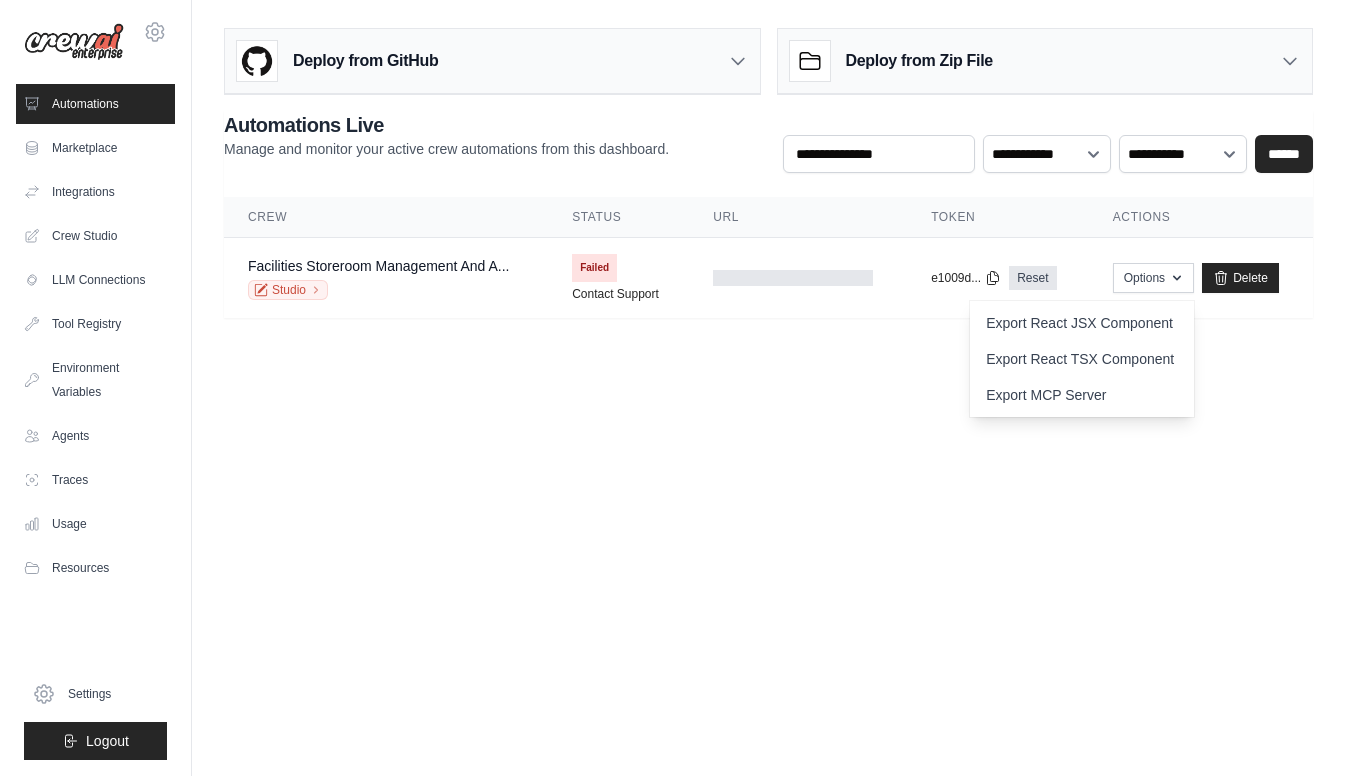click on "sifiso.cyprianshezi28@gmail.com
Settings
Automations
Marketplace
Integrations
Documentation" at bounding box center (672, 388) 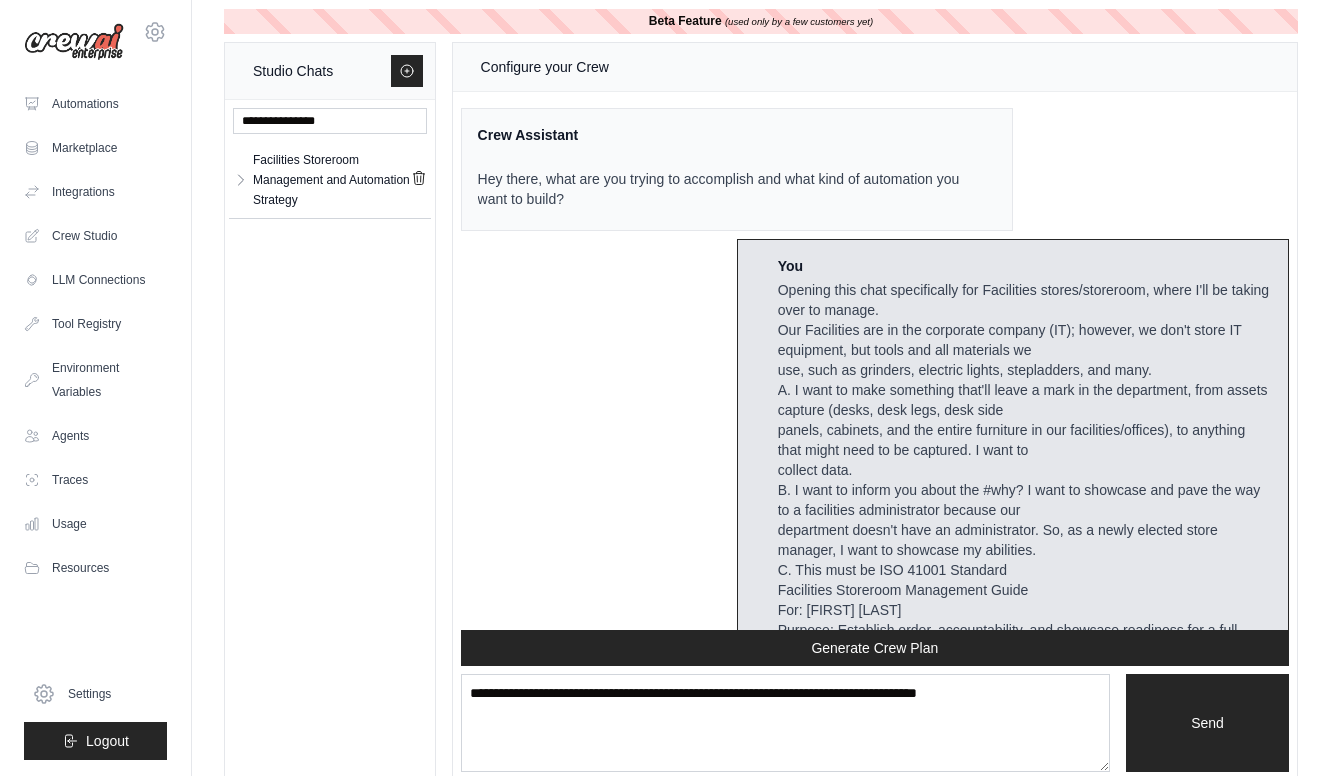 scroll, scrollTop: 11, scrollLeft: 0, axis: vertical 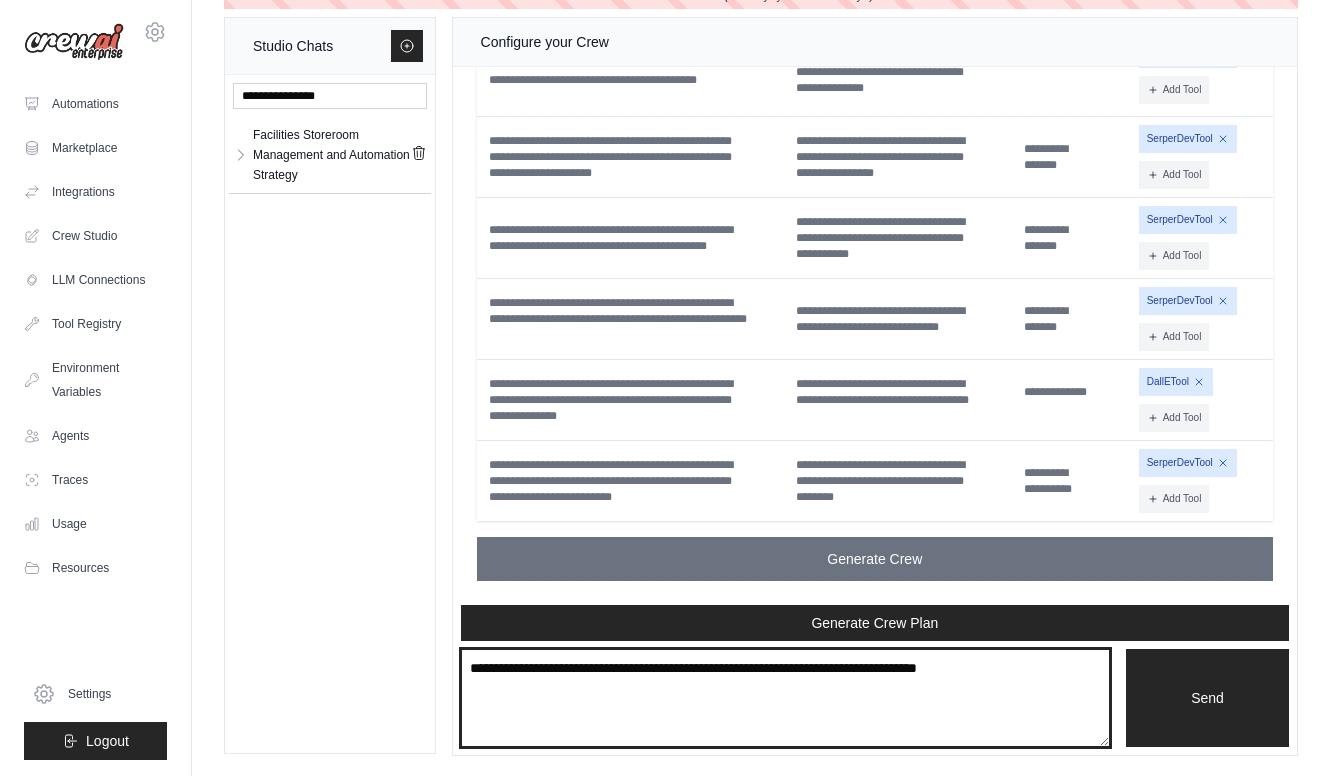 click at bounding box center [785, 698] 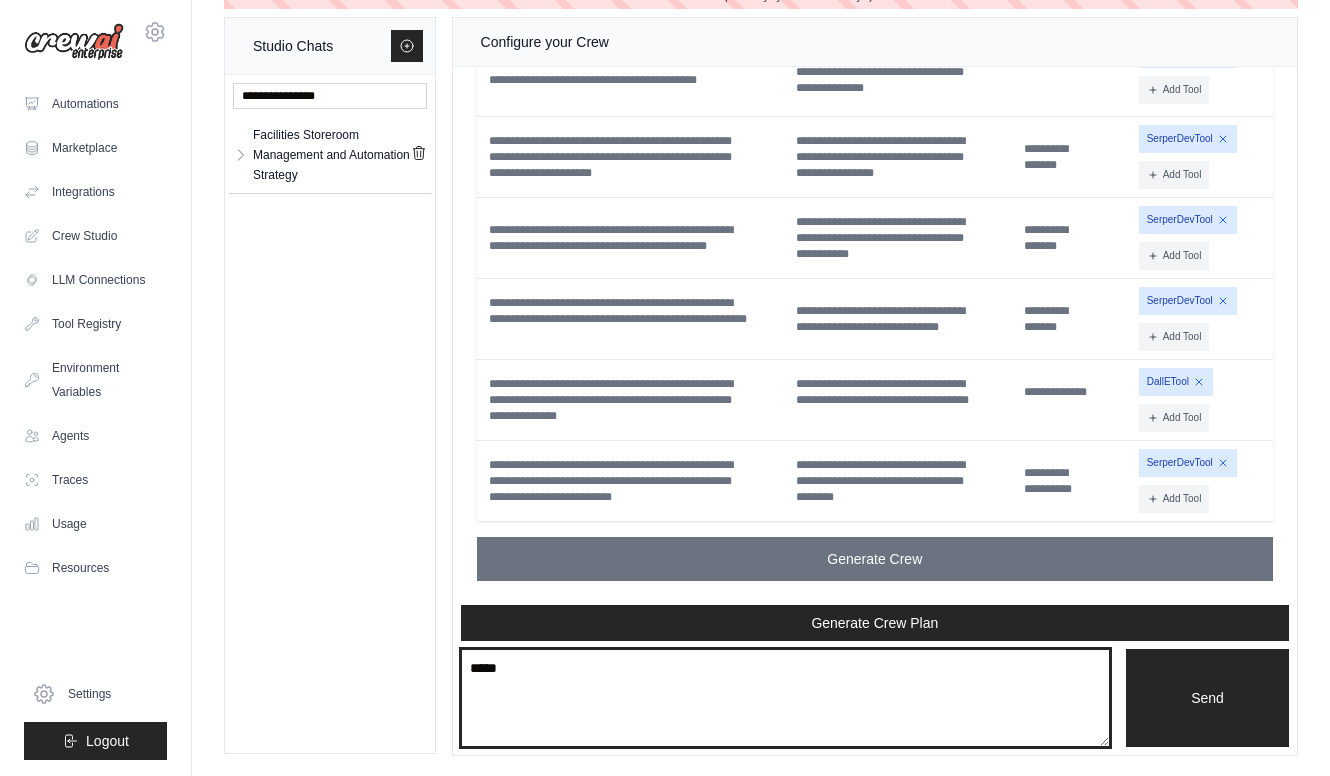 paste on "**********" 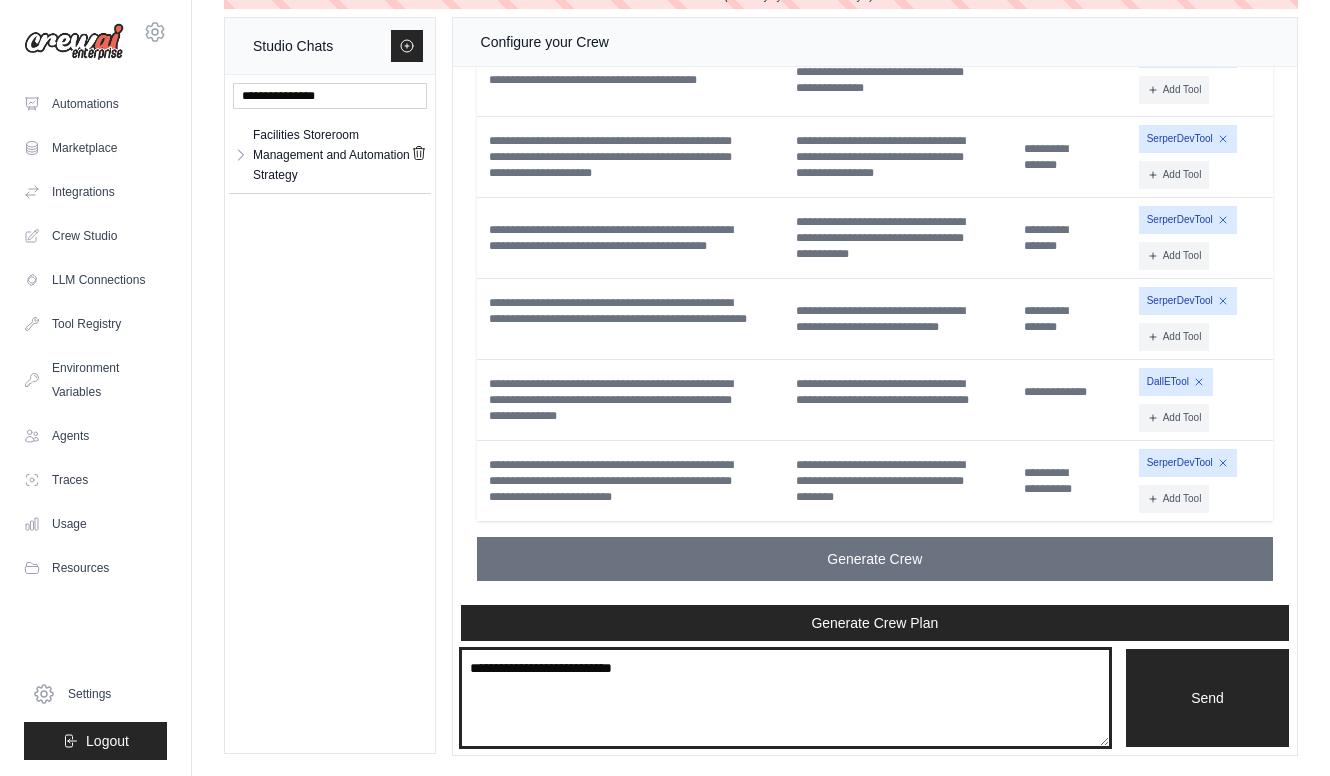 type on "**********" 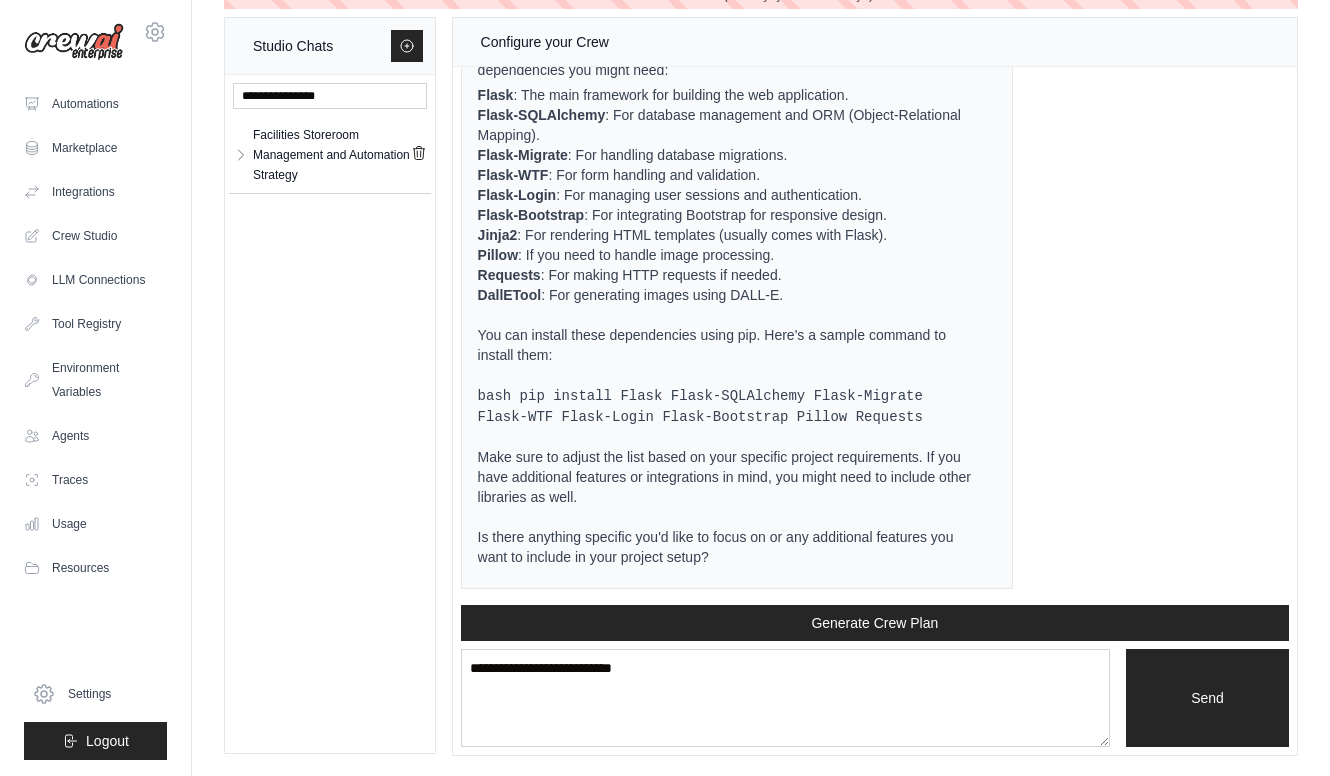 scroll, scrollTop: 7541, scrollLeft: 0, axis: vertical 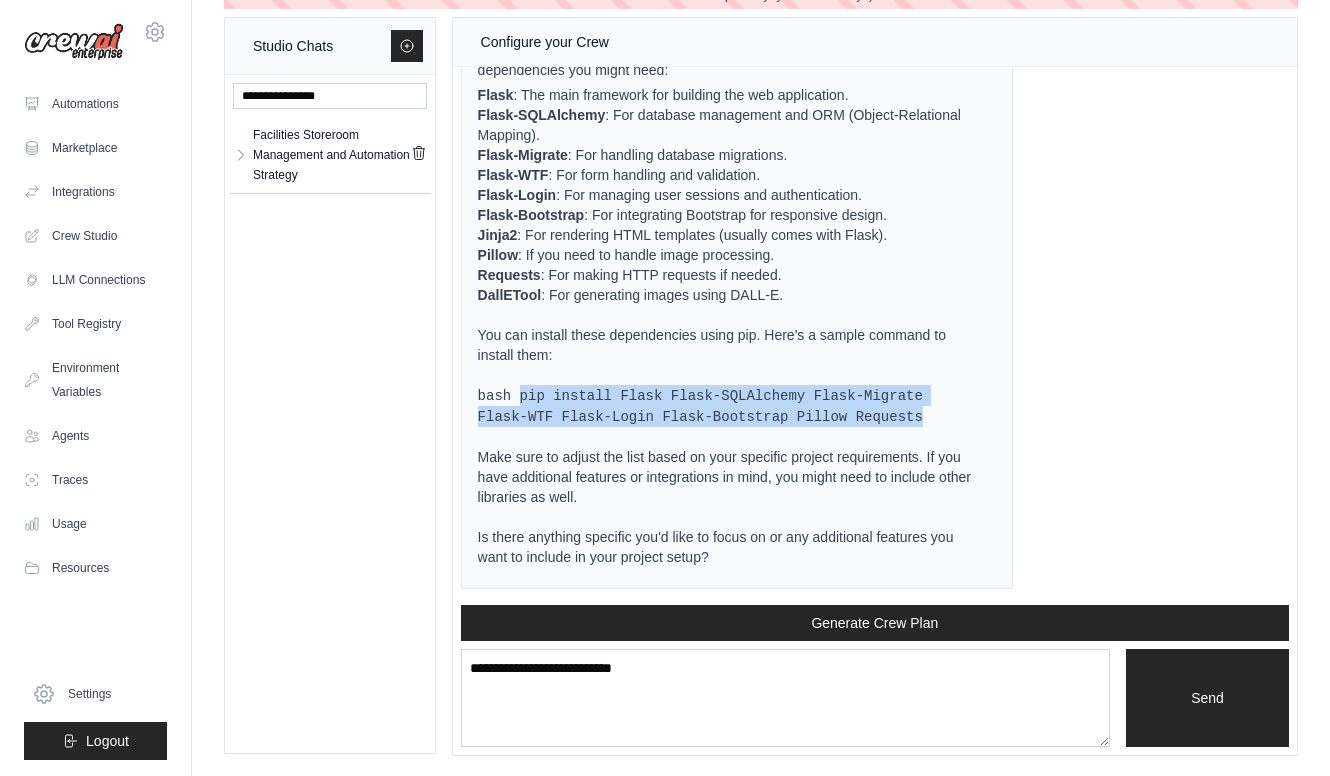drag, startPoint x: 538, startPoint y: 398, endPoint x: 877, endPoint y: 415, distance: 339.426 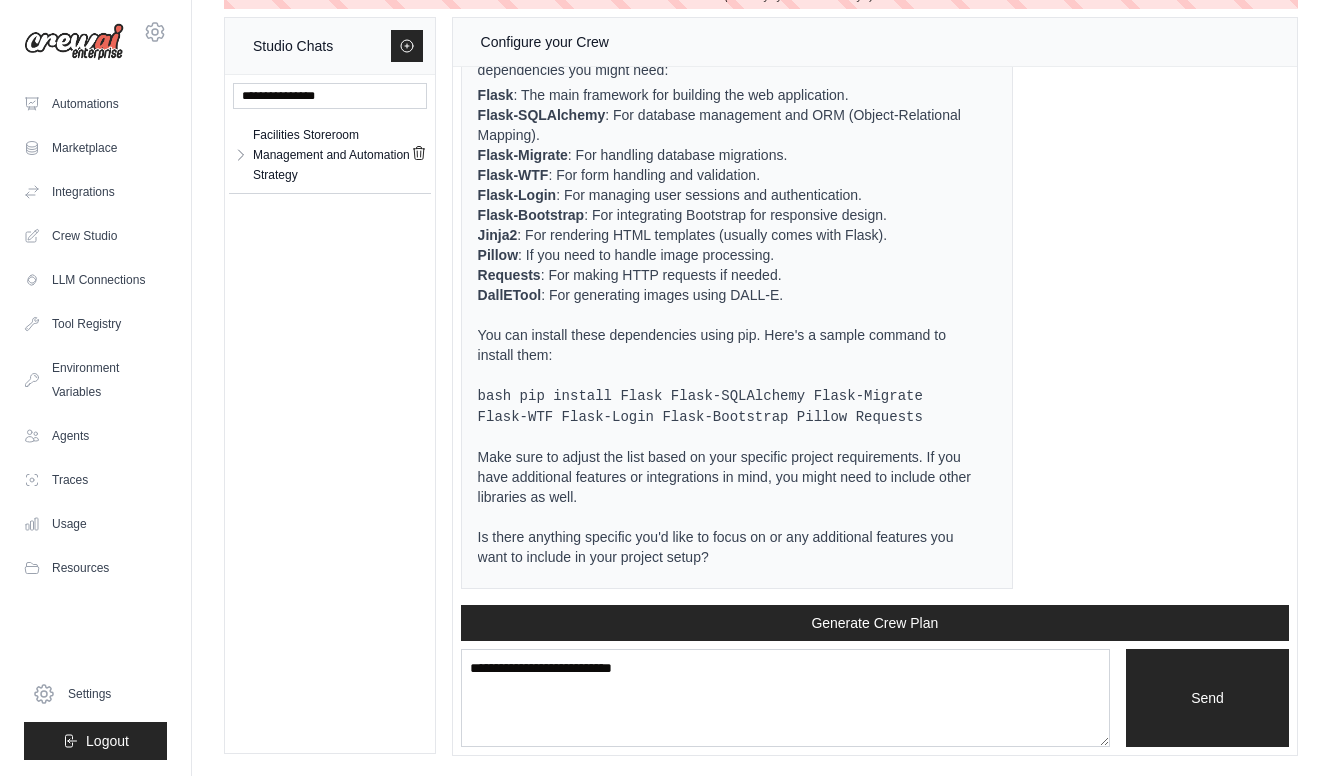 click on "Crew Assistant Hey there, what are you trying to accomplish and what kind of automation you want to build?
You Opening this chat specifically for Facilities stores/storeroom, where I'll be taking over to manage. Our Facilities are in the corporate company (IT); however, we don't store IT equipment, but tools and all materials we use, such as grinders, electric lights, stepladders, and many. A. I want to make something that'll leave a mark in the department, from assets capture (desks, desk legs, desk side panels, cabinets, and the entire furniture in our facilities/offices), to anything that might need to be captured. I want to collect data. B. I want to inform you about the #why? I want to showcase and pave the way to a facilities administrator because our department doesn't have an administrator. So, as a newly elected store manager, I want to showcase my abilities. C. This must be ISO 41001 Standard Facilities Storeroom Management Guide For: [FIRST] [LAST] This includes: • Tools & material tracking 1 2 3" at bounding box center [875, 336] 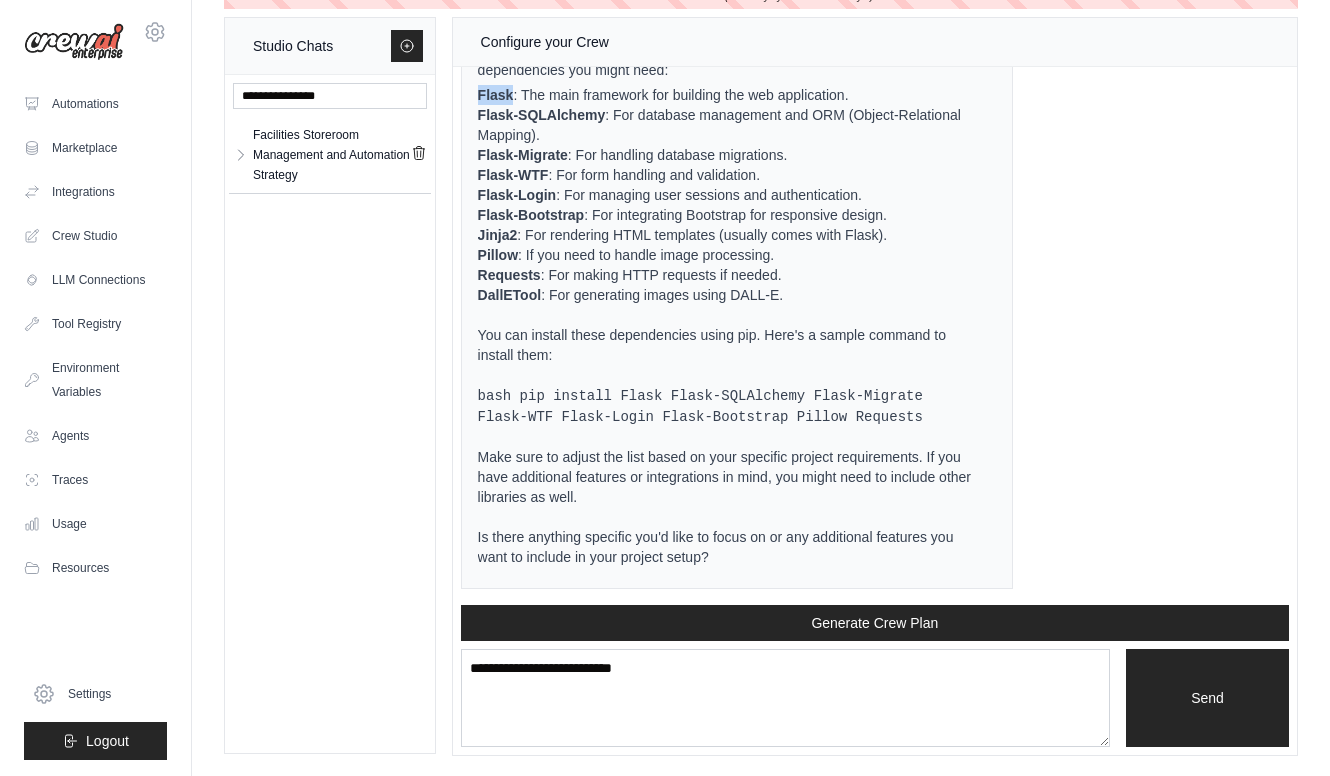 click on "Flask" at bounding box center (496, 95) 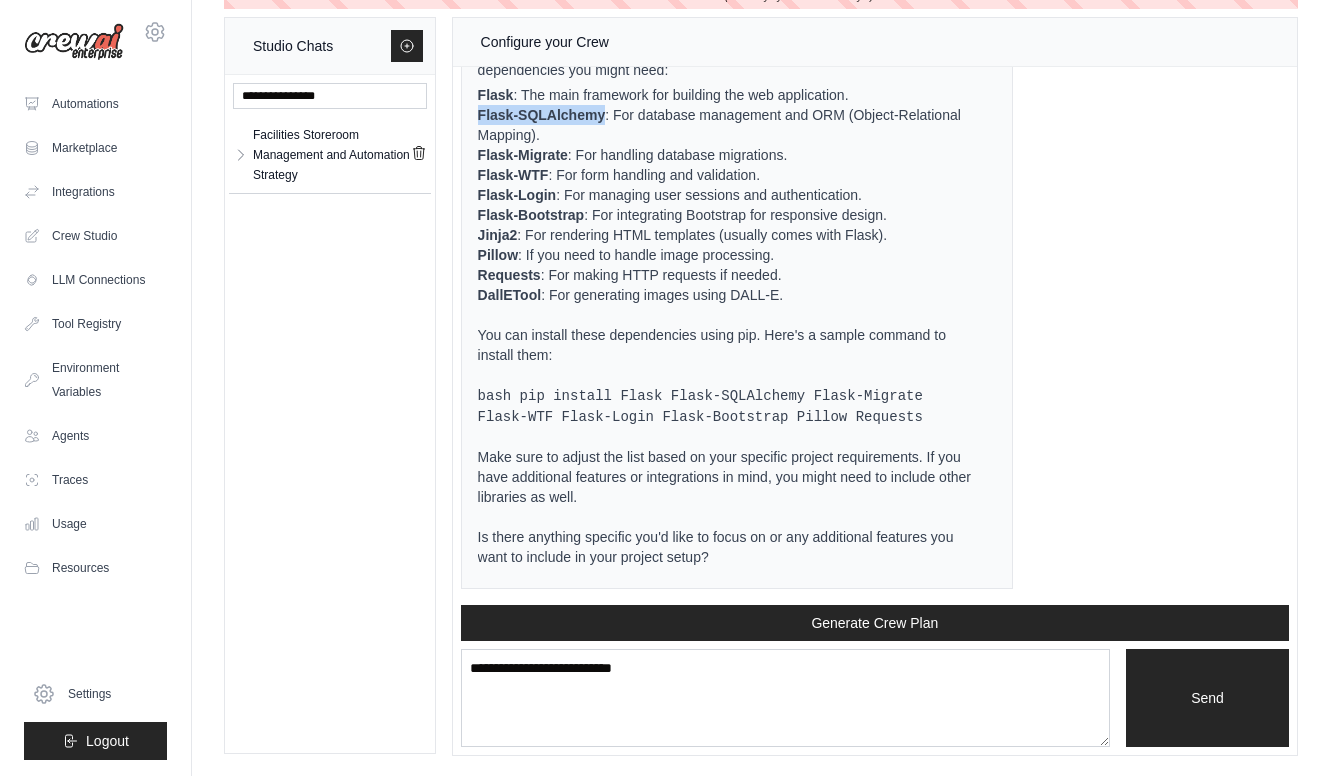 drag, startPoint x: 498, startPoint y: 117, endPoint x: 626, endPoint y: 119, distance: 128.01562 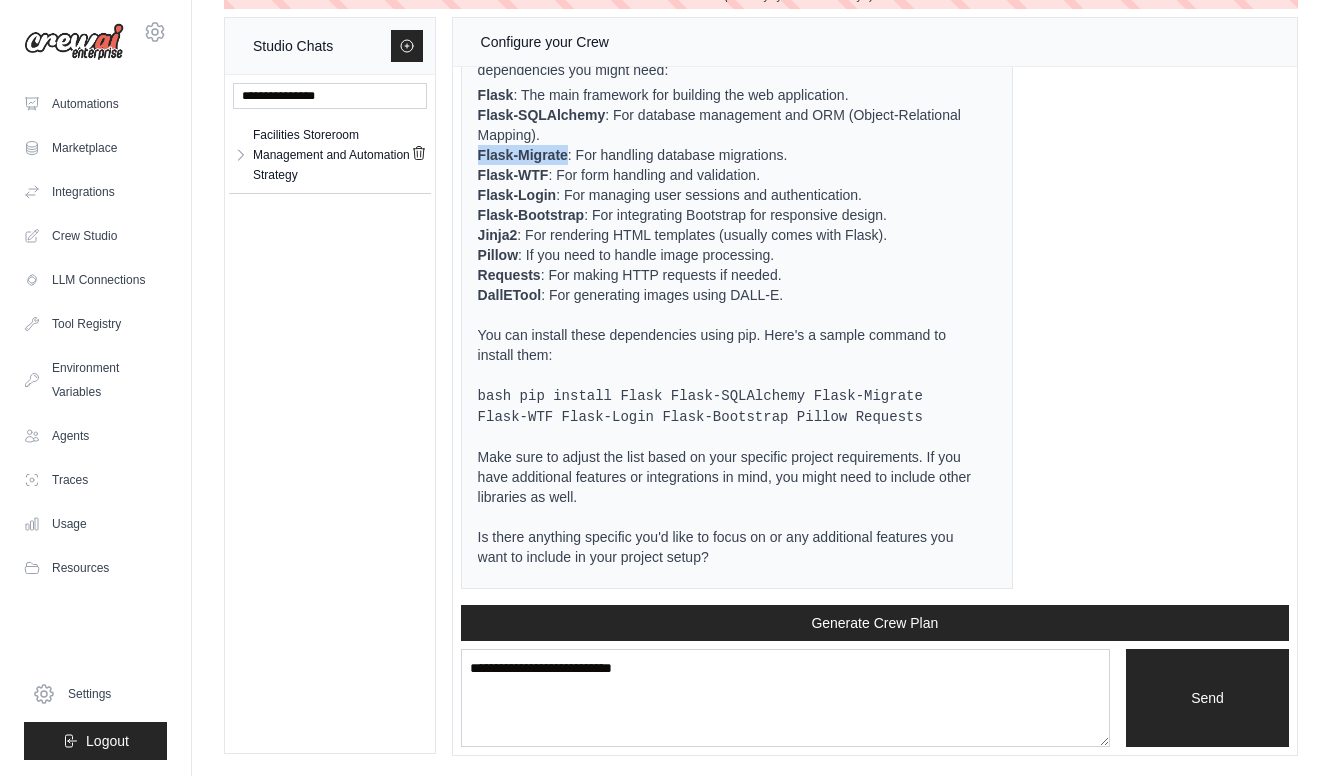 drag, startPoint x: 501, startPoint y: 157, endPoint x: 587, endPoint y: 157, distance: 86 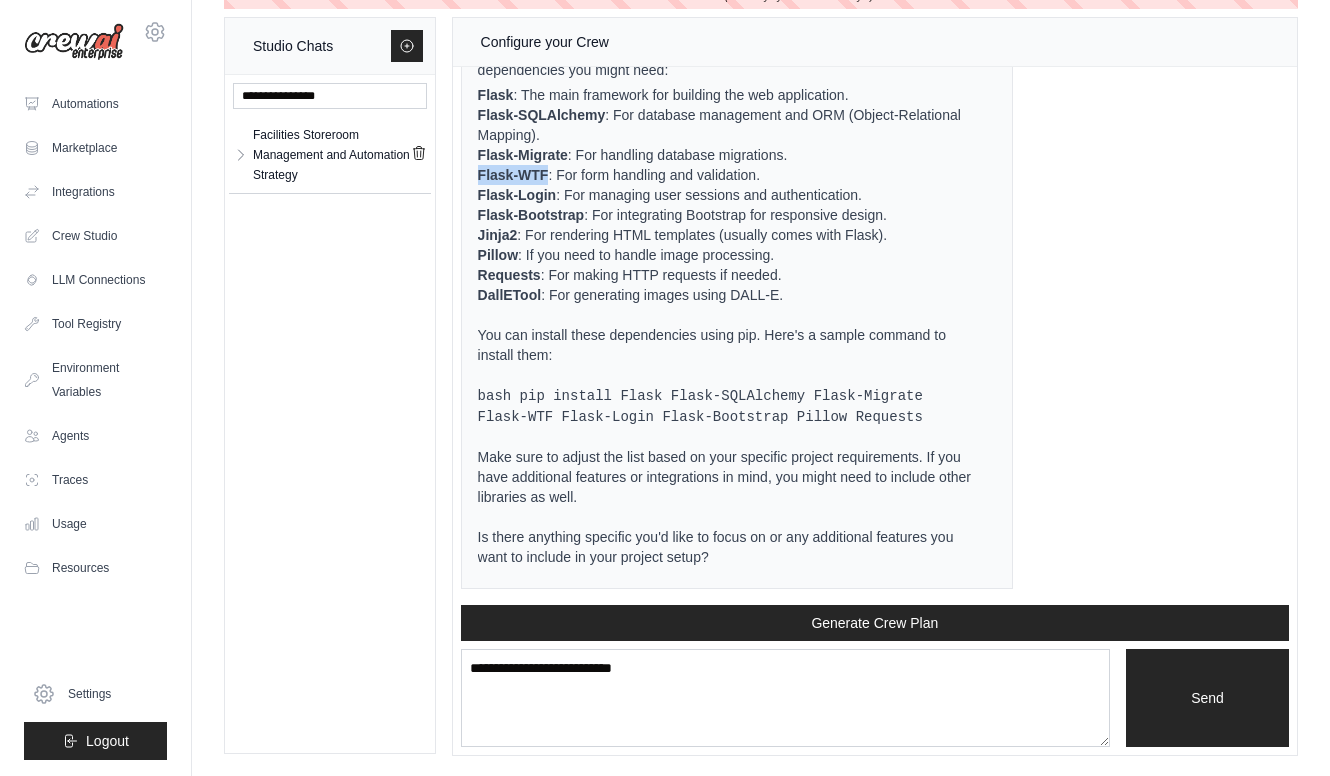 drag, startPoint x: 500, startPoint y: 173, endPoint x: 567, endPoint y: 176, distance: 67.06713 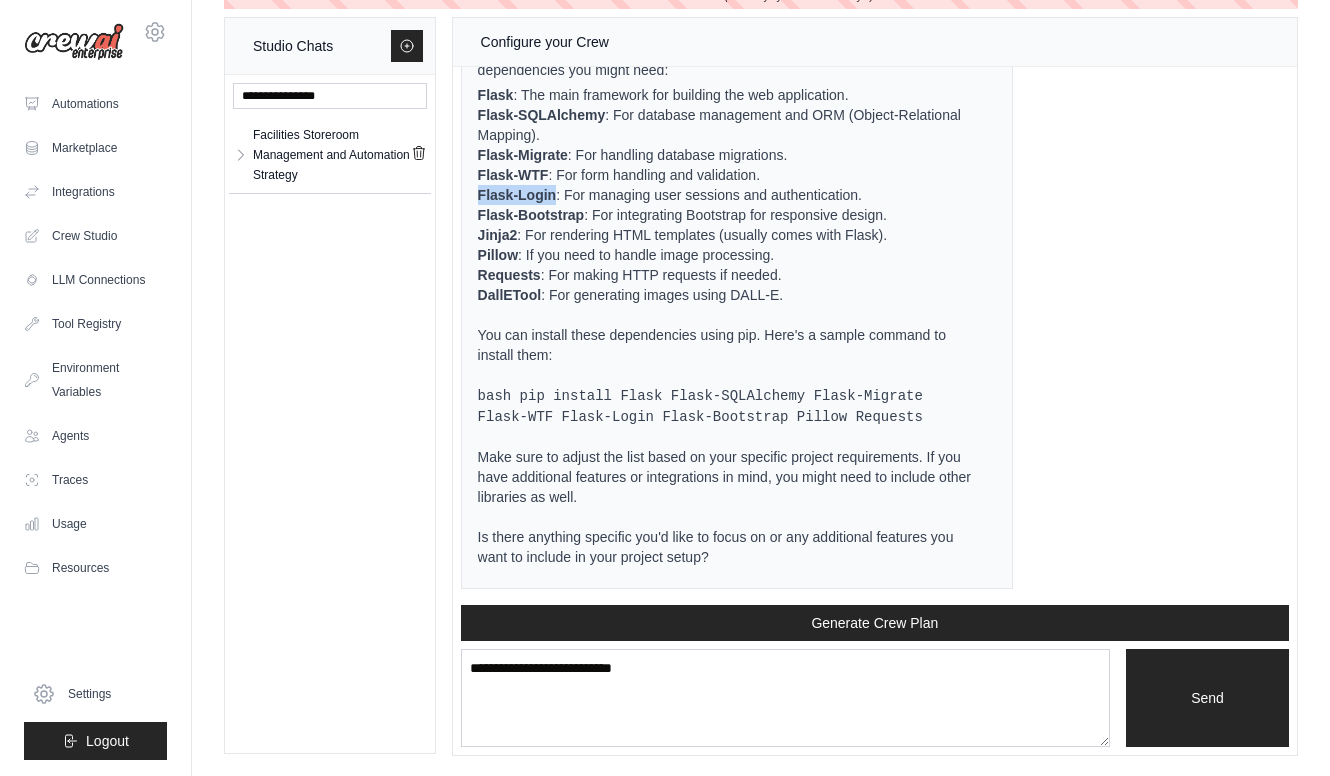 drag, startPoint x: 500, startPoint y: 194, endPoint x: 573, endPoint y: 194, distance: 73 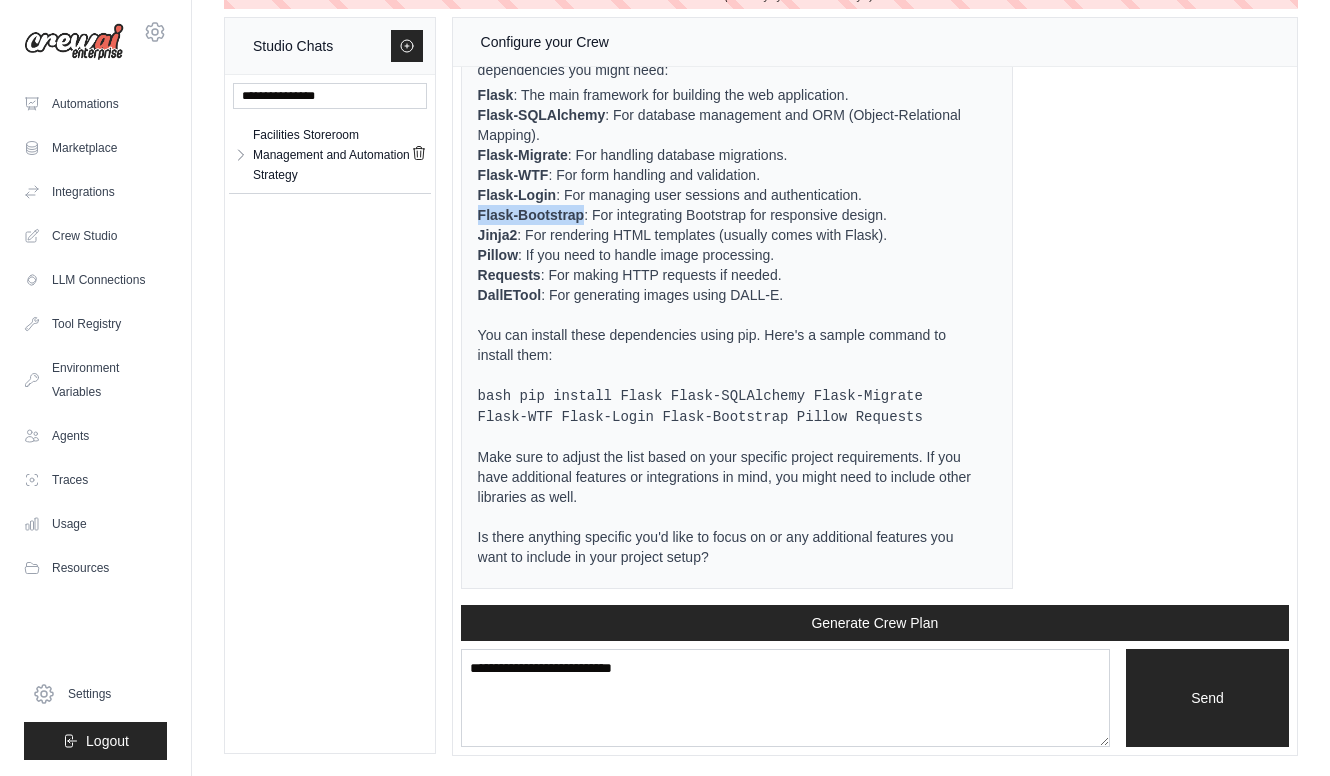 drag, startPoint x: 500, startPoint y: 215, endPoint x: 605, endPoint y: 214, distance: 105.00476 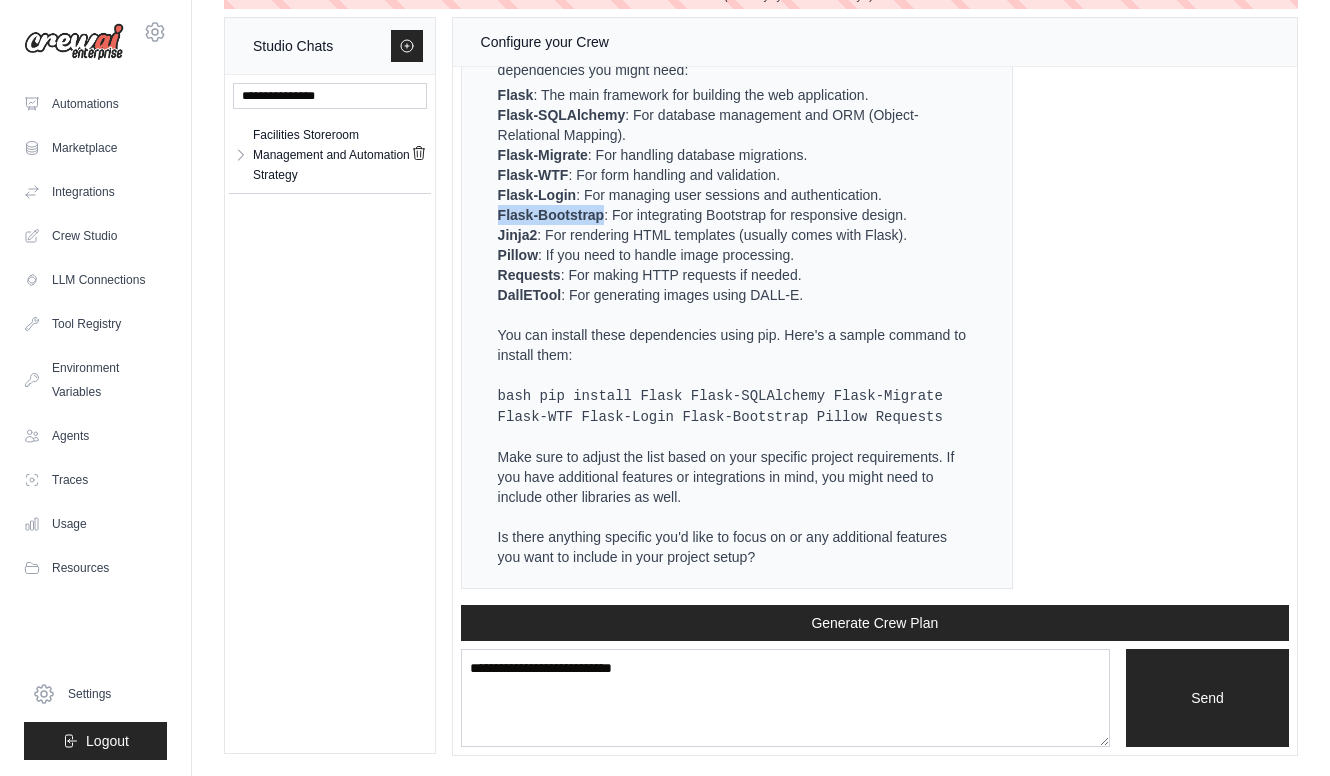 click on "Flask-Bootstrap : For integrating Bootstrap for responsive design." at bounding box center [735, 215] 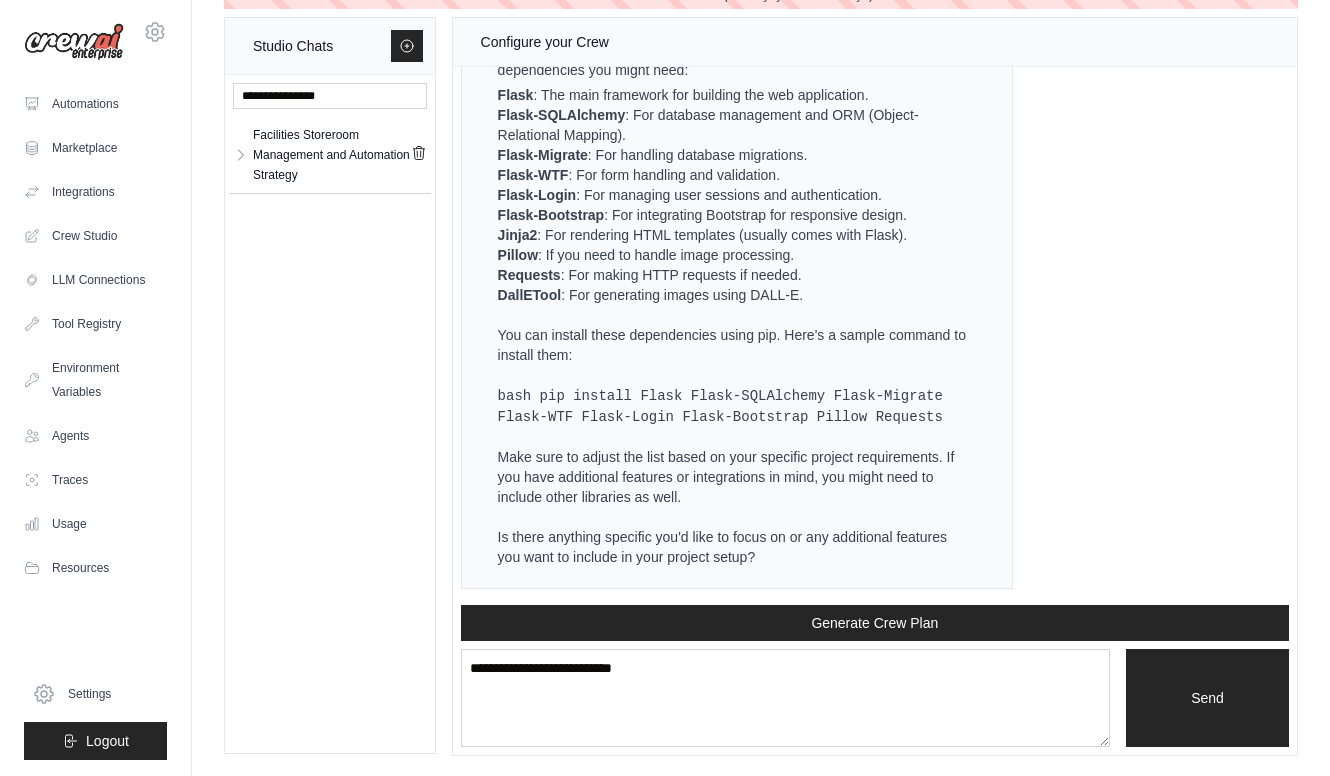 click on "Jinja2" at bounding box center (518, 235) 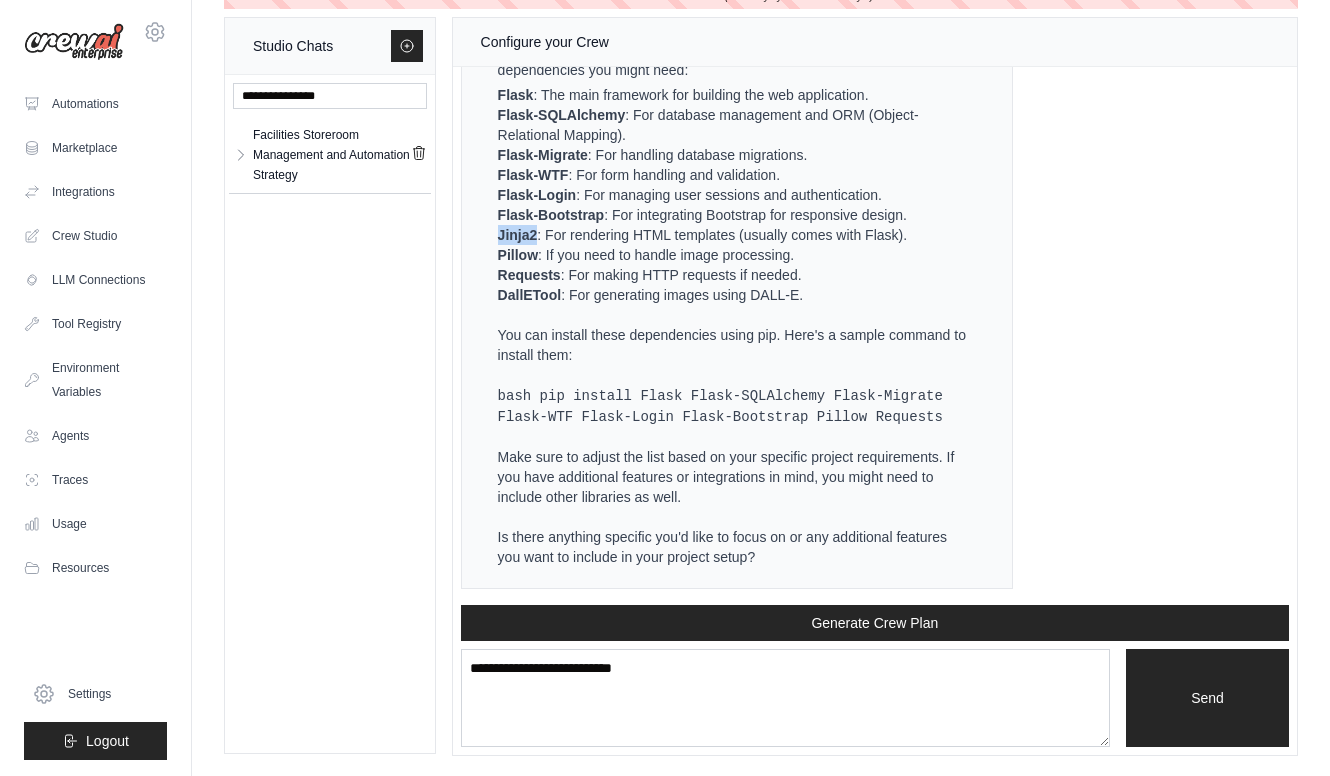 click on "Jinja2" at bounding box center (518, 235) 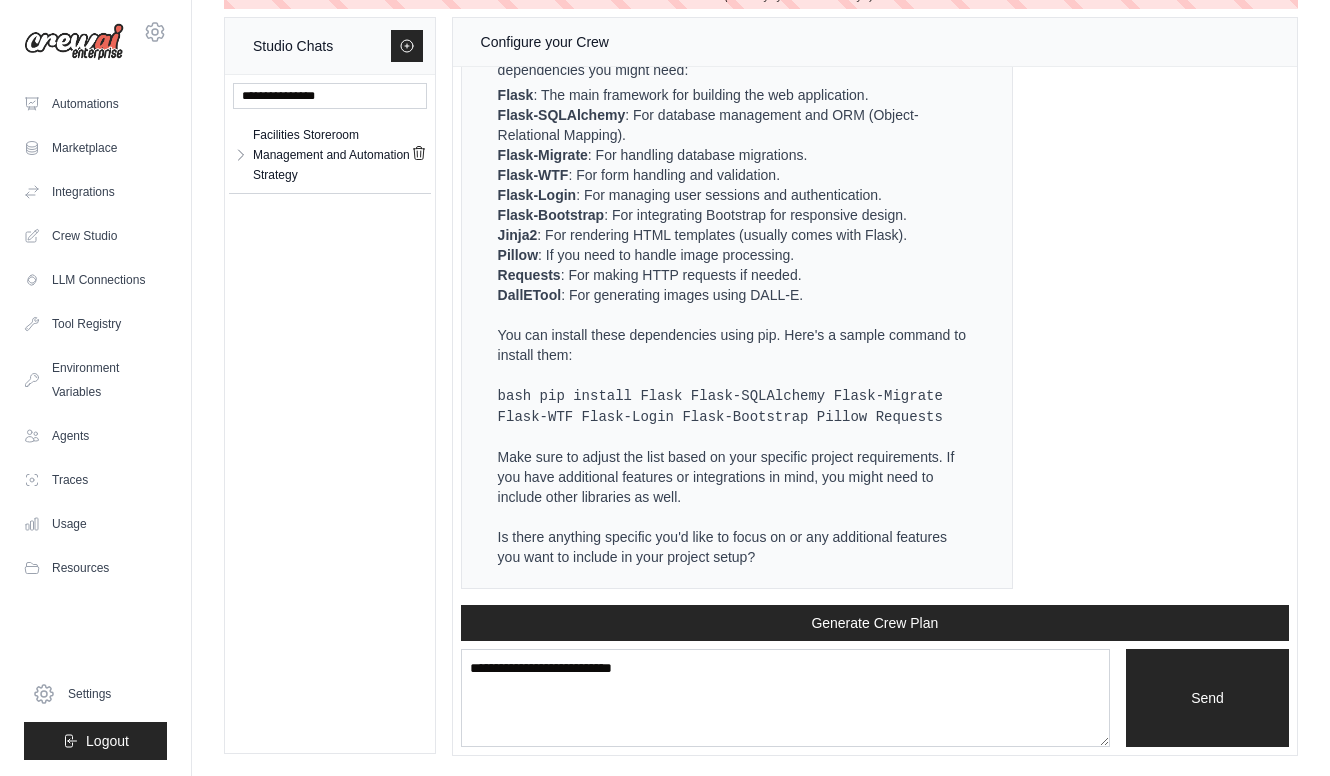 click on "Pillow" at bounding box center (518, 255) 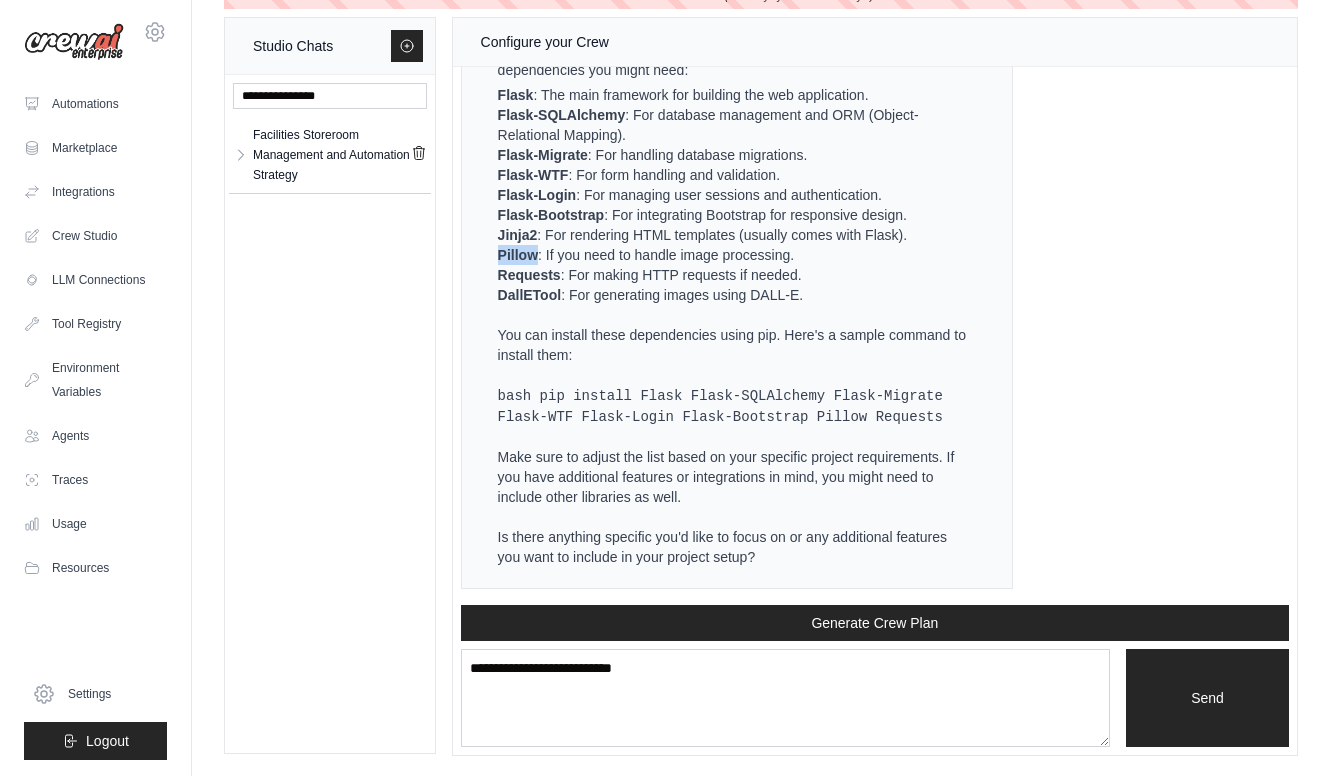 click on "Pillow" at bounding box center (518, 255) 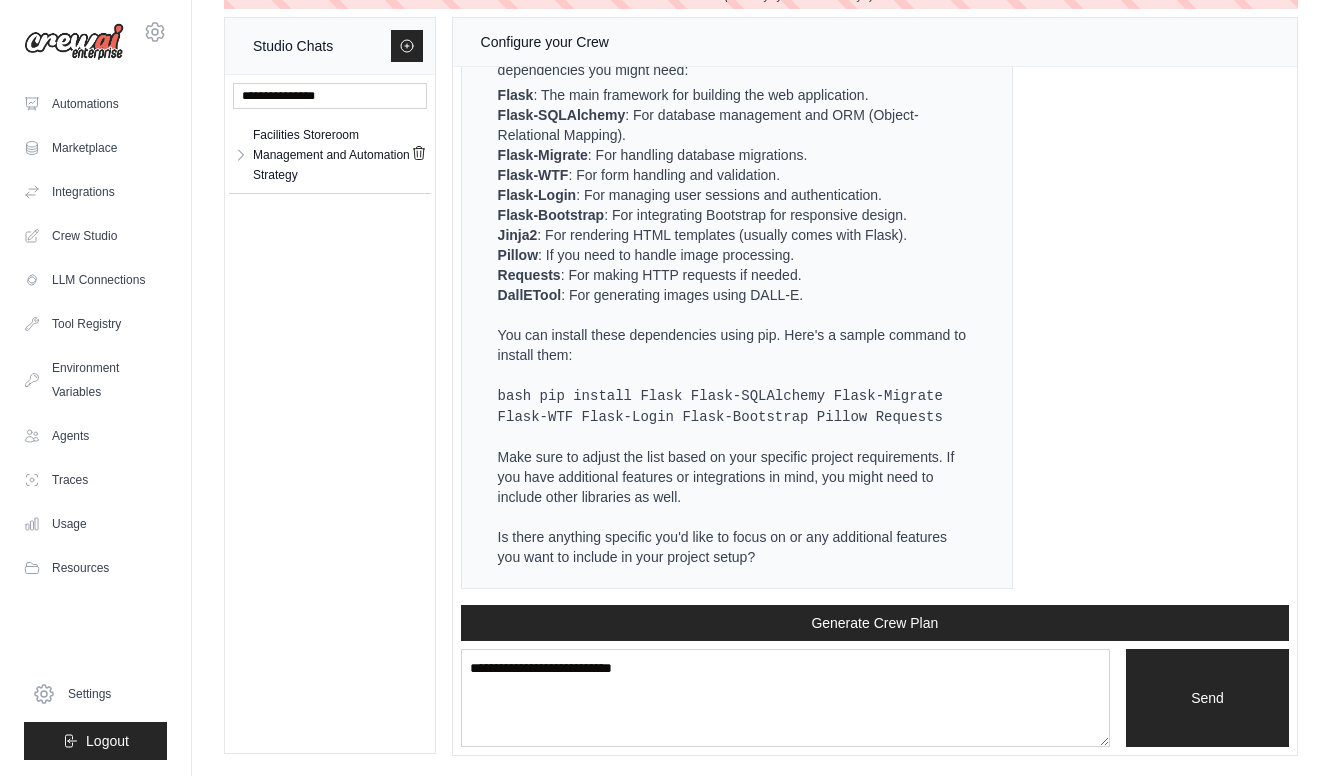 click on "Requests" at bounding box center [529, 275] 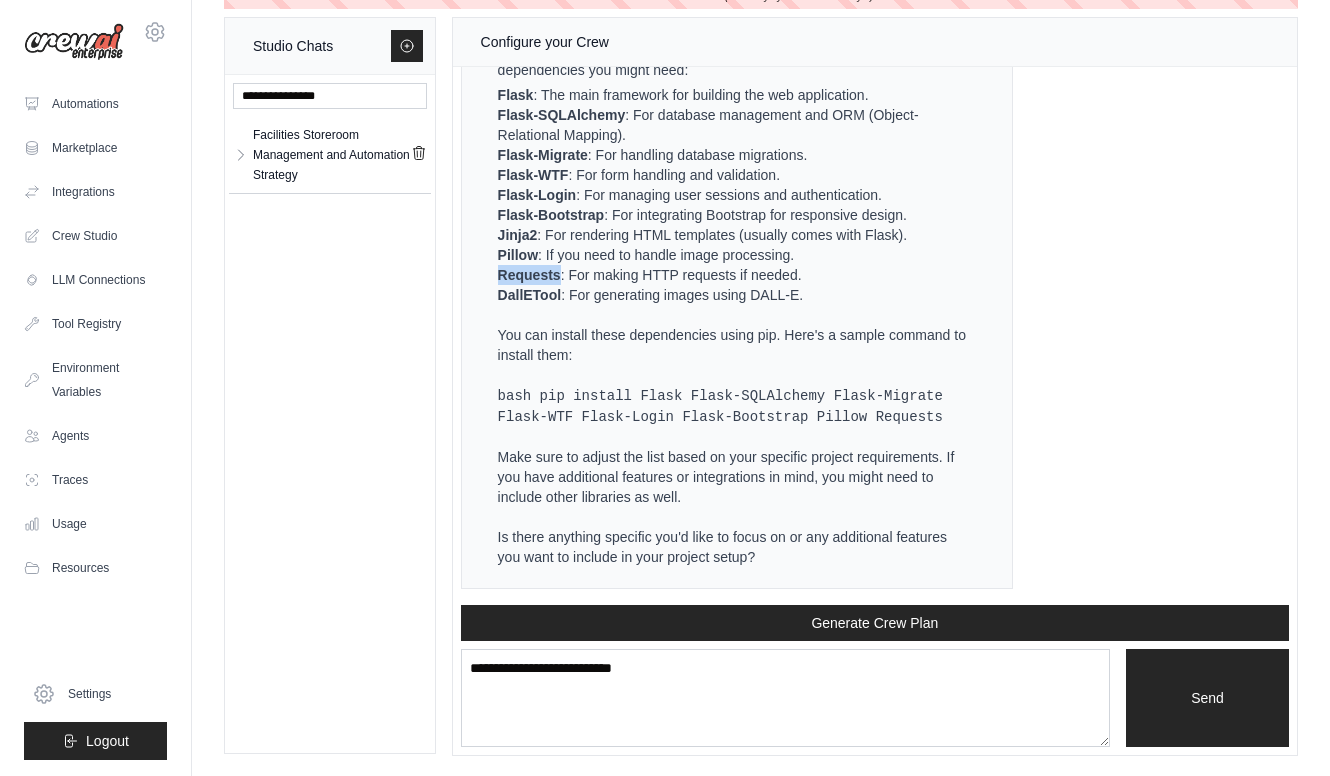 click on "Requests" at bounding box center (529, 275) 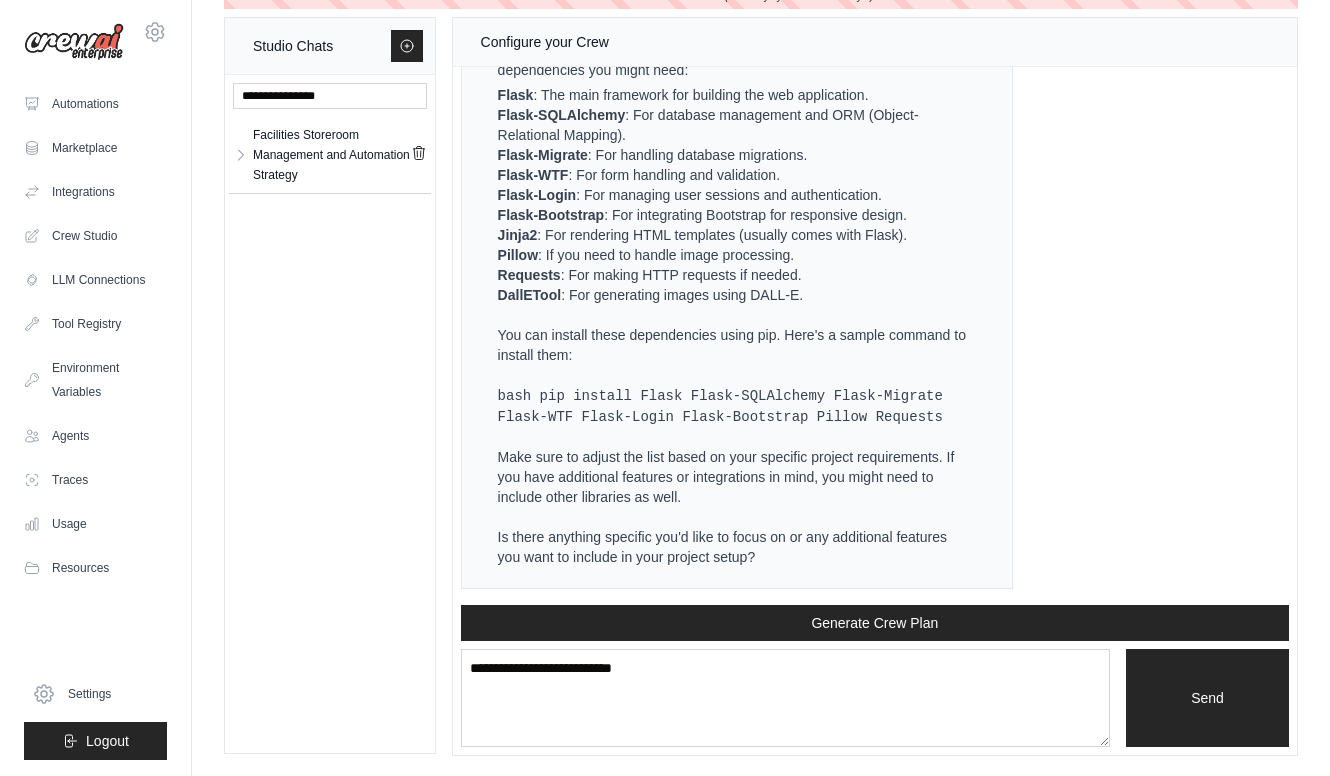 click on "DallETool" at bounding box center [530, 295] 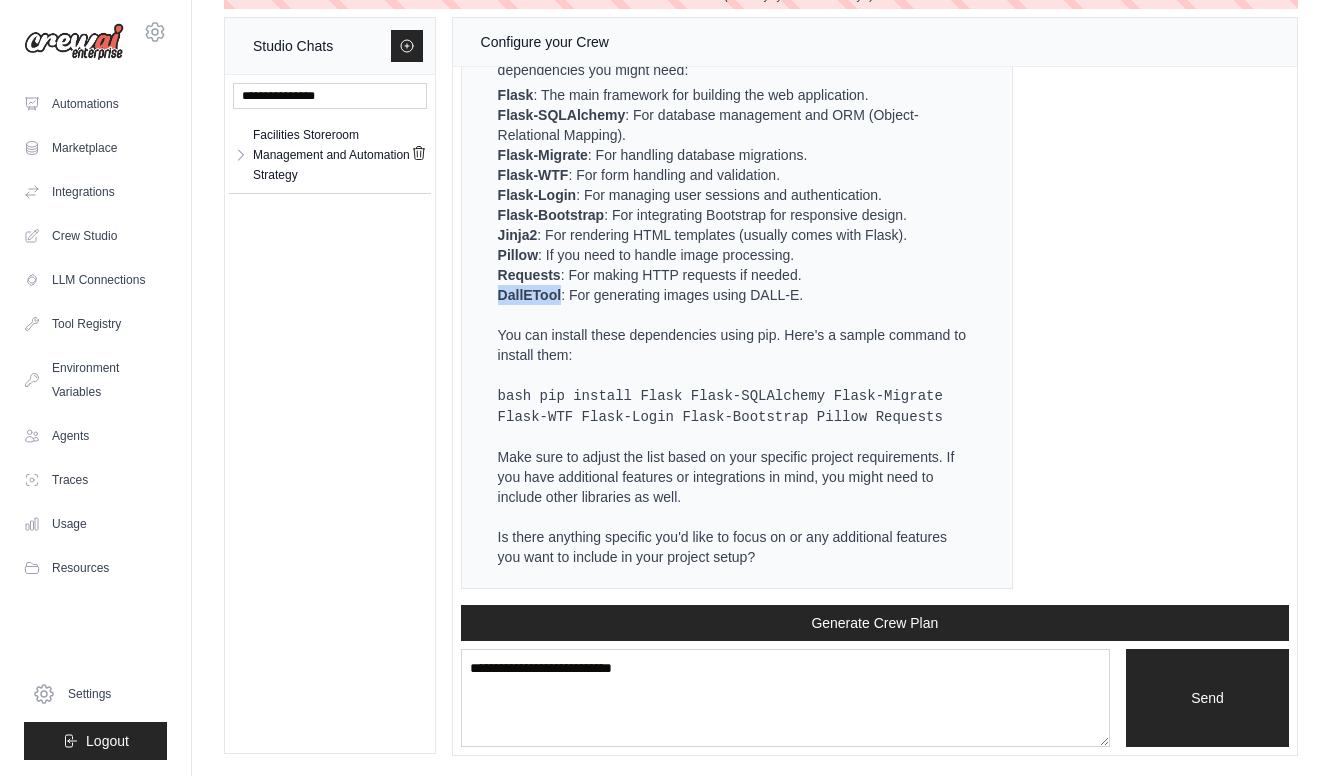 click on "DallETool" at bounding box center [530, 295] 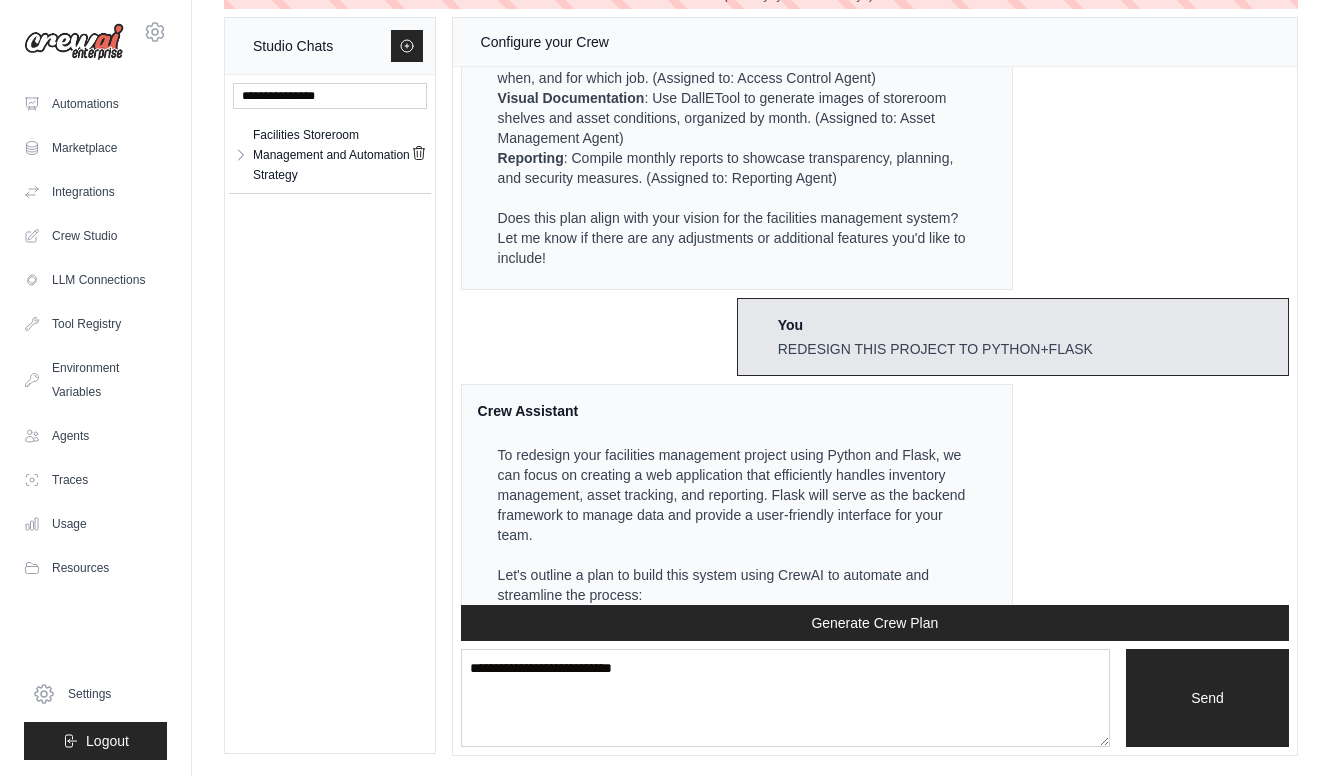 scroll, scrollTop: 3892, scrollLeft: 0, axis: vertical 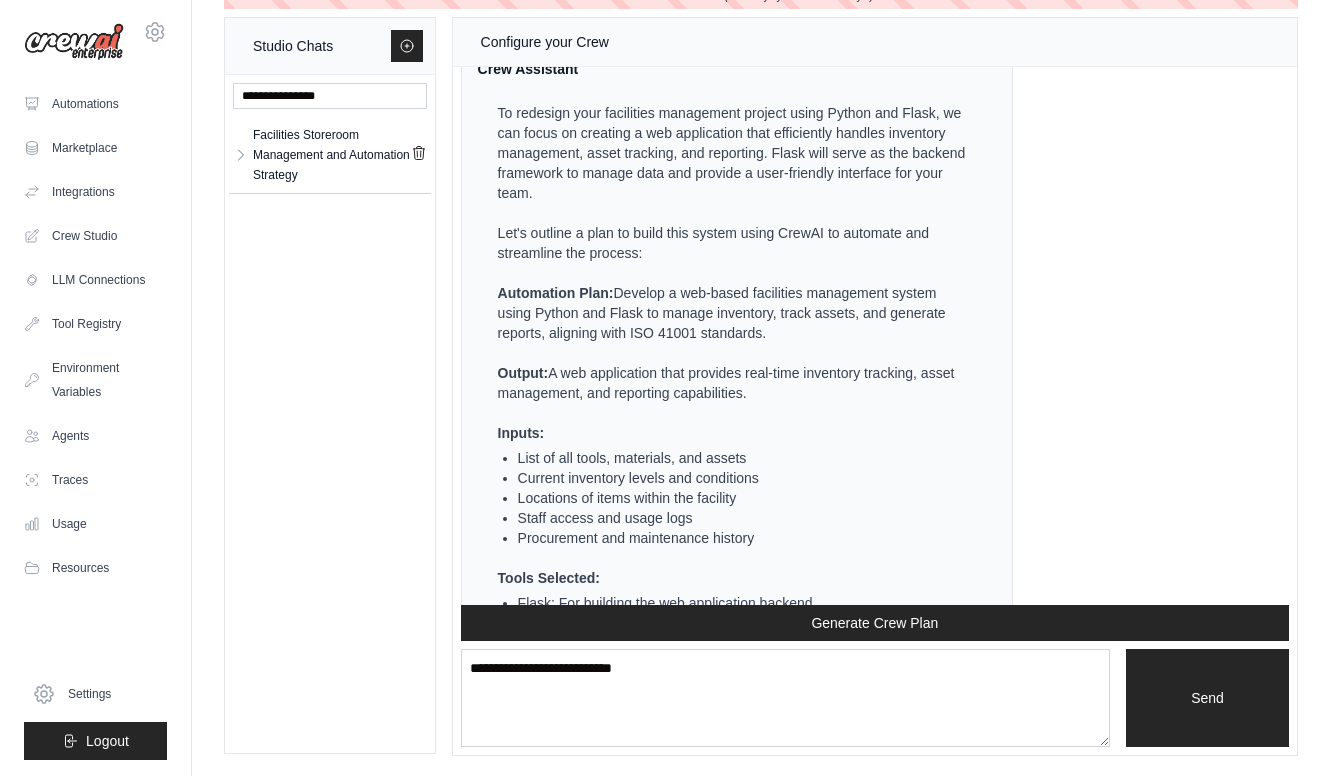 click on "Crew Assistant Hey there, what are you trying to accomplish and what kind of automation you want to build?
You Opening this chat specifically for Facilities stores/storeroom, where I'll be taking over to manage. Our Facilities are in the corporate company (IT); however, we don't store IT equipment, but tools and all materials we use, such as grinders, electric lights, stepladders, and many. A. I want to make something that'll leave a mark in the department, from assets capture (desks, desk legs, desk side panels, cabinets, and the entire furniture in our facilities/offices), to anything that might need to be captured. I want to collect data. B. I want to inform you about the #why? I want to showcase and pave the way to a facilities administrator because our department doesn't have an administrator. So, as a newly elected store manager, I want to showcase my abilities. C. This must be ISO 41001 Standard Facilities Storeroom Management Guide For: [FIRST] [LAST] This includes: • Tools & material tracking 1 2 3" at bounding box center [875, 336] 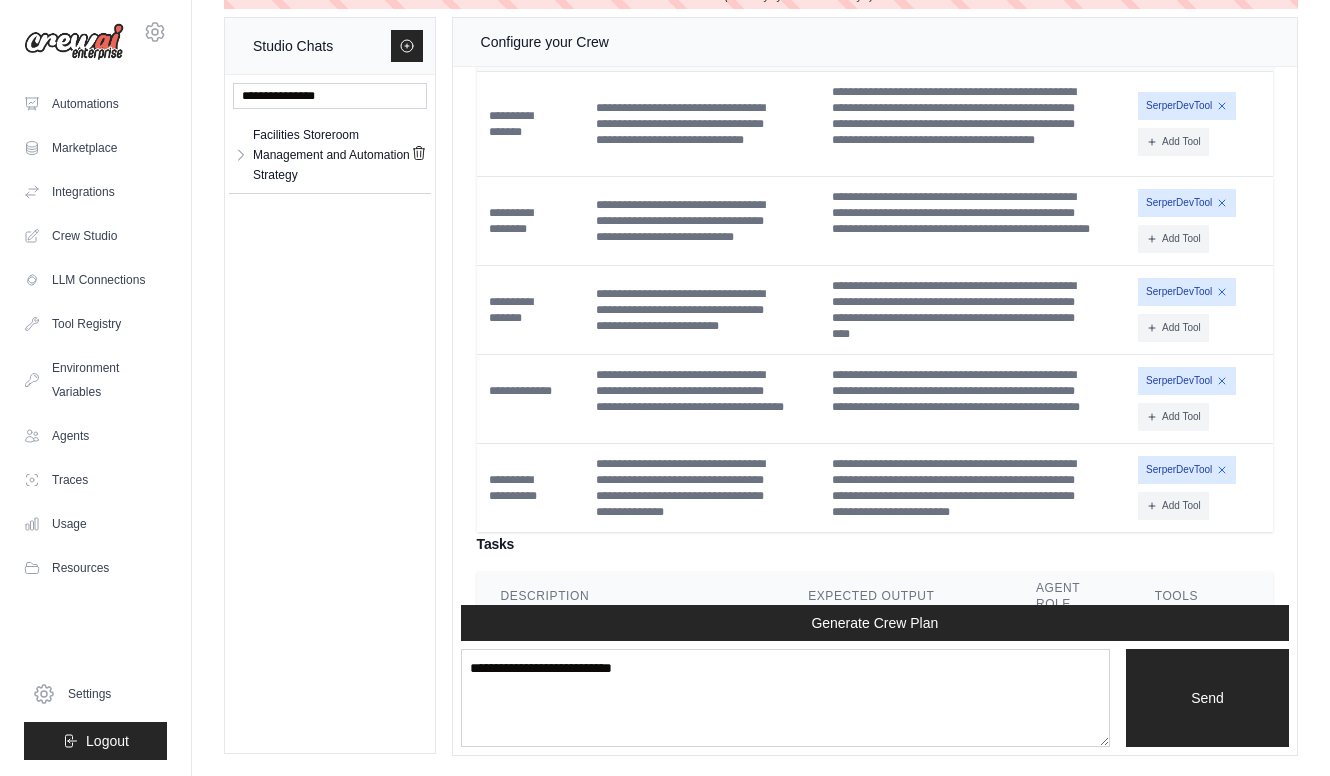 scroll, scrollTop: 5894, scrollLeft: 0, axis: vertical 